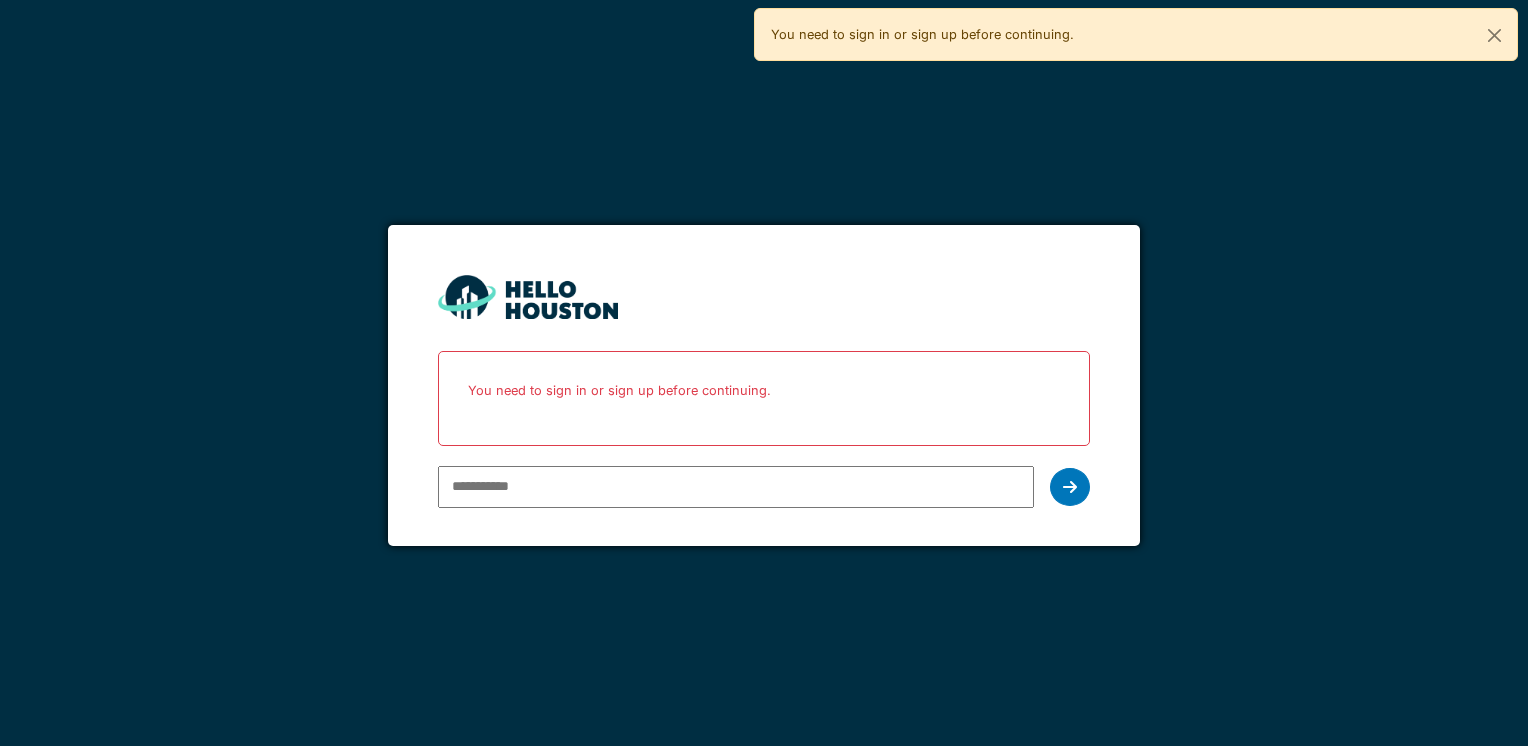 scroll, scrollTop: 0, scrollLeft: 0, axis: both 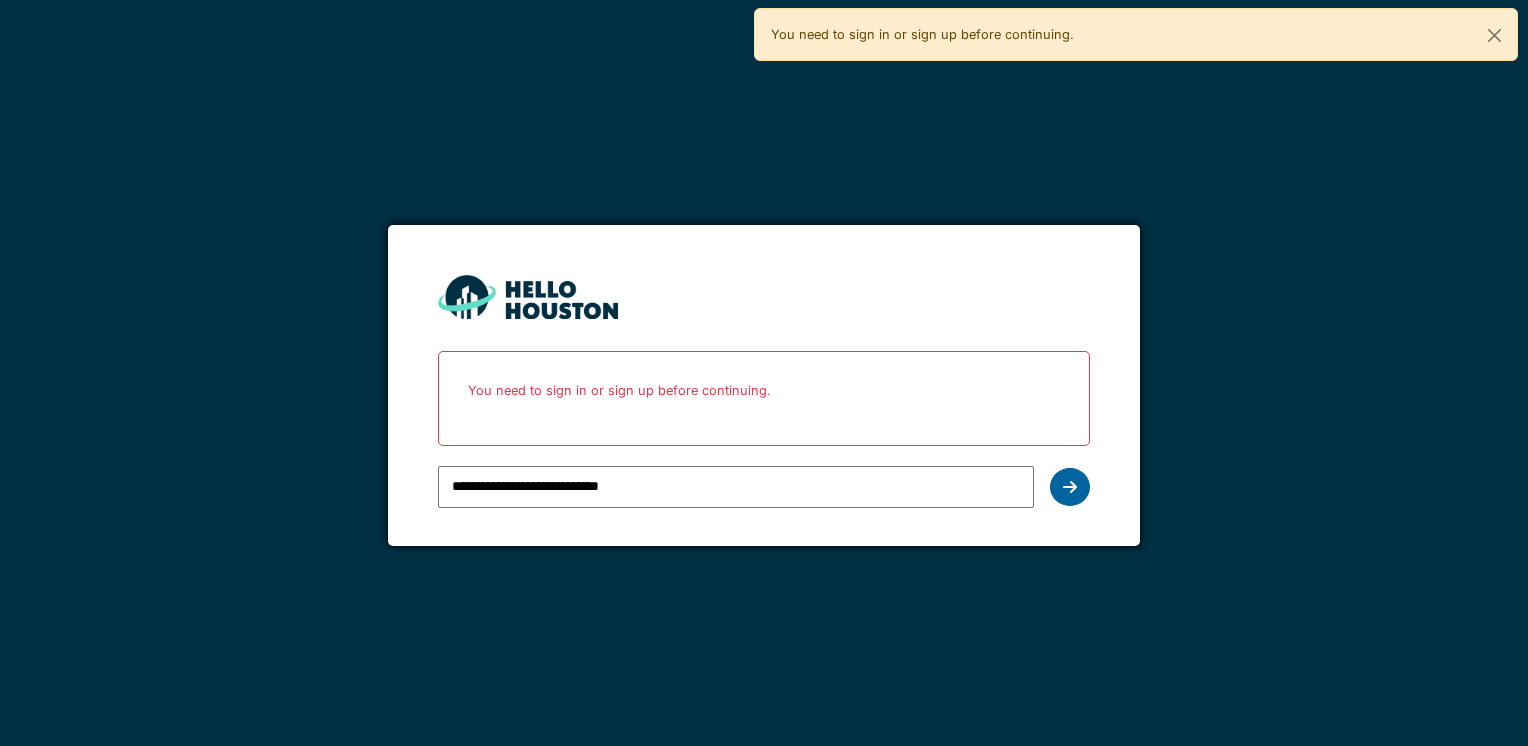 click at bounding box center (1070, 487) 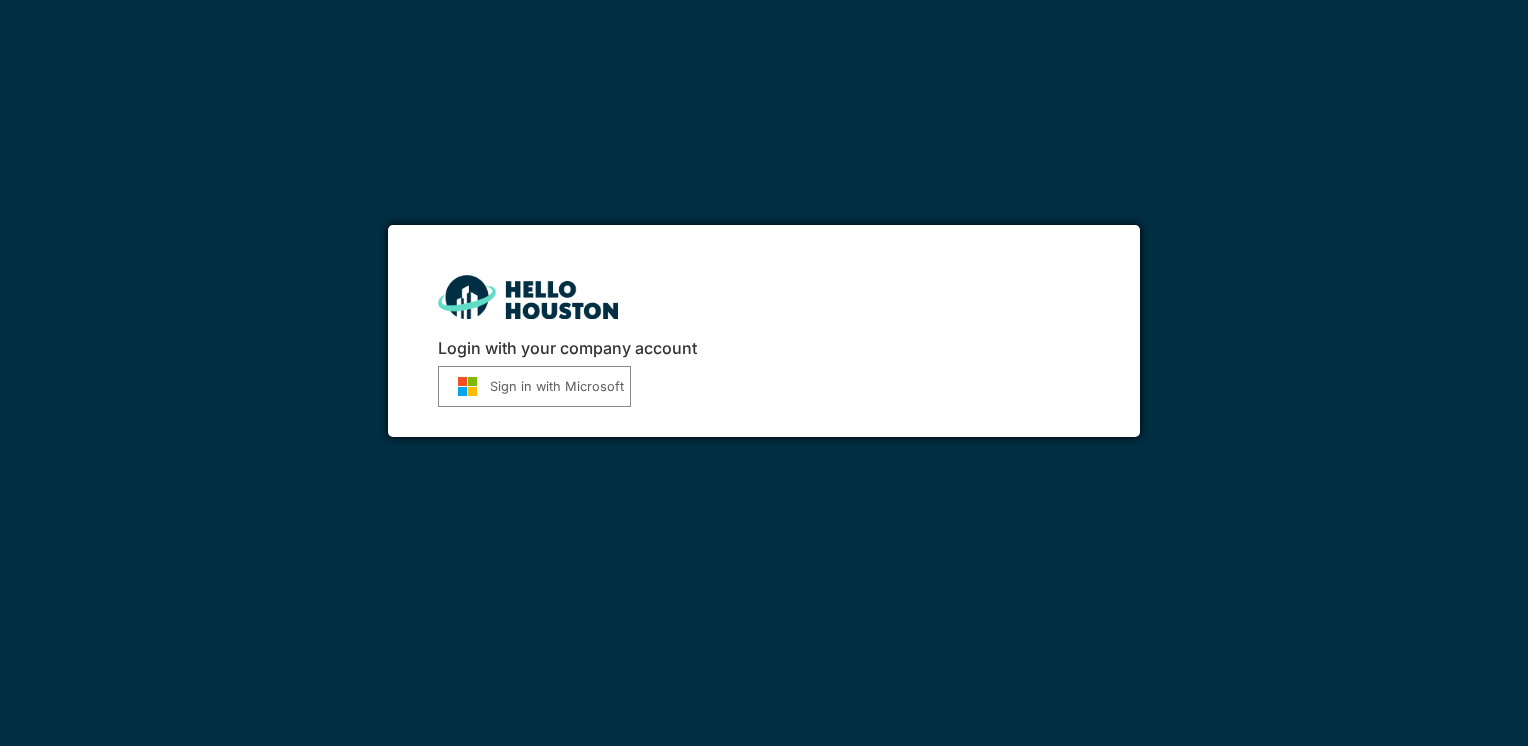 scroll, scrollTop: 0, scrollLeft: 0, axis: both 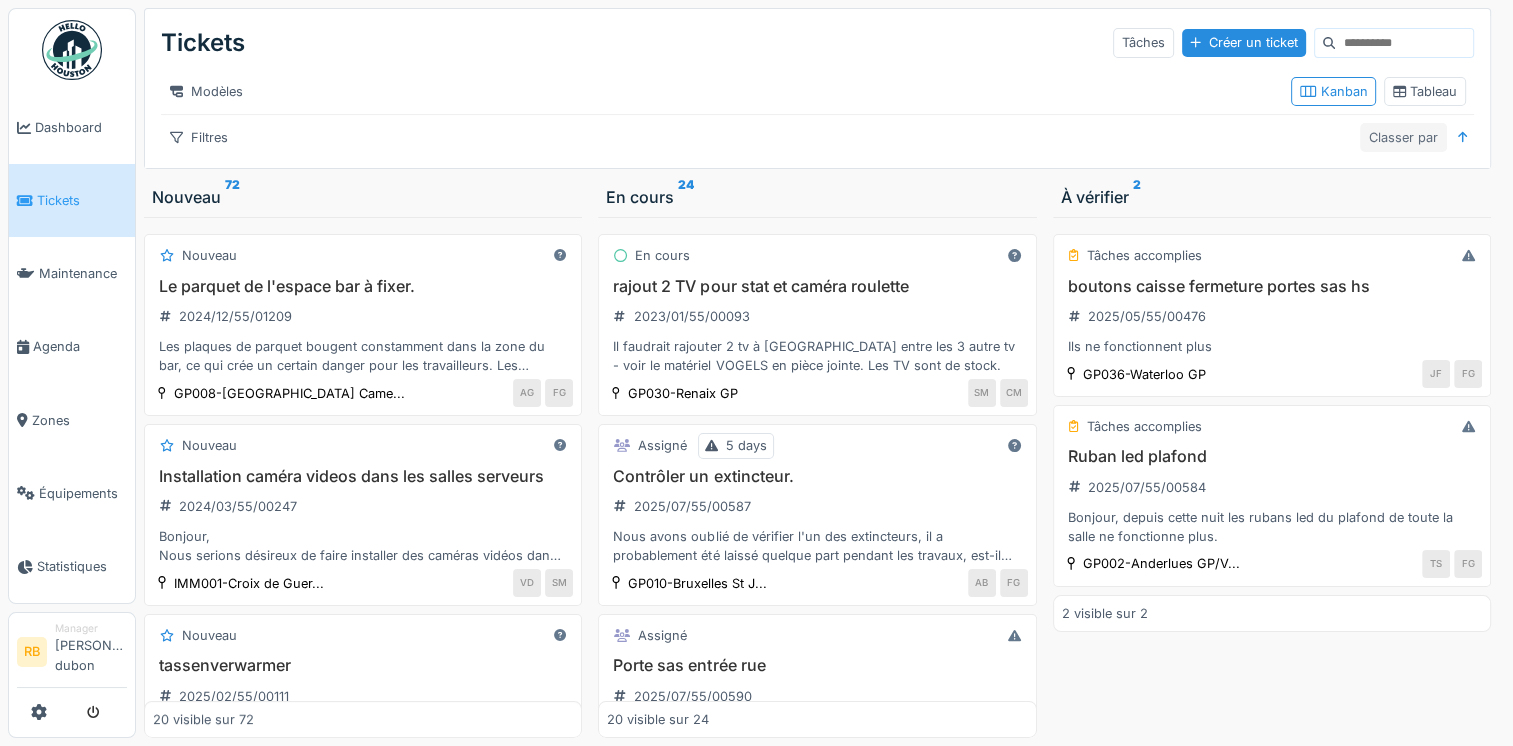 click on "Classer par" at bounding box center [1403, 137] 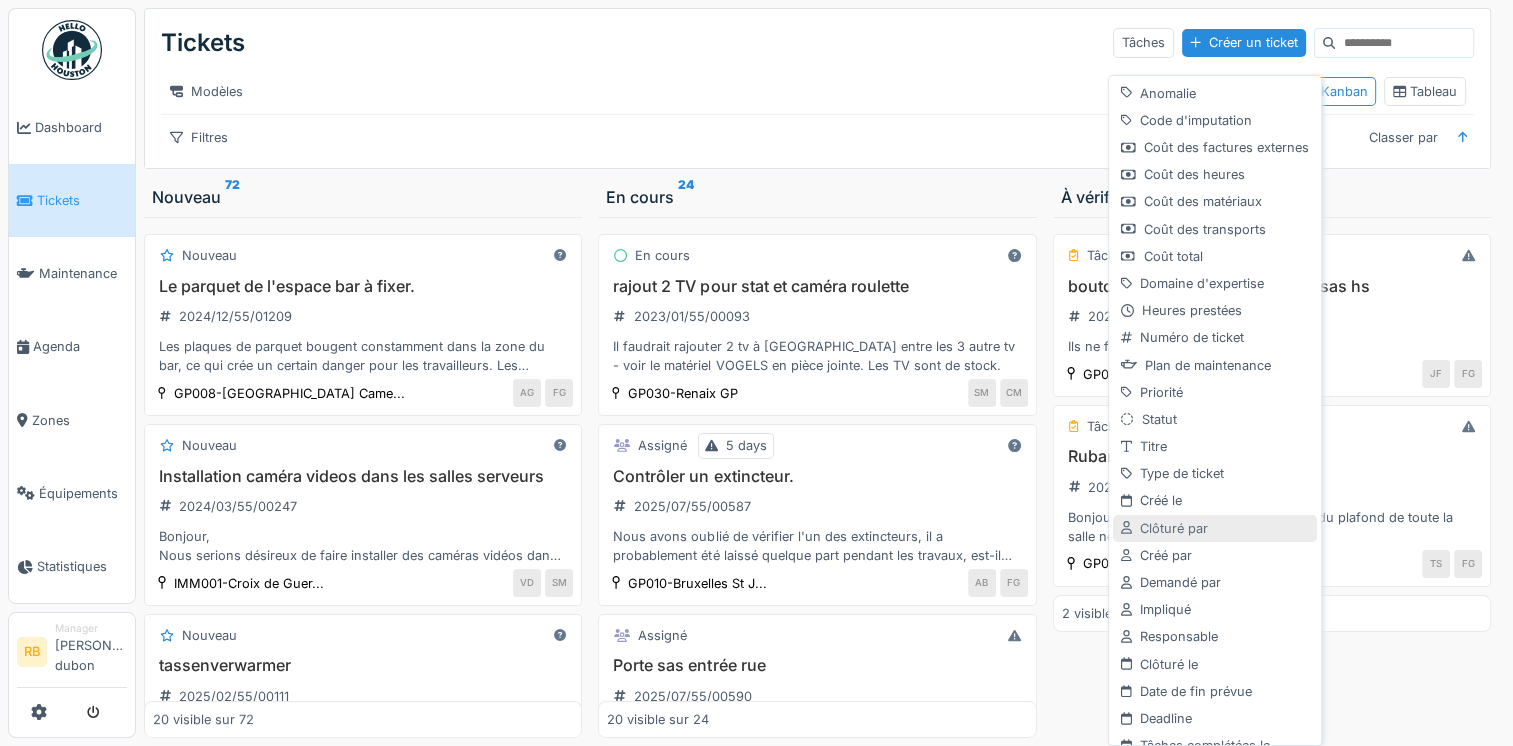 click on "Clôturé par" at bounding box center [1214, 528] 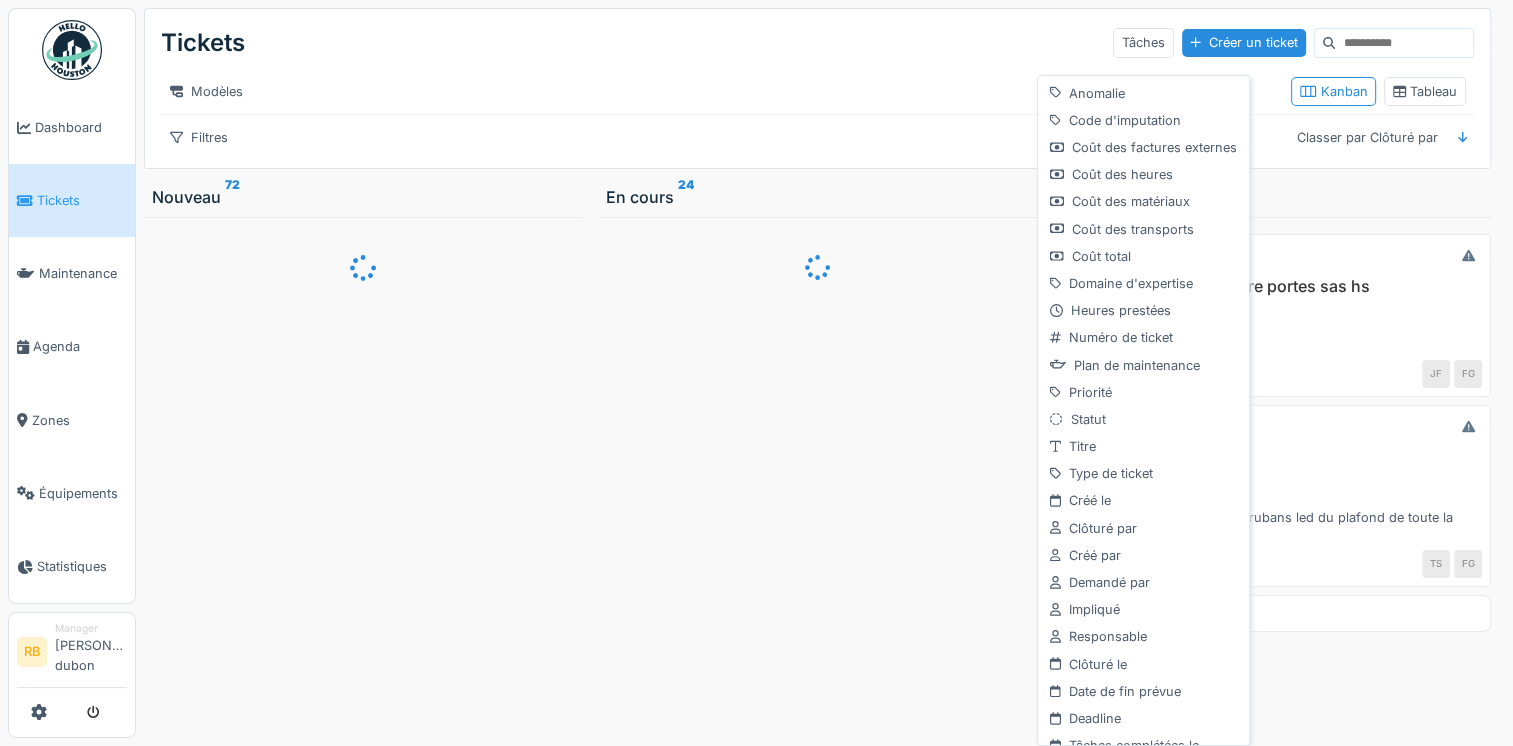 click on "Tickets Tâches Créer un ticket Modèles   Kanban   Tableau Filtres Classer par Clôturé par" at bounding box center [817, 88] 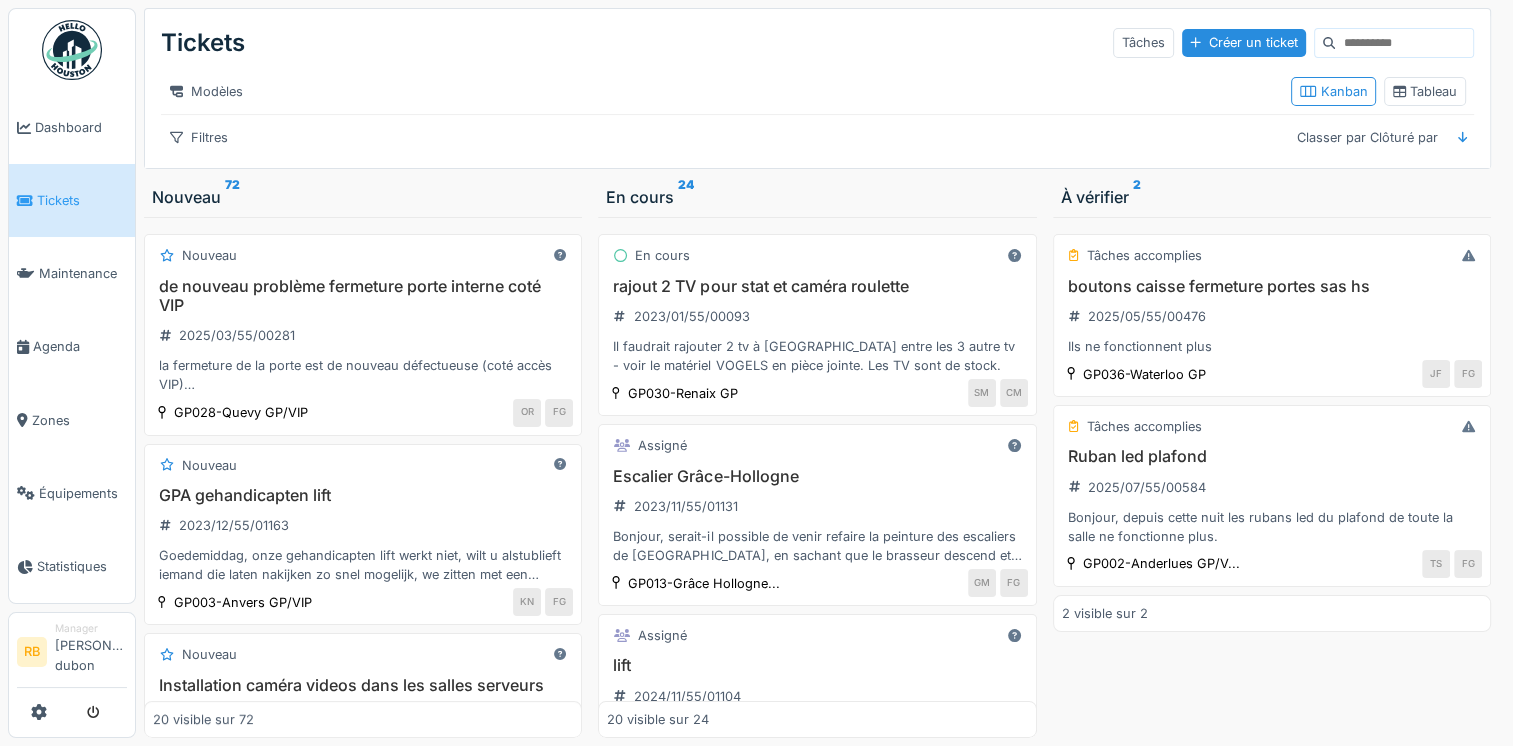 click on "Tickets Tâches Créer un ticket Modèles   Kanban   Tableau Filtres Classer par Clôturé par" at bounding box center (817, 88) 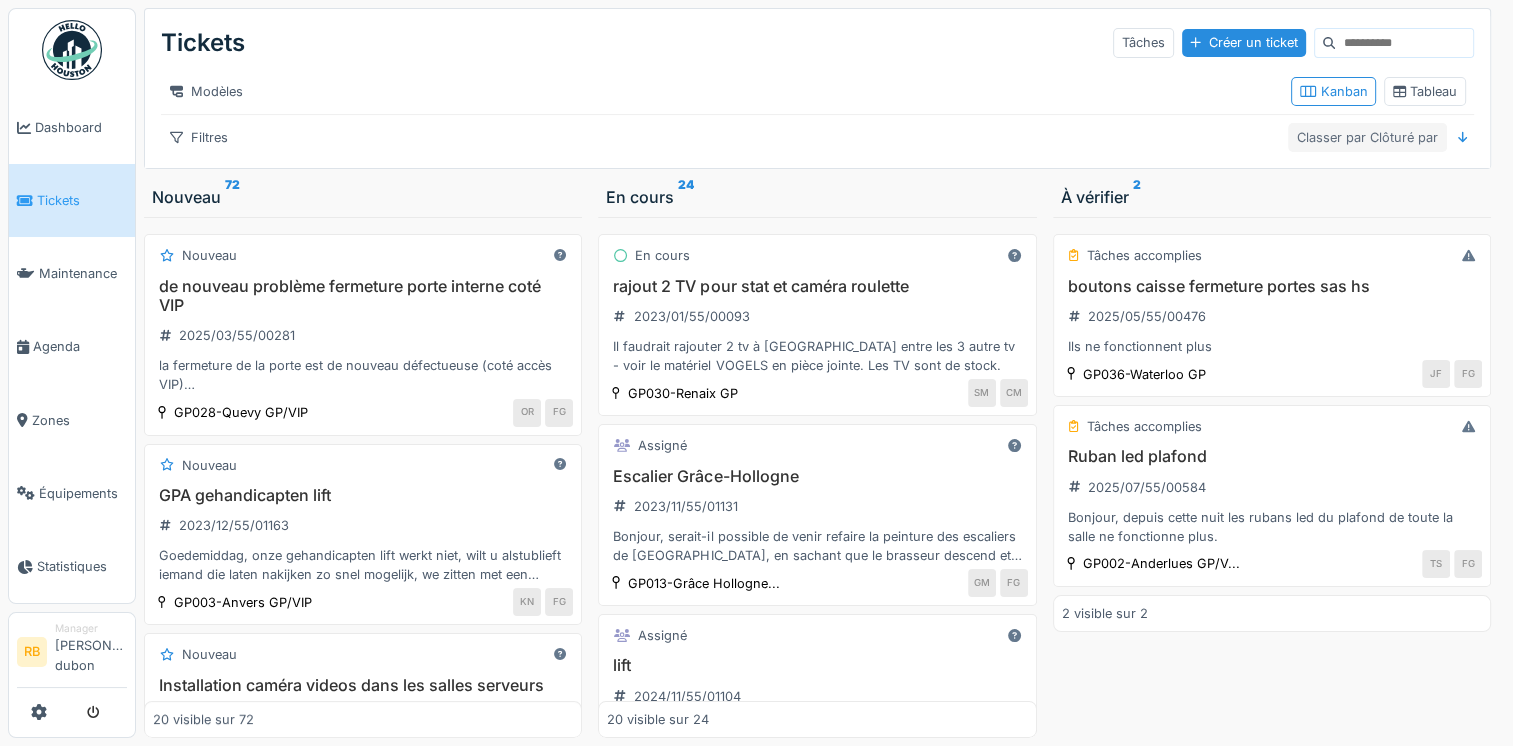 click on "Classer par Clôturé par" at bounding box center (1367, 137) 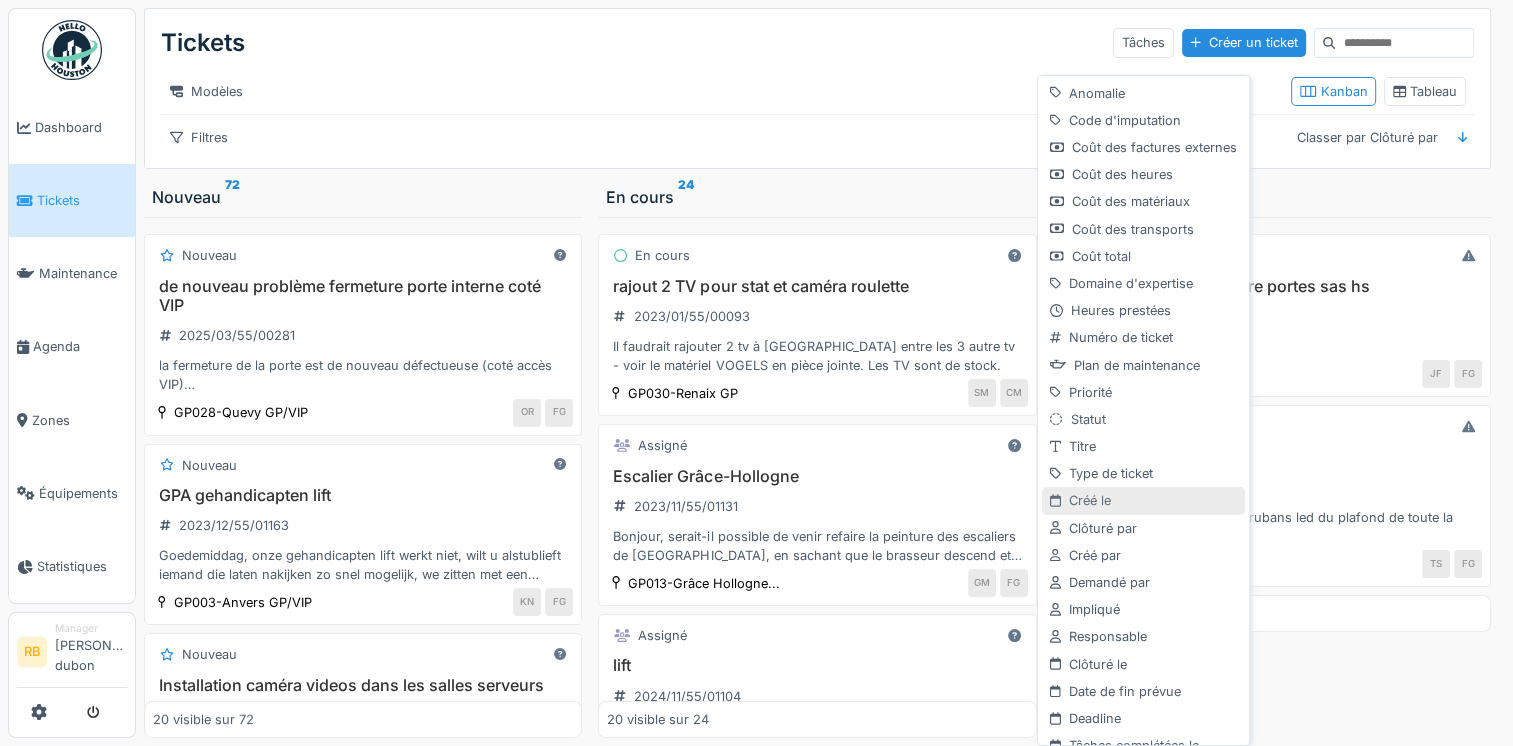 click on "Créé le" at bounding box center [1143, 500] 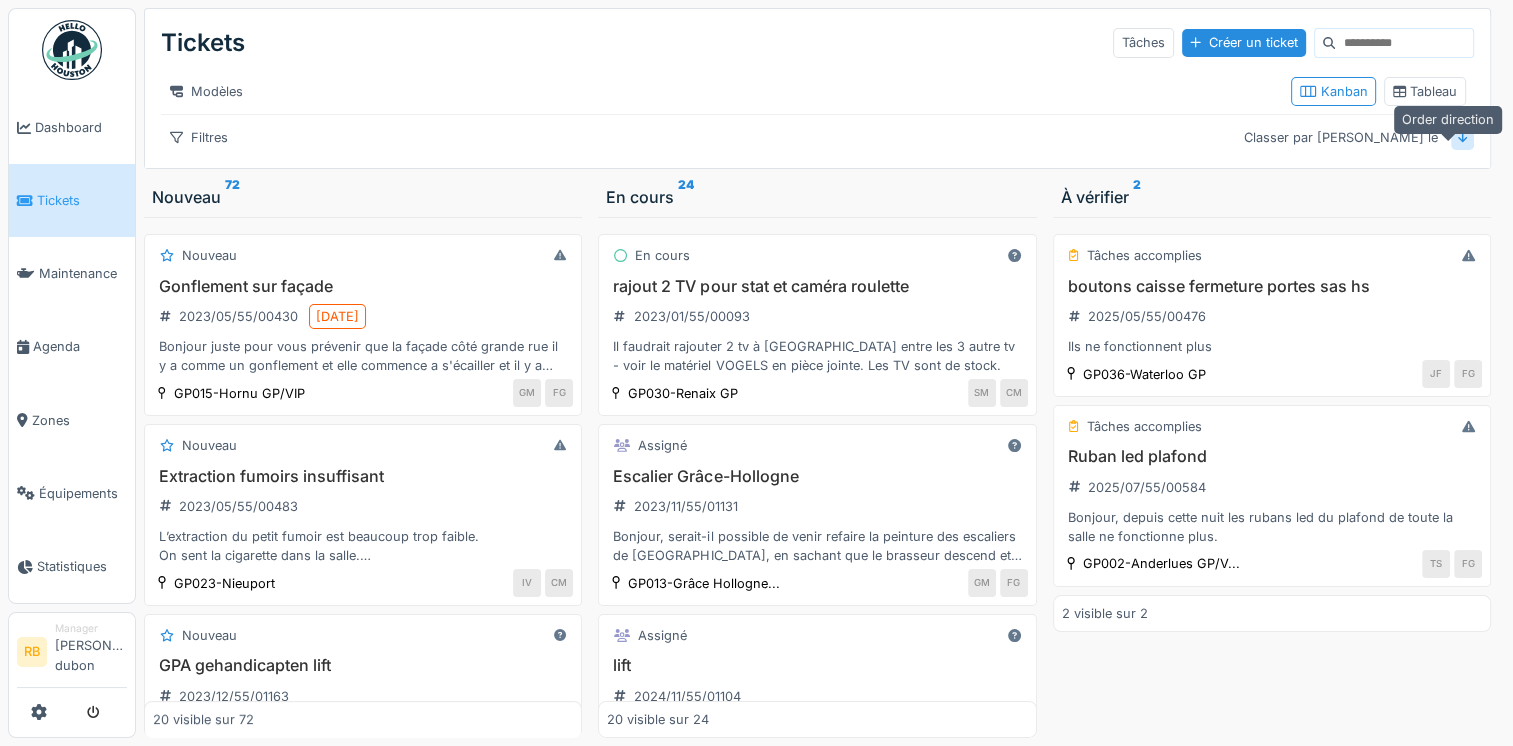 click at bounding box center [1463, 137] 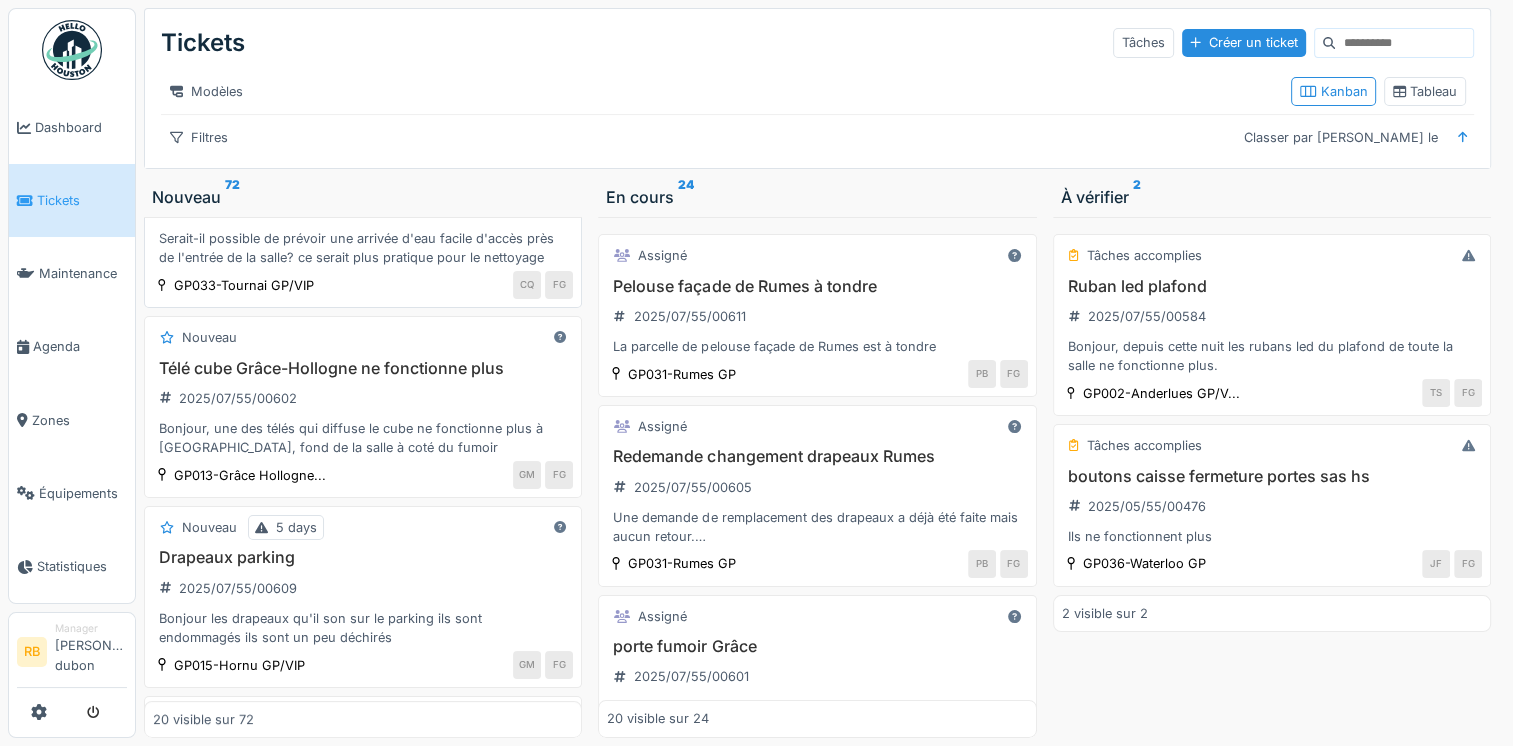 scroll, scrollTop: 0, scrollLeft: 0, axis: both 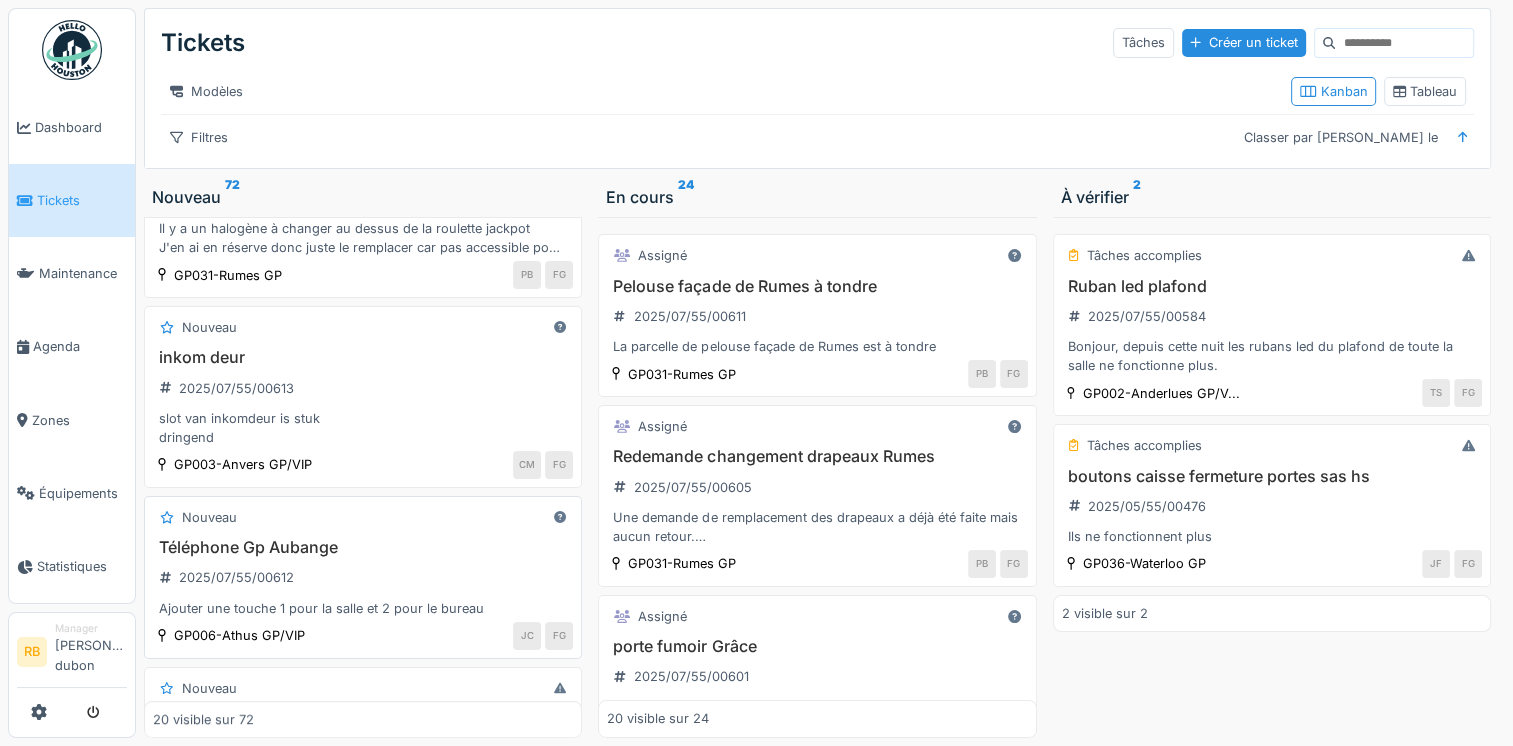 click on "Téléphone Gp Aubange  2025/07/55/00612 Ajouter une touche 1 pour la salle et 2 pour le bureau" at bounding box center (363, 578) 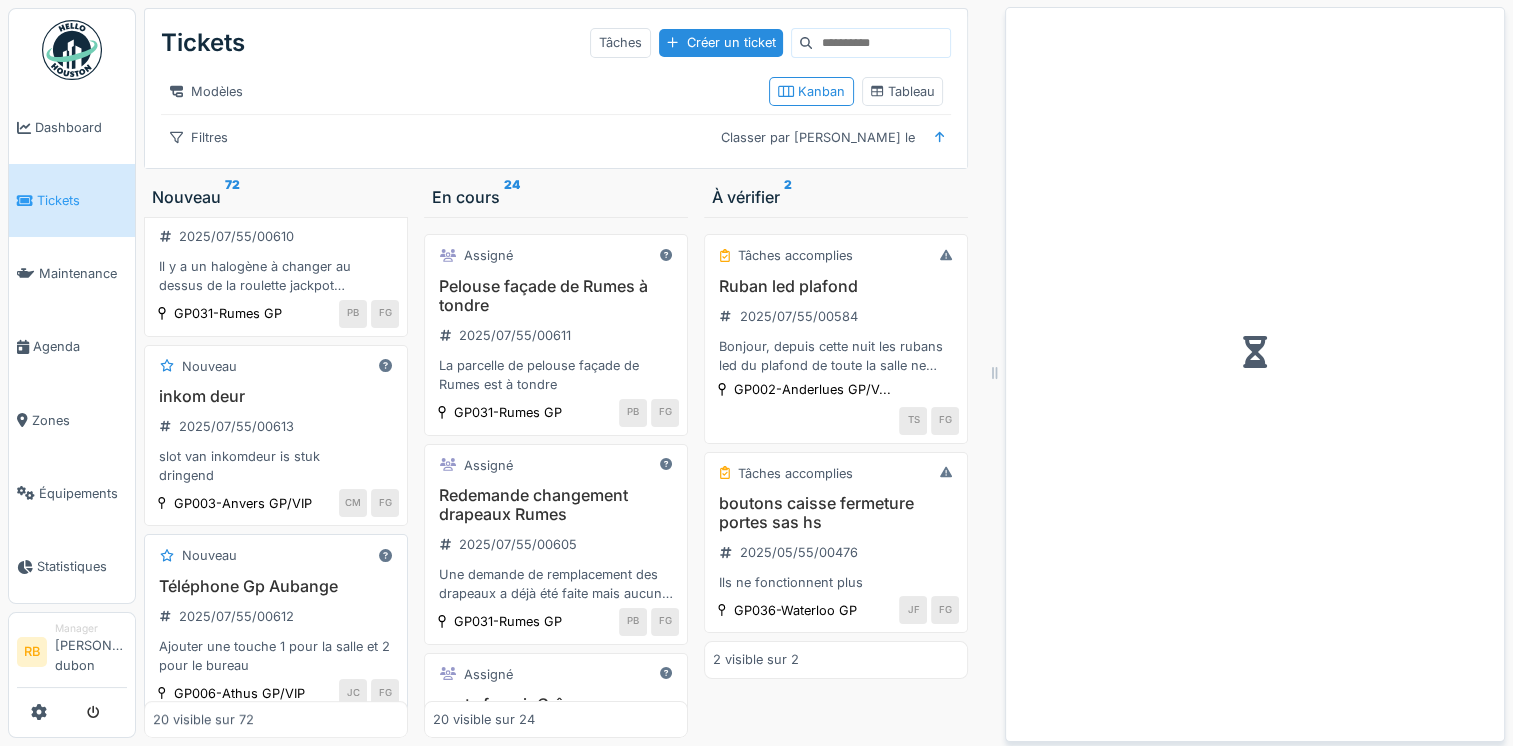 scroll, scrollTop: 800, scrollLeft: 0, axis: vertical 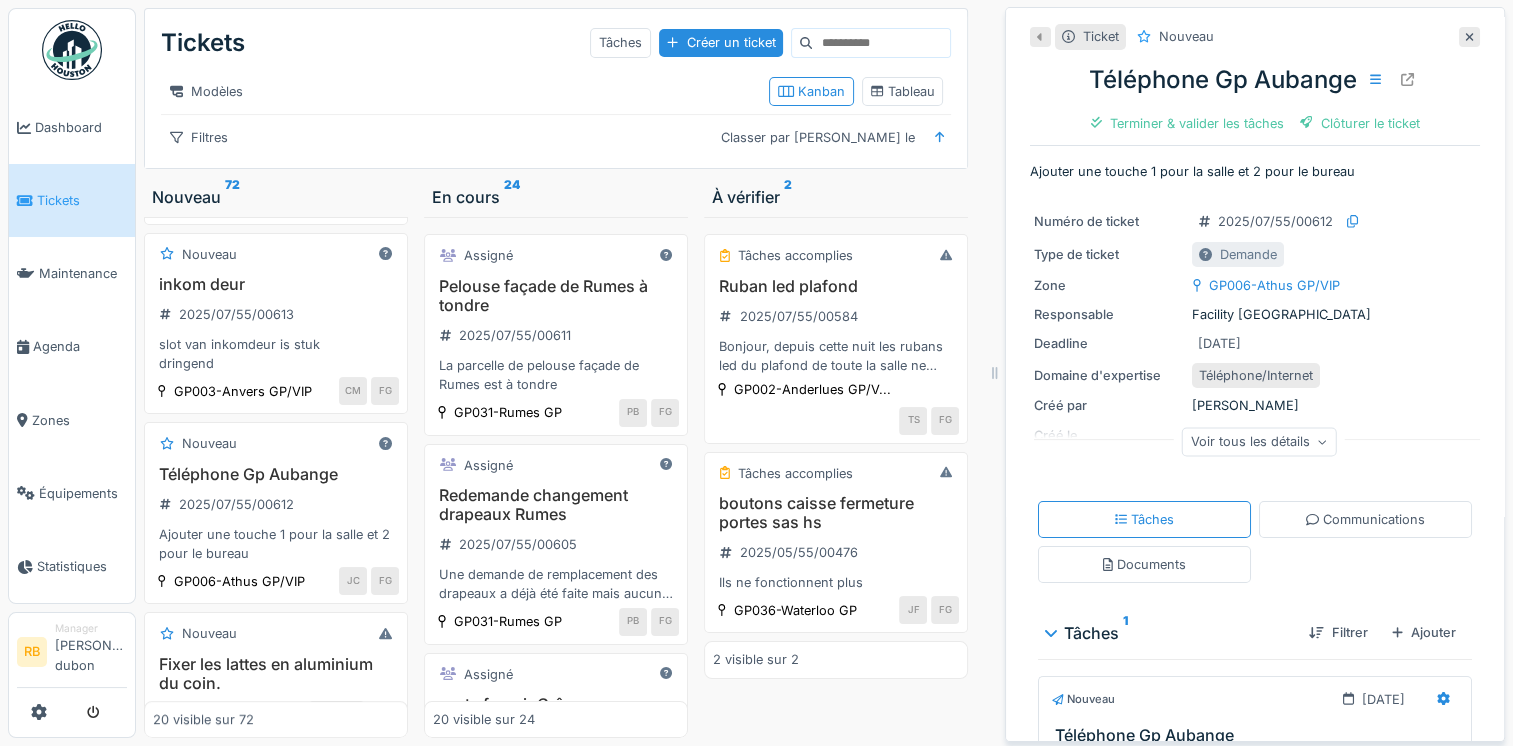 click on "Voir tous les détails" at bounding box center (1259, 441) 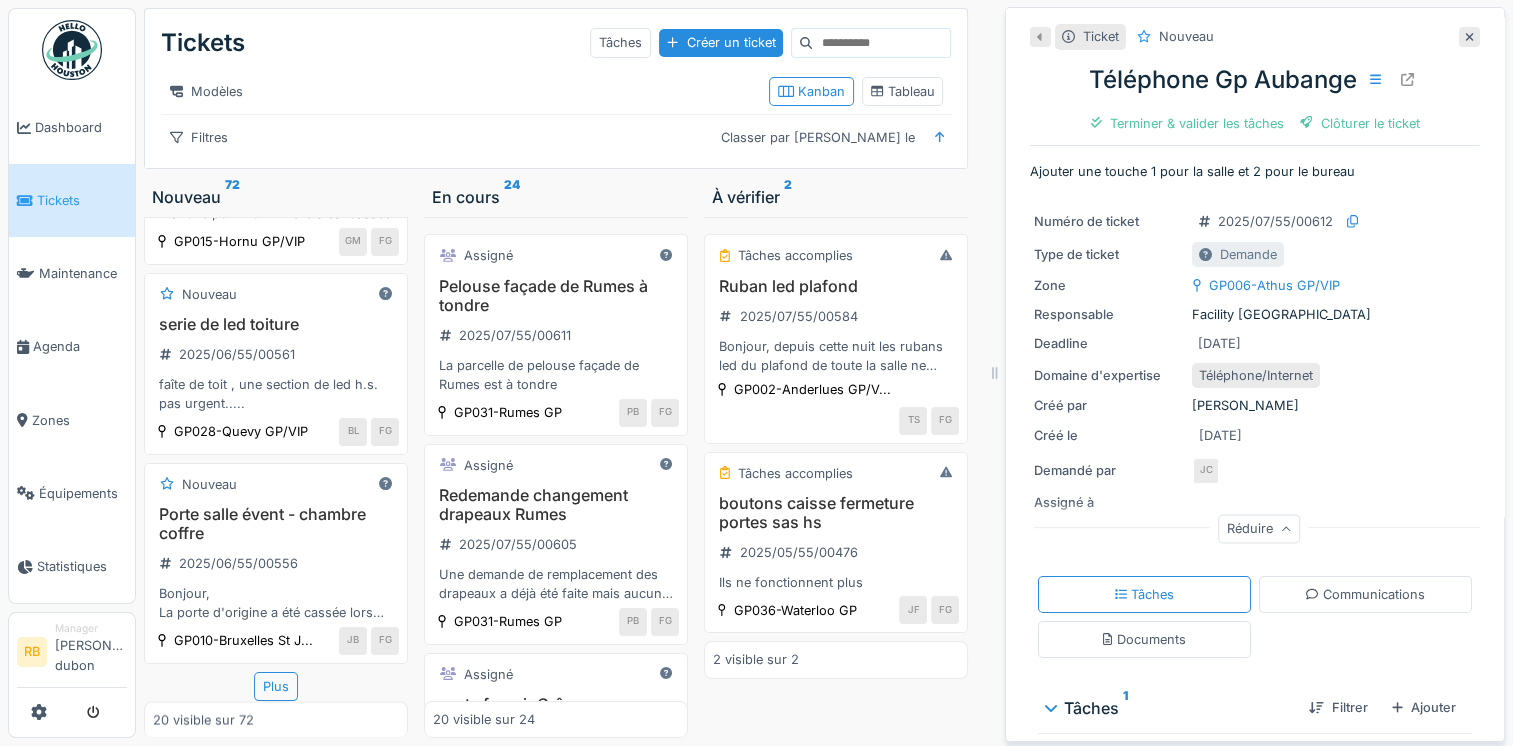 scroll, scrollTop: 3780, scrollLeft: 0, axis: vertical 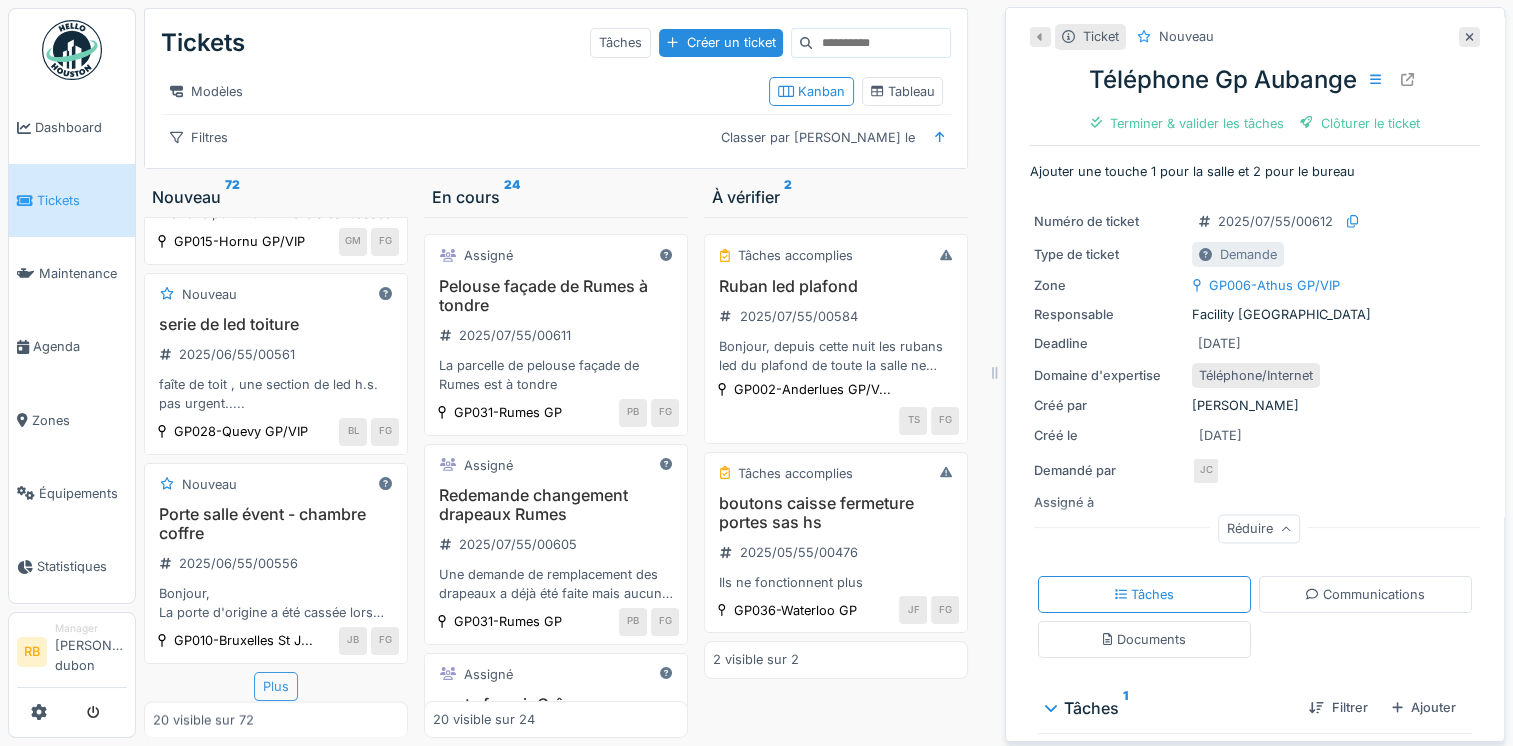 click on "Plus" at bounding box center (276, 686) 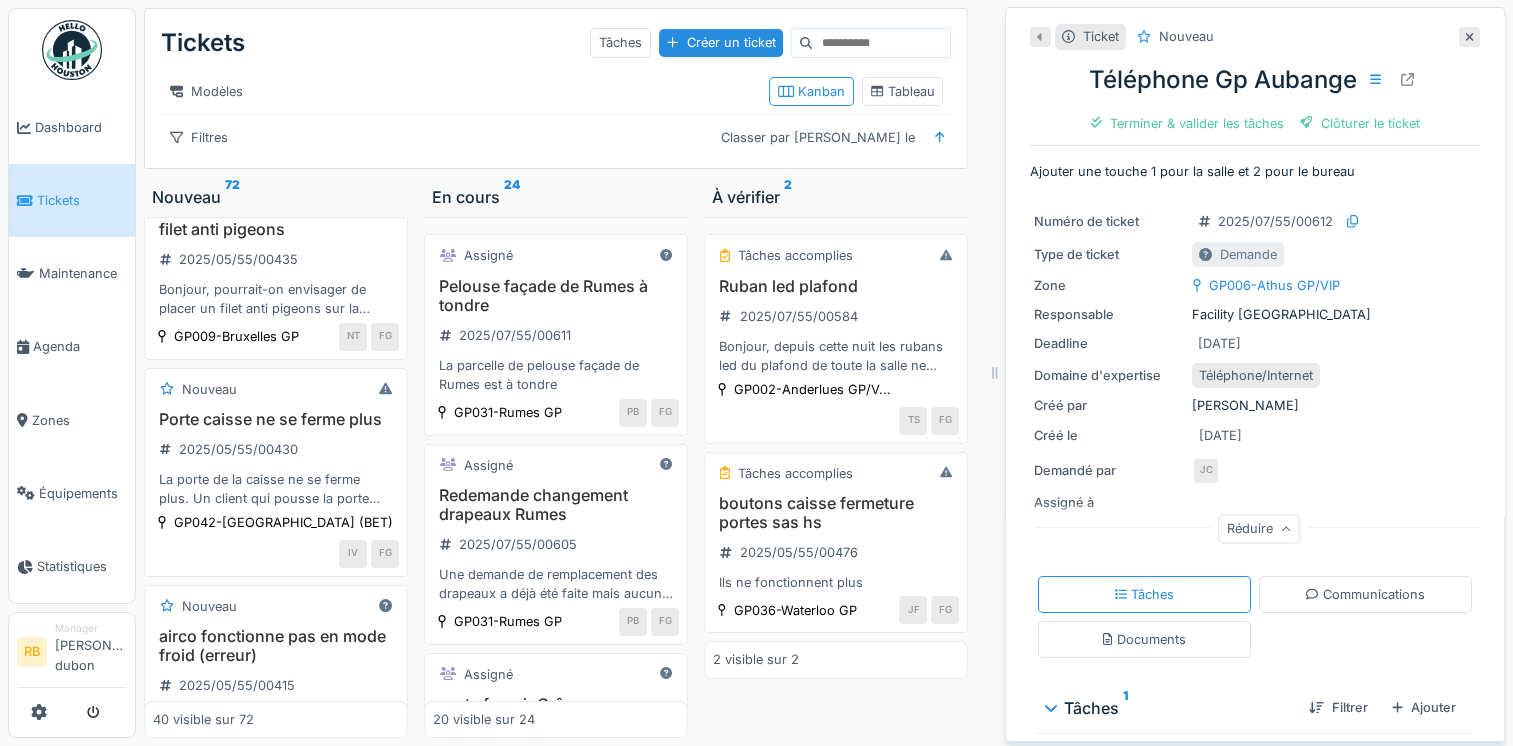 scroll, scrollTop: 8012, scrollLeft: 0, axis: vertical 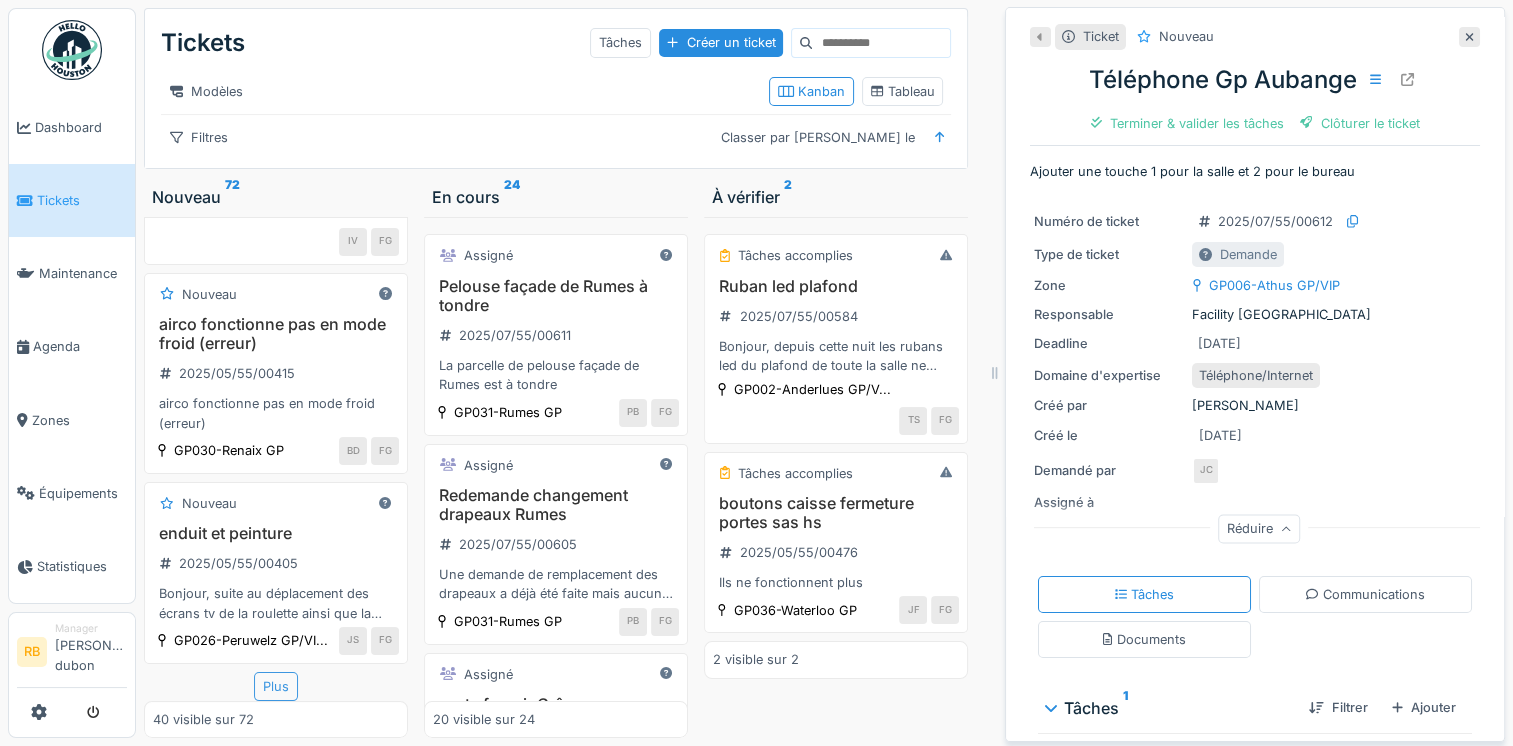 click on "Plus" at bounding box center (276, 686) 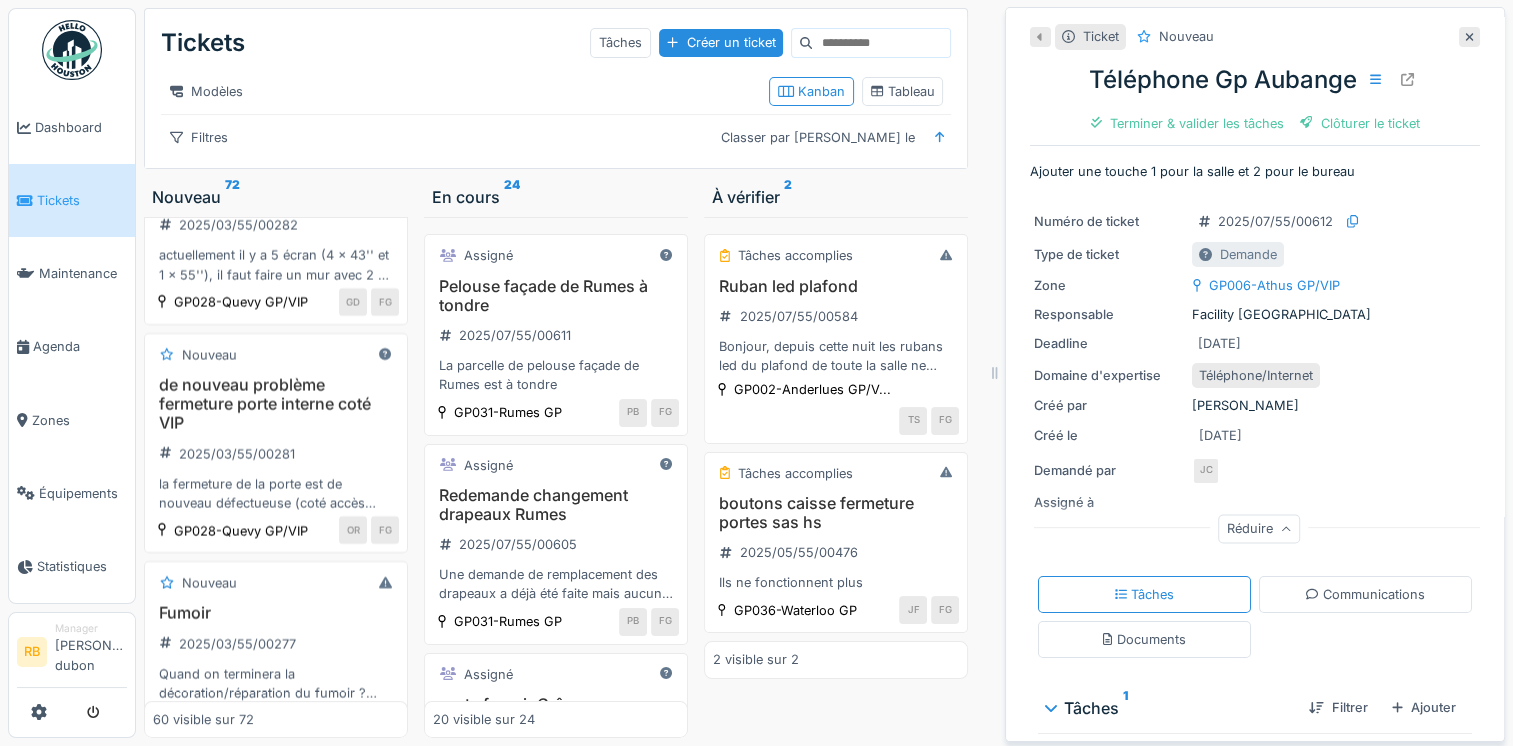 click on "Bonjour, suite au déplacement des écrans tv de la roulette ainsi que la séparation entre les deux salles serait-il possible de faire venir quelqu'un afin de reboucher les trous et remettre une couche de peinture sur ces emplacements
Sur la photo écran droit, l'écran de droite va également être déplacé lorsque la nouvelle roulette arrivera et il faudra également supprimer les marques de l'ancienne attache" at bounding box center (276, 55) 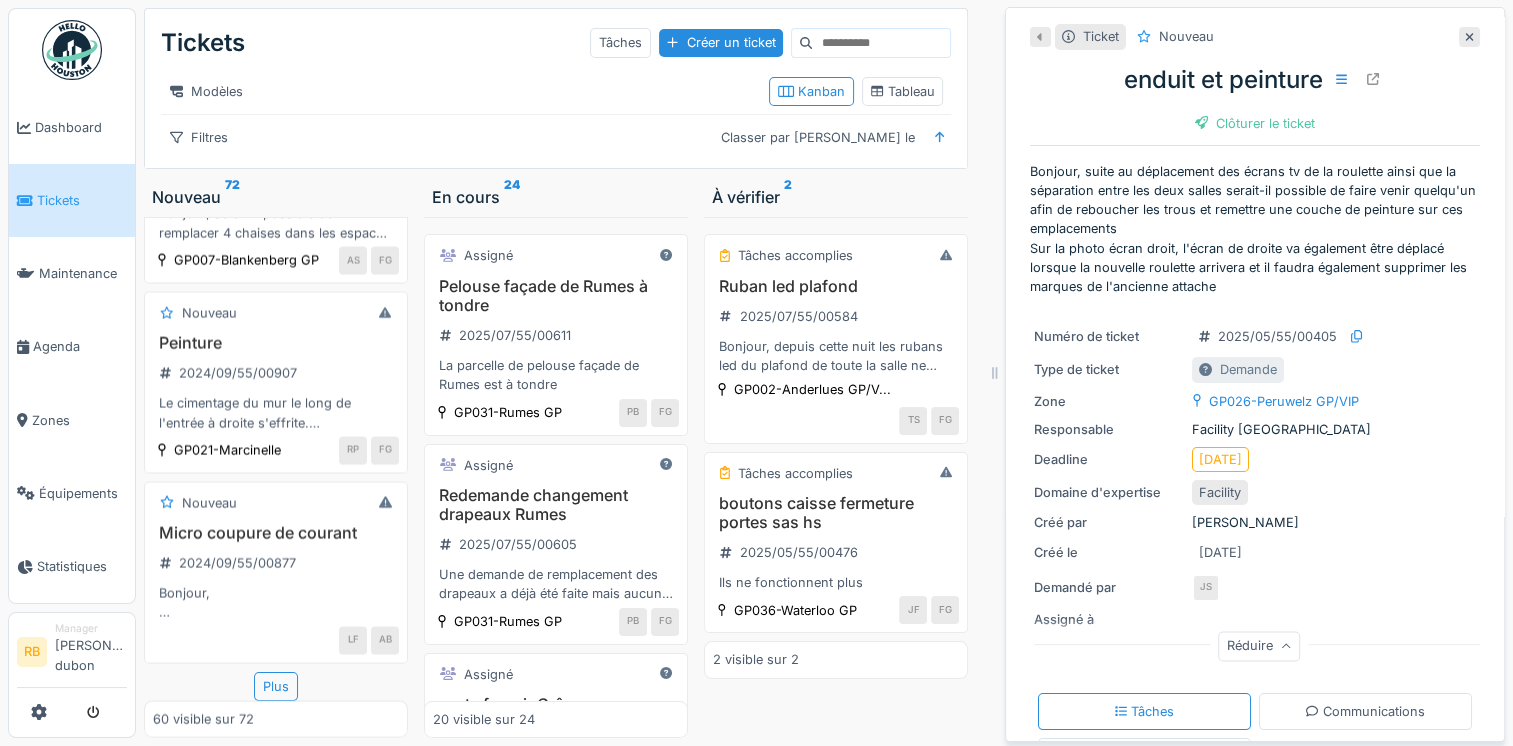 scroll, scrollTop: 12364, scrollLeft: 0, axis: vertical 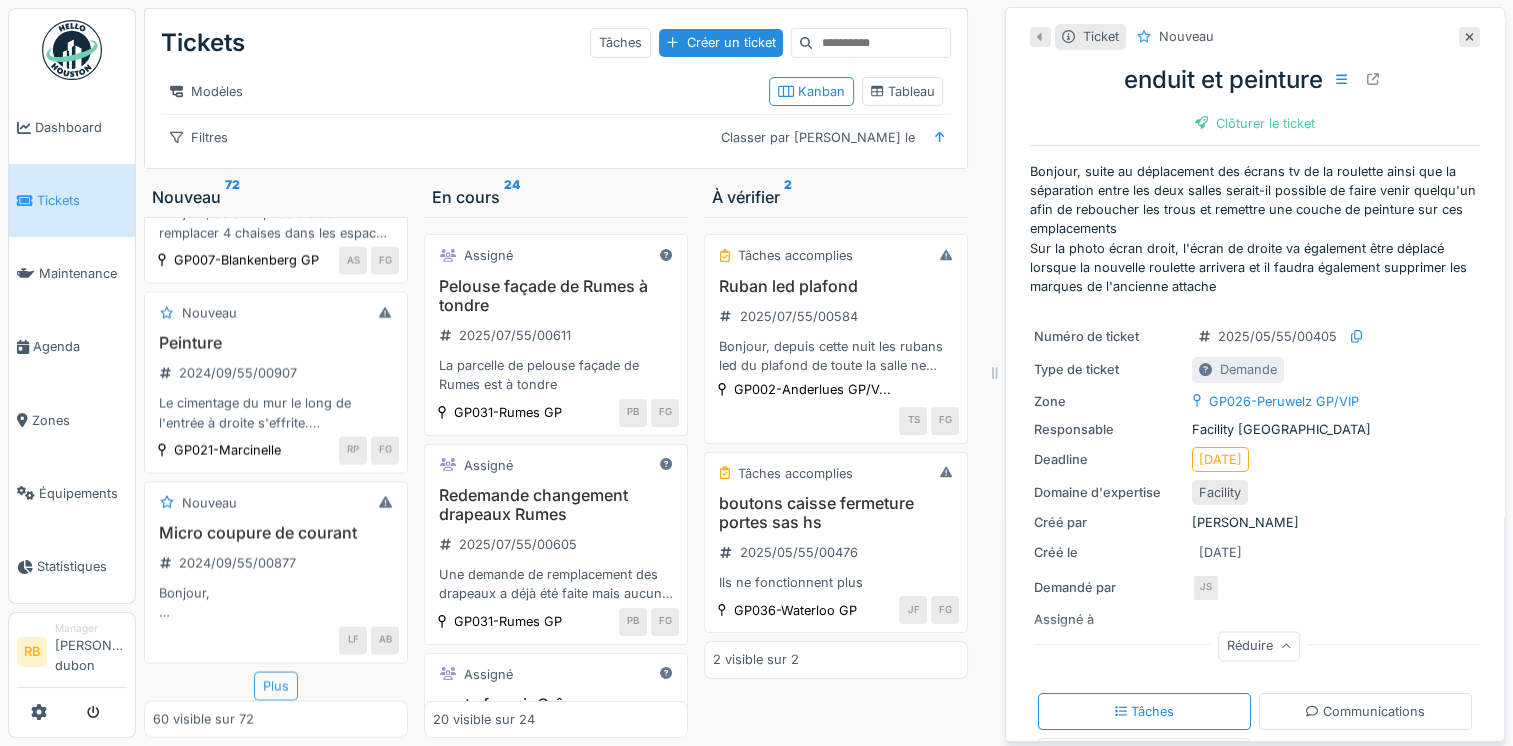 click on "Plus" at bounding box center (276, 686) 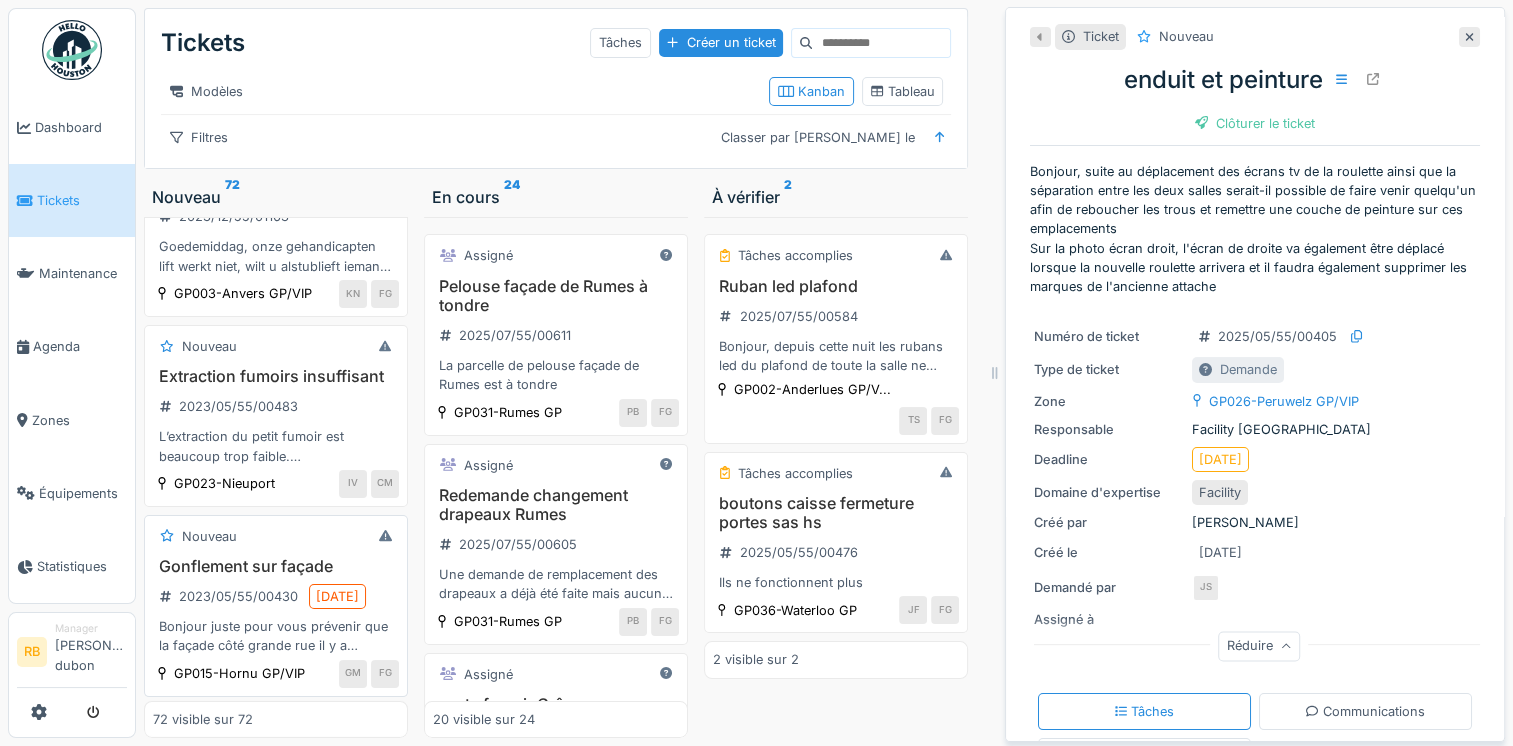 scroll, scrollTop: 13940, scrollLeft: 0, axis: vertical 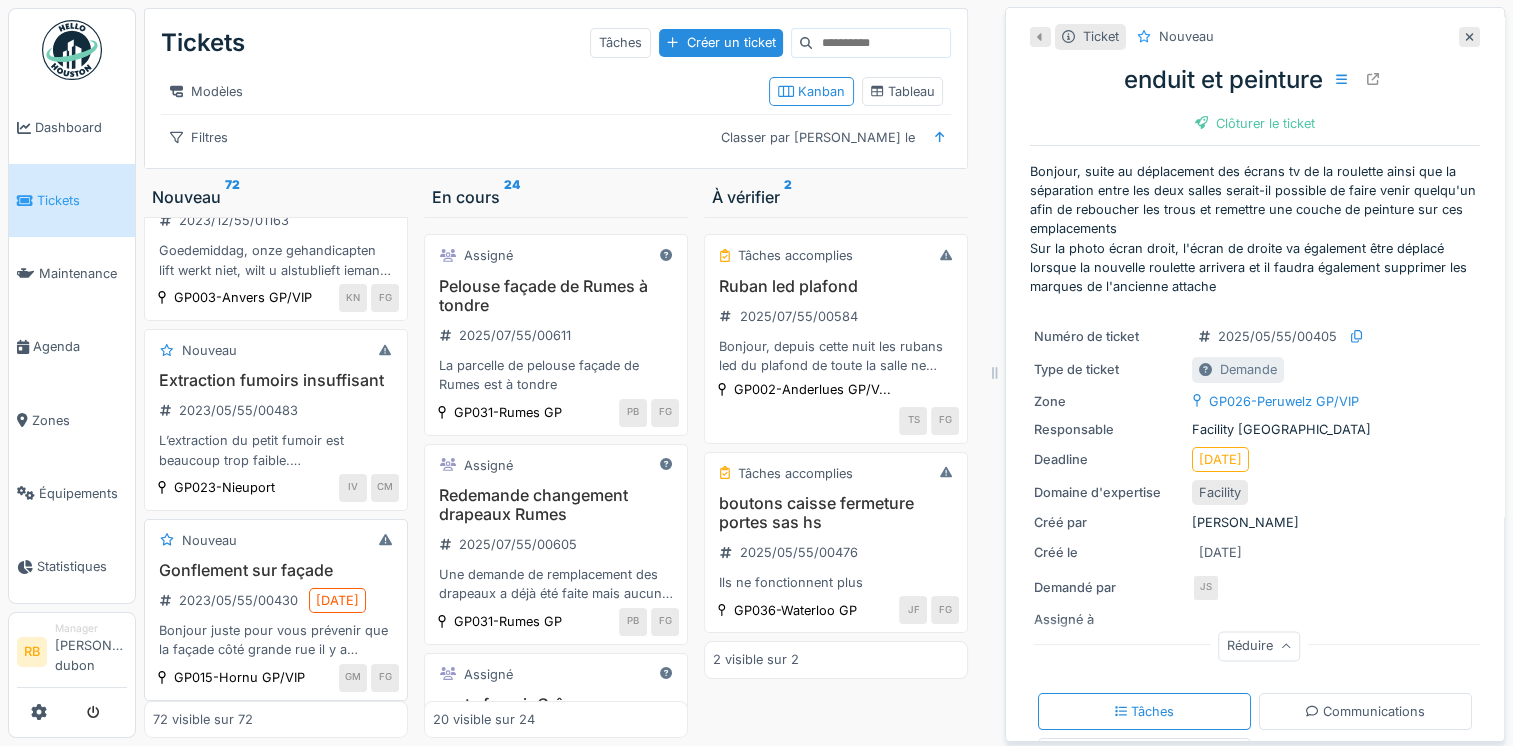 click on "Installation caméra videos dans les salles serveurs 2024/03/55/00247 Bonjour,
Nous serions désireux de faire installer des caméras vidéos dans toutes les salles serveurs : gaming halls, Hq et casinos français." at bounding box center [276, -368] 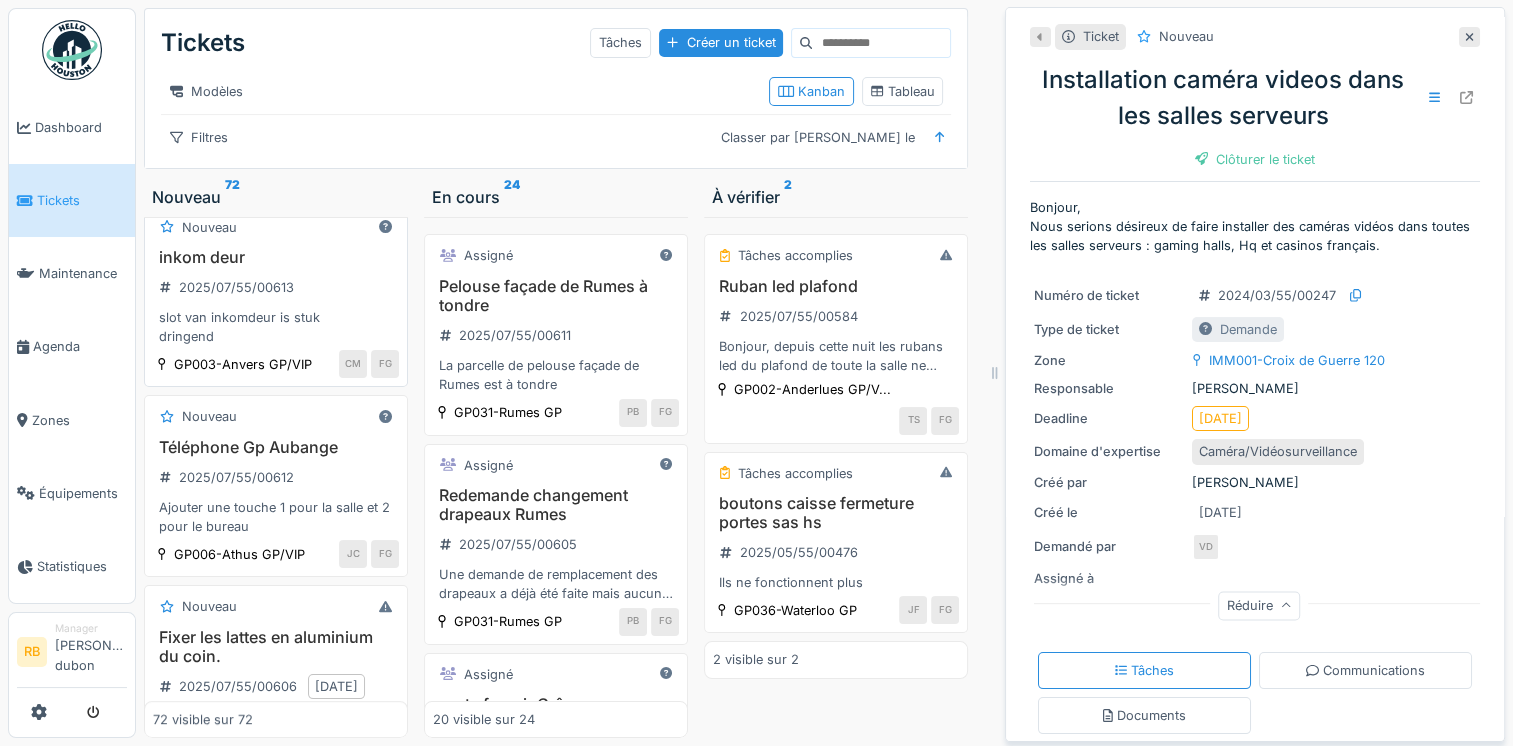 scroll, scrollTop: 871, scrollLeft: 0, axis: vertical 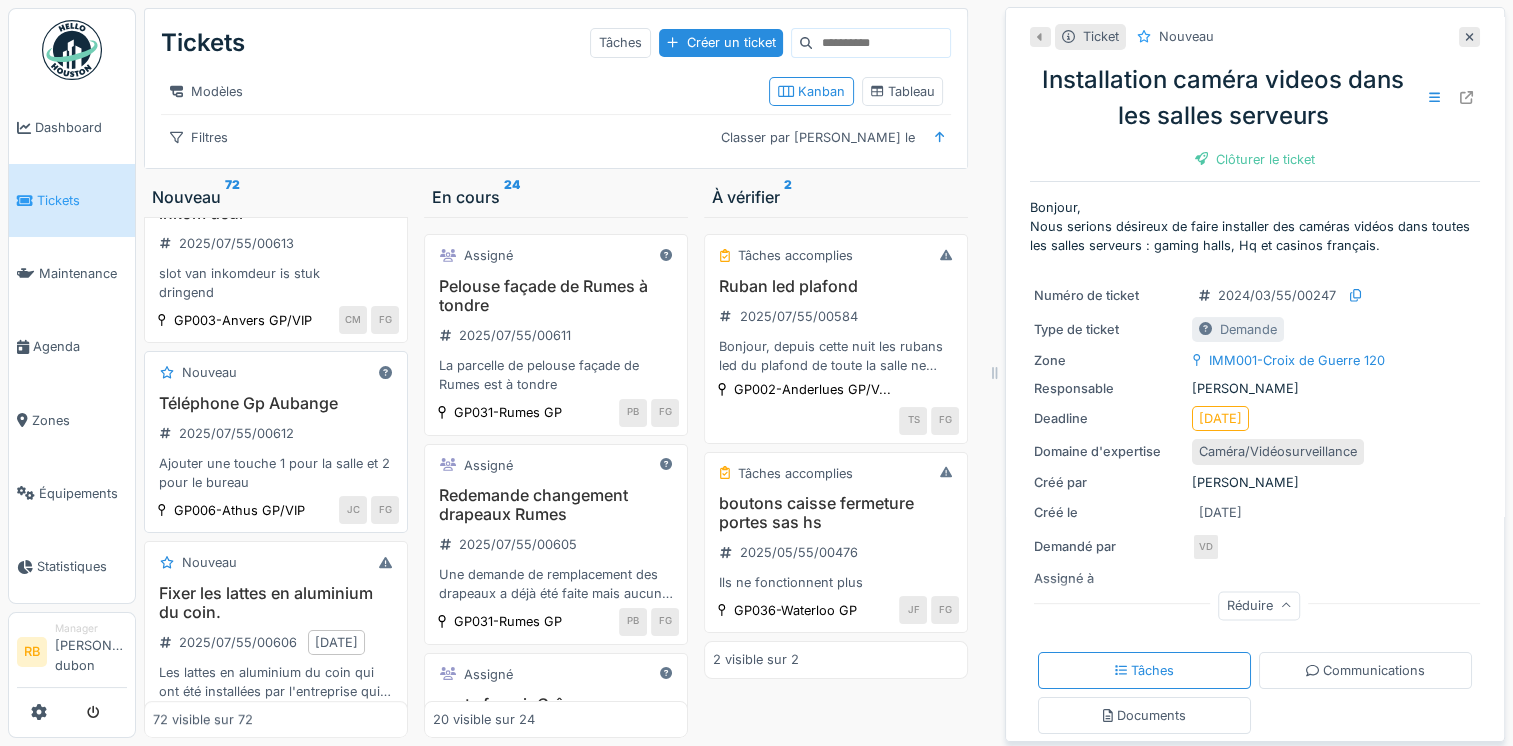 click on "Téléphone Gp Aubange" at bounding box center [276, 403] 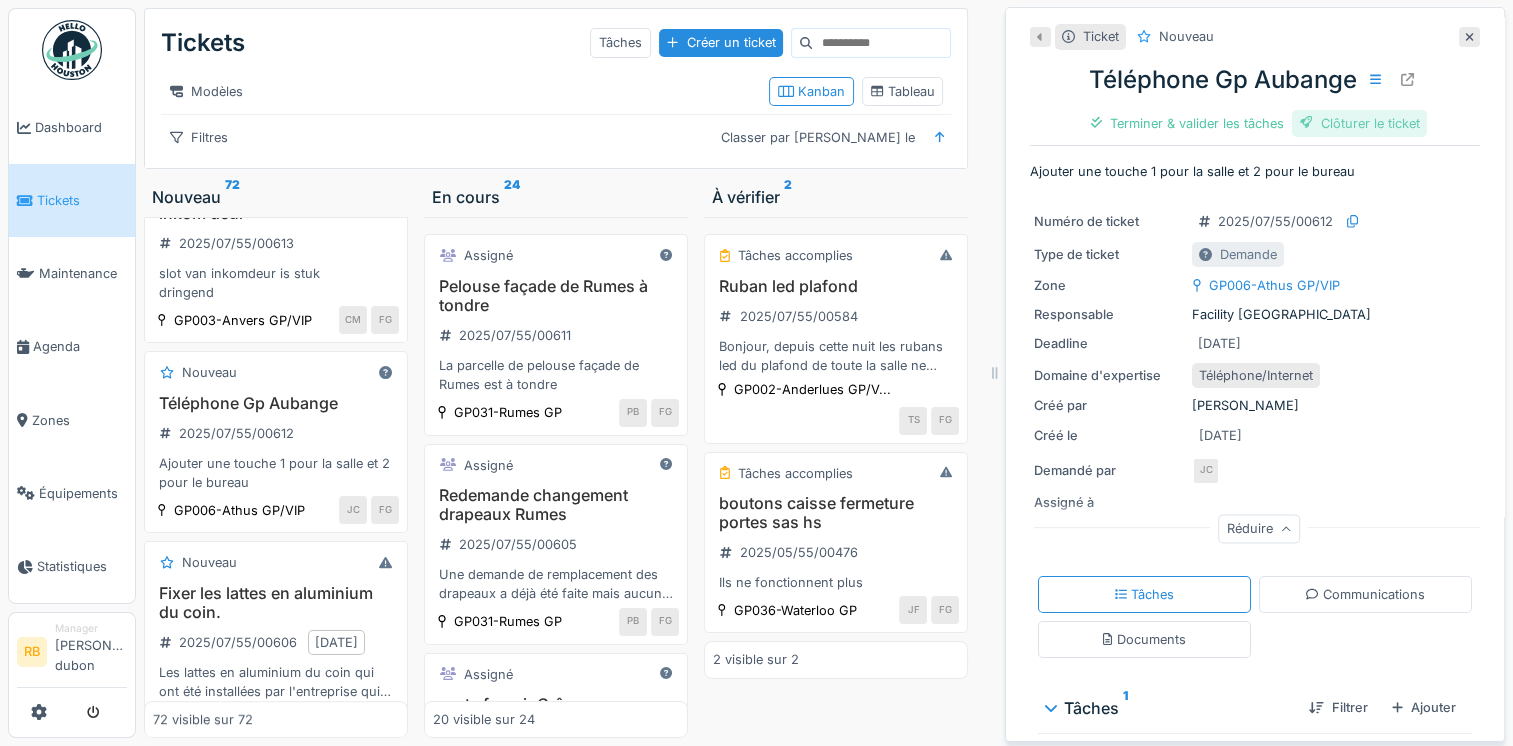 click on "Clôturer le ticket" at bounding box center (1360, 123) 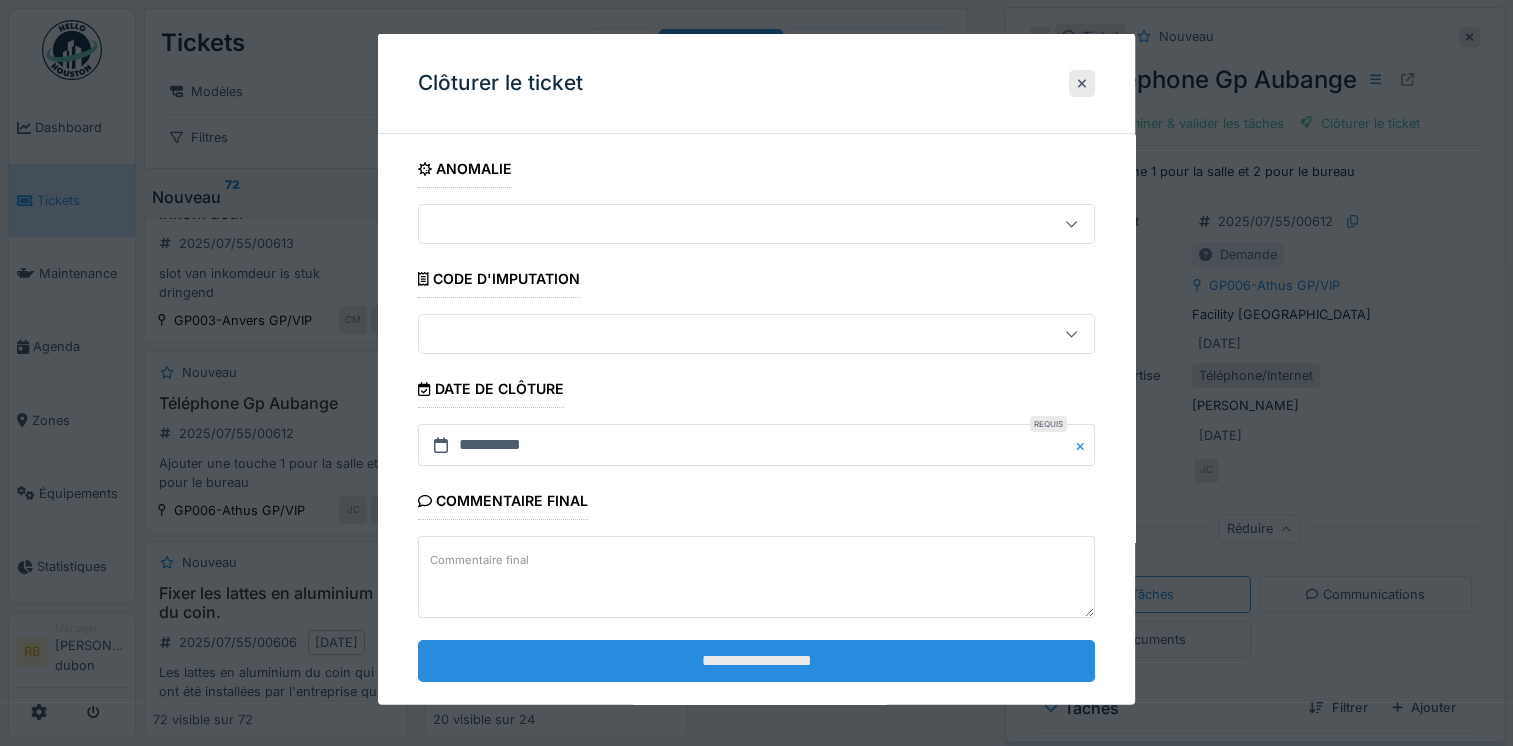 click on "**********" at bounding box center (756, 660) 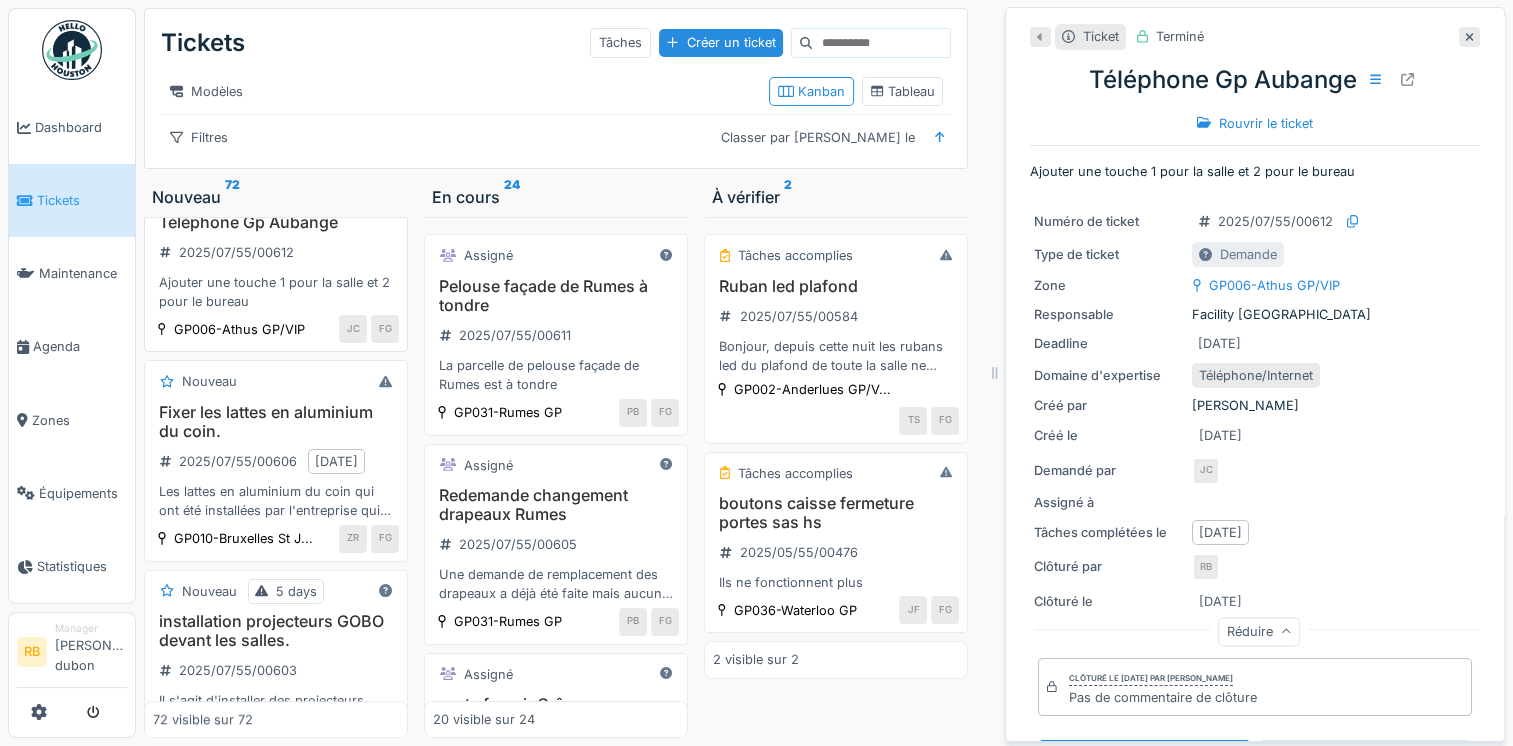scroll, scrollTop: 1050, scrollLeft: 0, axis: vertical 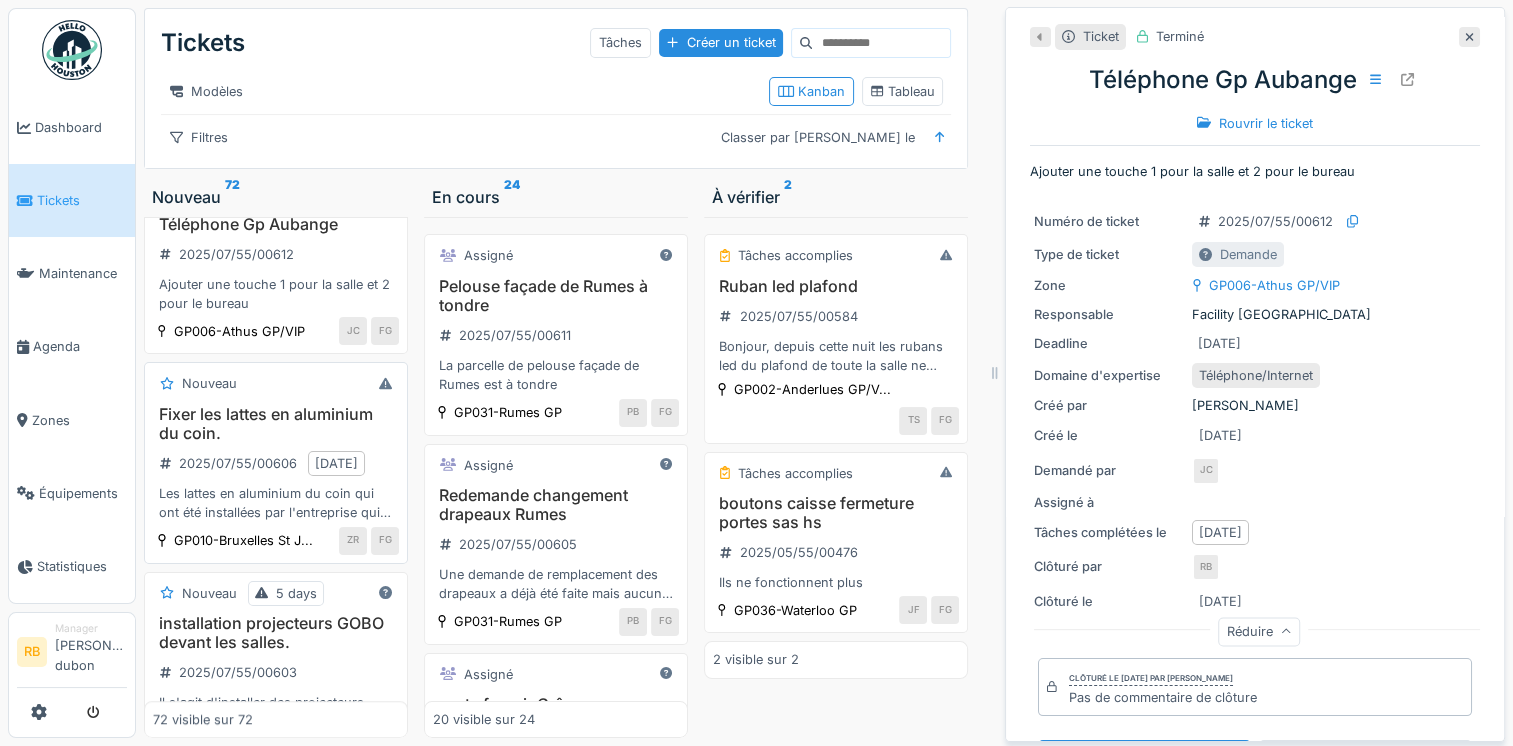 click on "Fixer les lattes en aluminium du coin. 2025/07/55/00606 02/07/2025 Les lattes en aluminium du coin qui ont été installées par l'entreprise qui a installé les tapis (verts) dans l'espace sport ne sont pas correctement fixées, il y a des vis qui ont été dévissées." at bounding box center (276, 464) 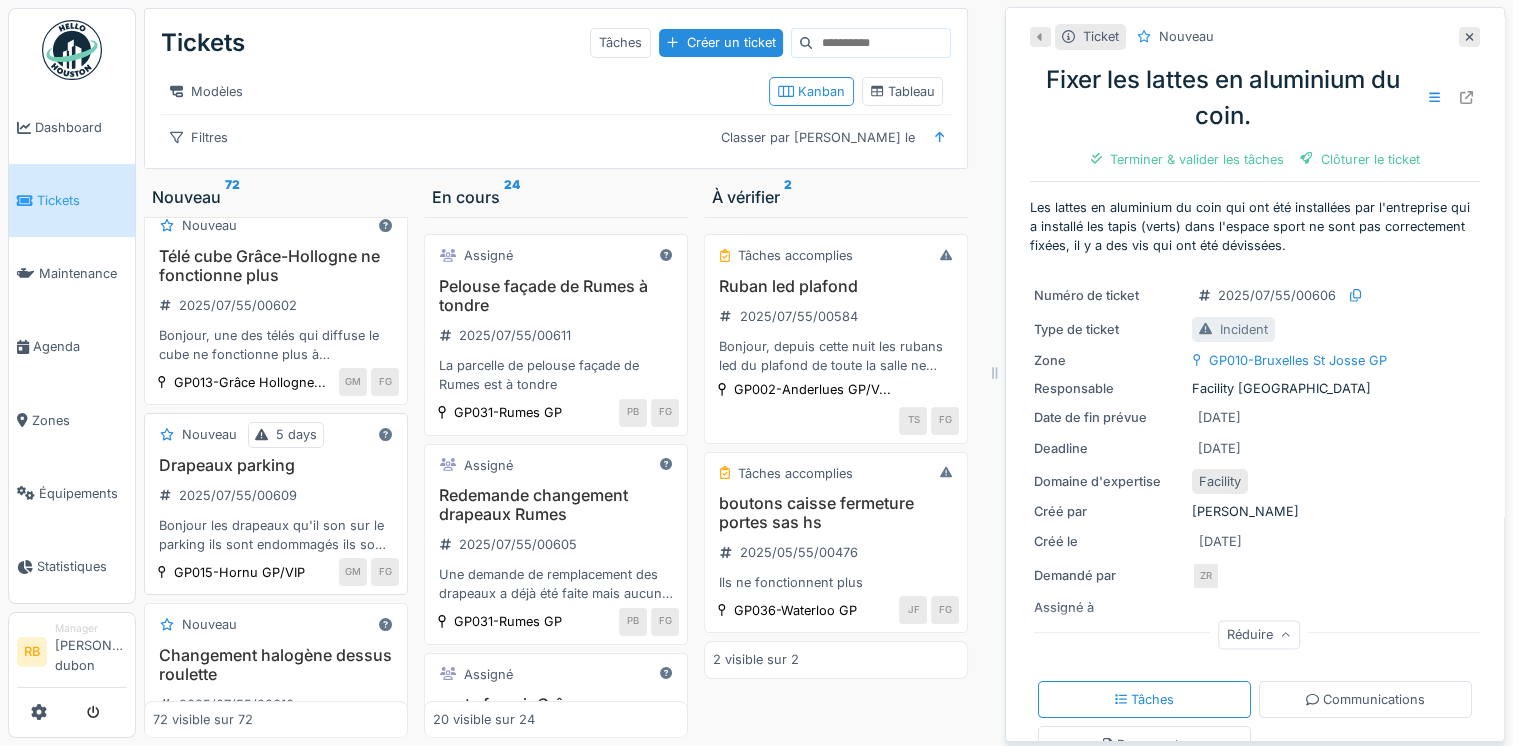 scroll, scrollTop: 220, scrollLeft: 0, axis: vertical 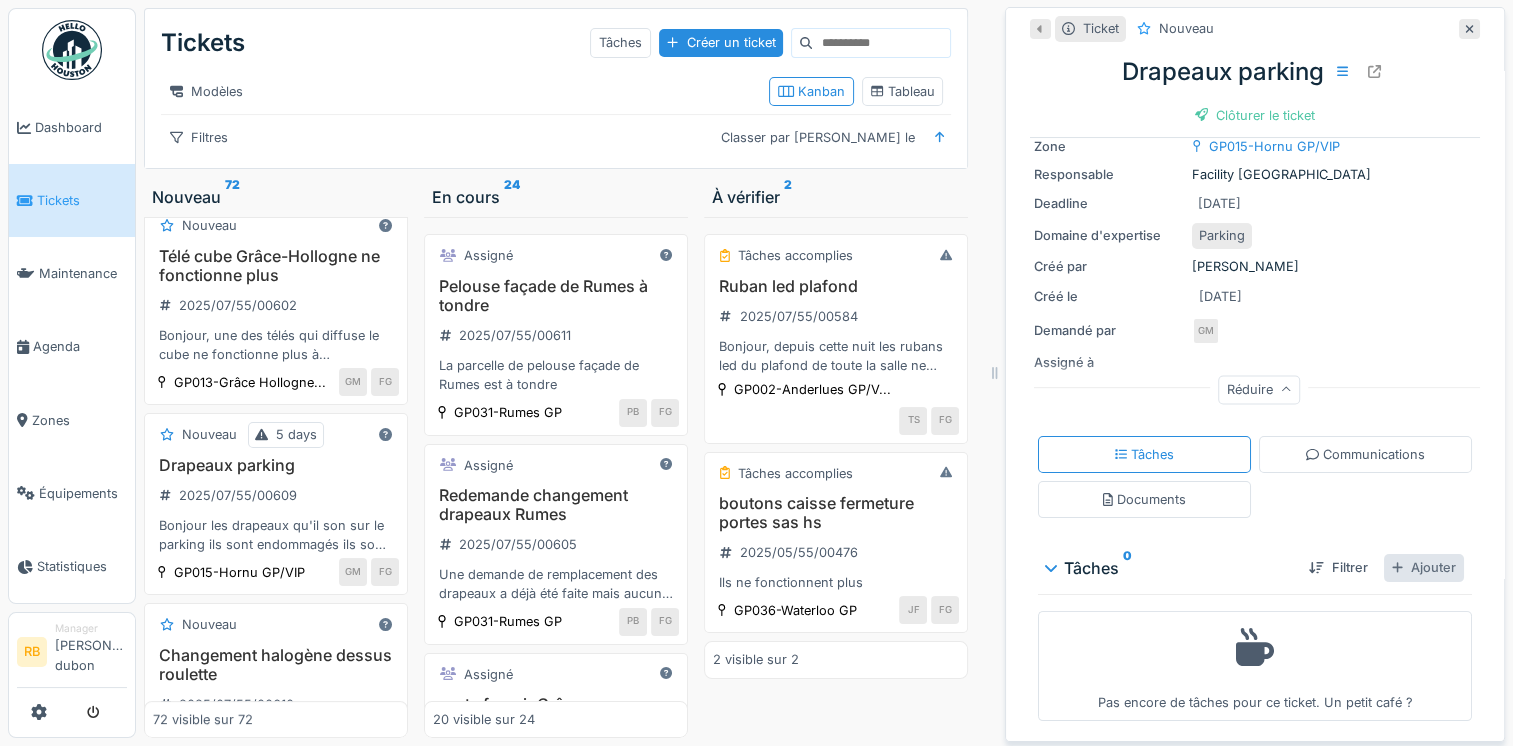 click on "Ajouter" at bounding box center (1424, 567) 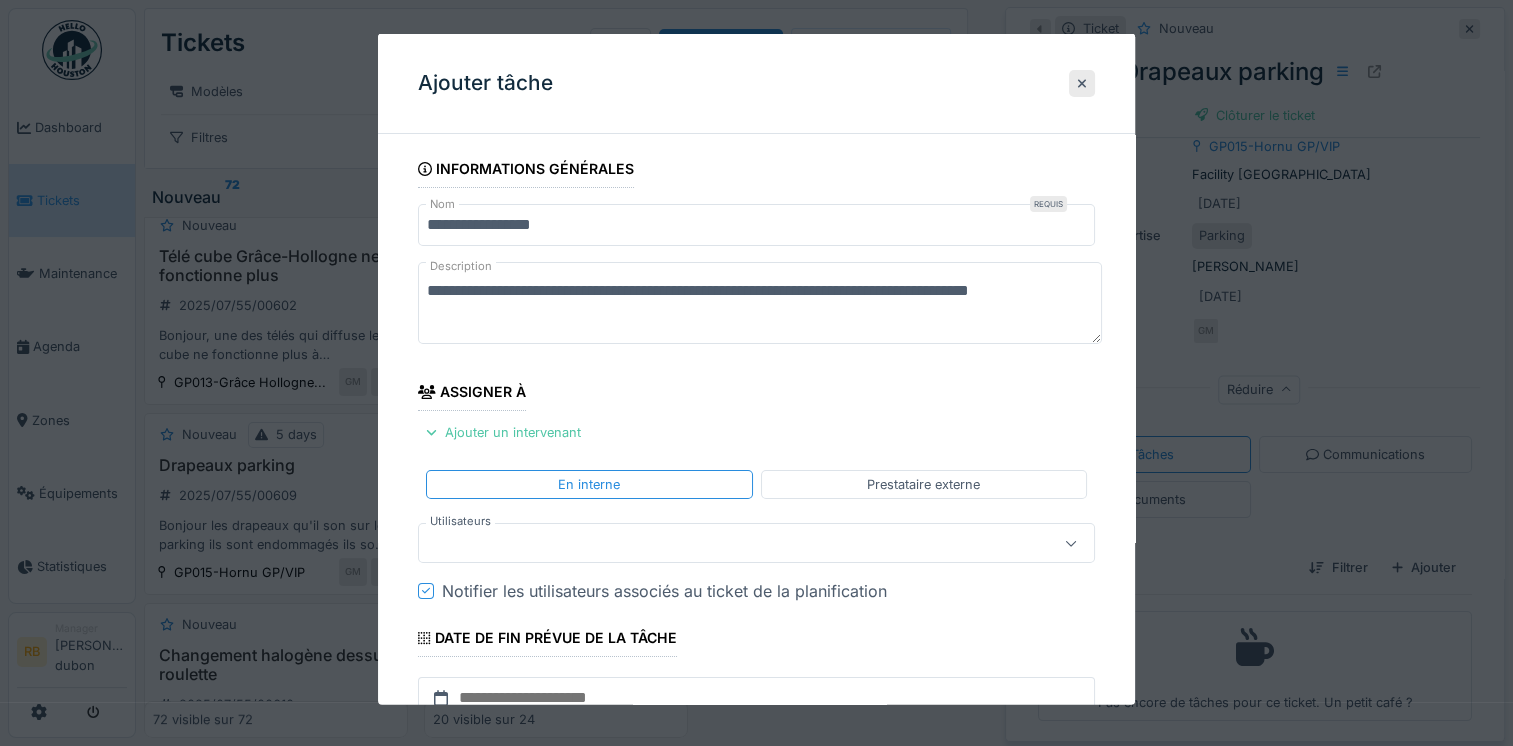 click at bounding box center [756, 543] 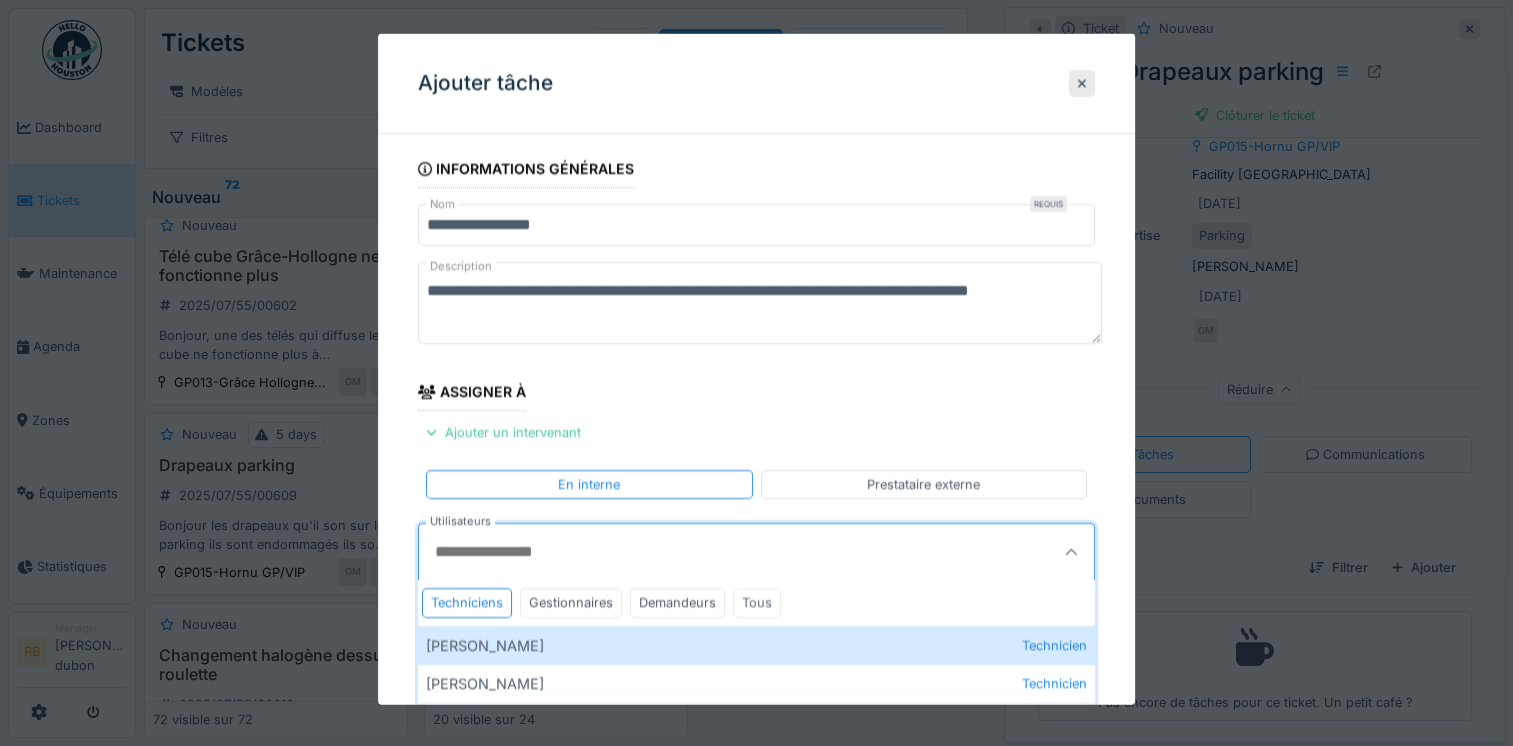 click on "Tous" at bounding box center [757, 602] 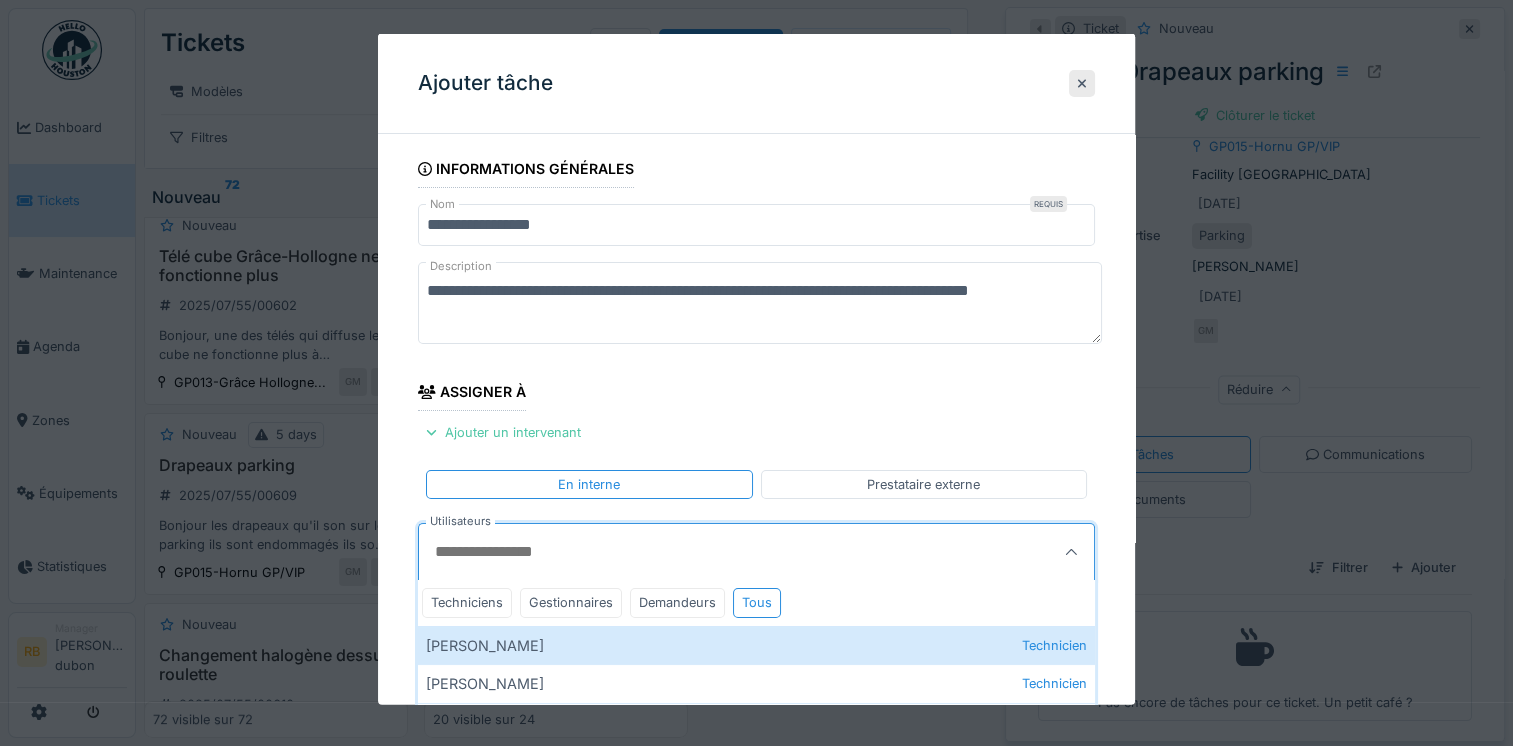 click on "Utilisateurs" at bounding box center [710, 552] 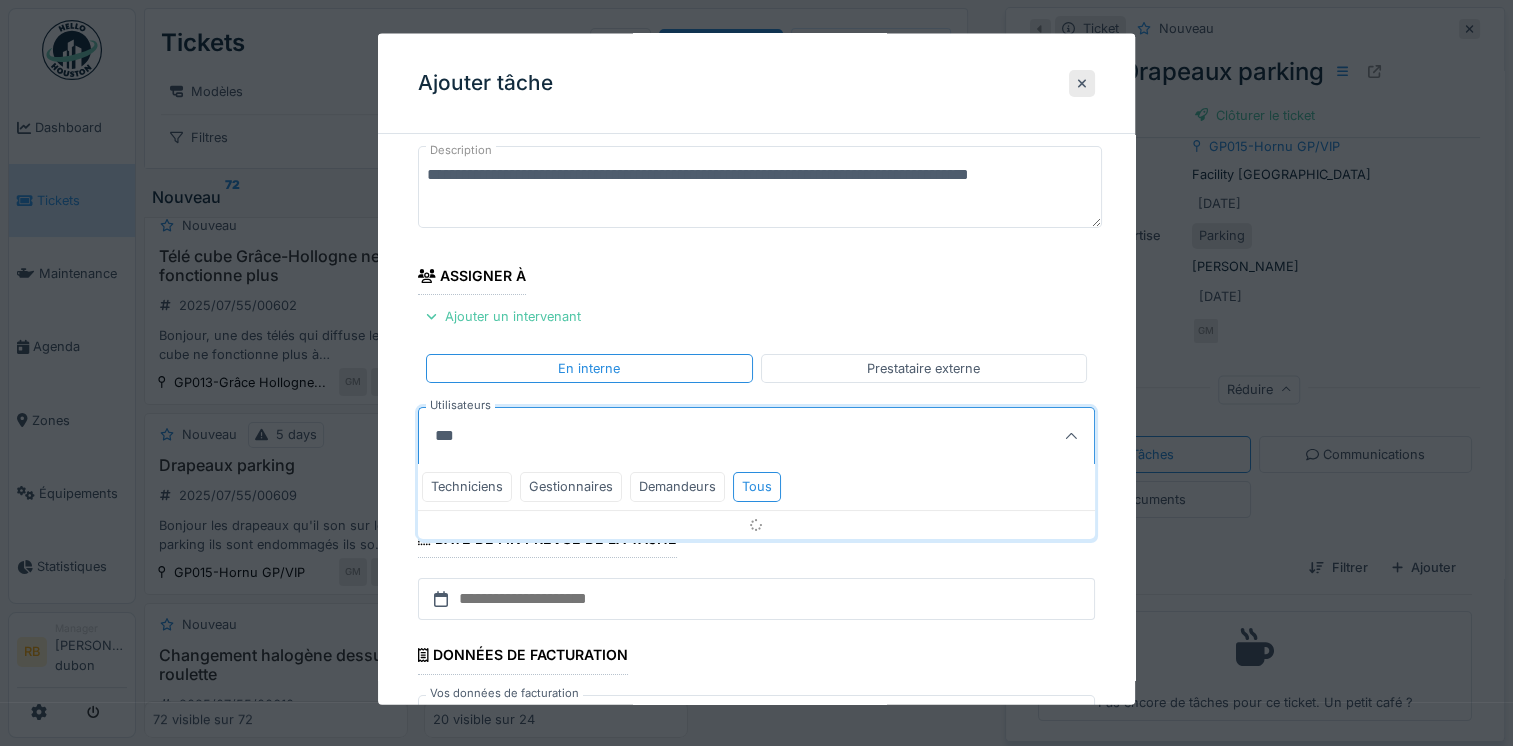 scroll, scrollTop: 116, scrollLeft: 0, axis: vertical 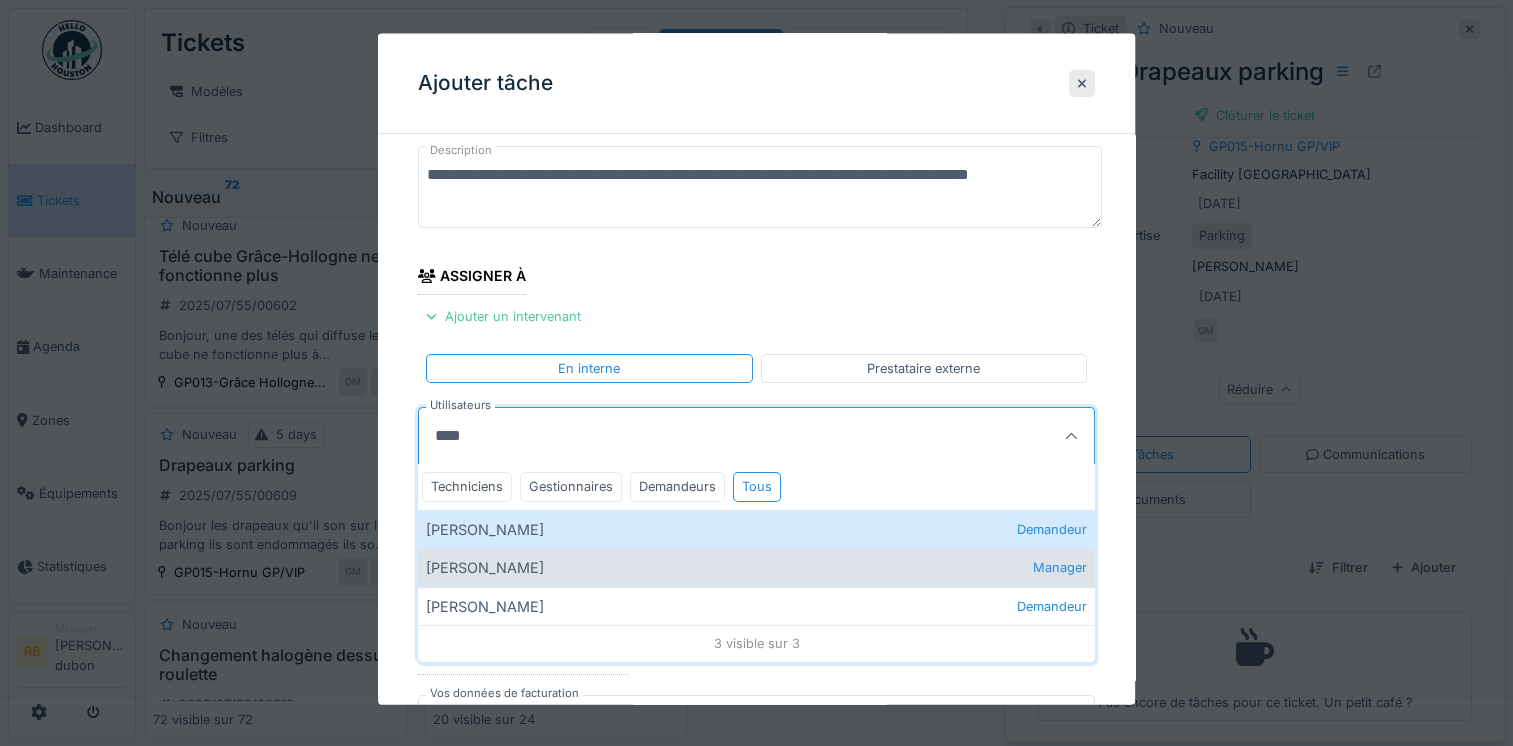 type on "****" 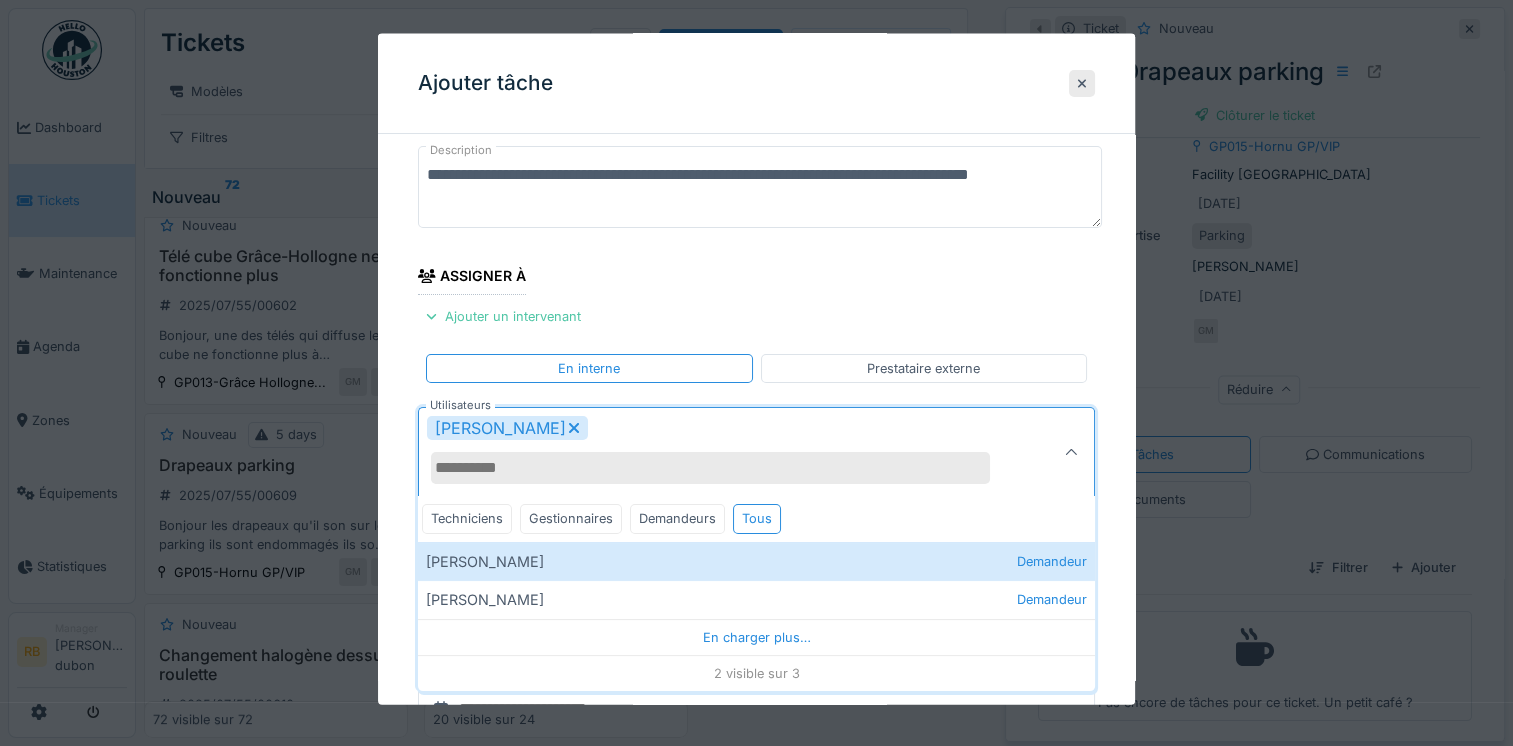 click on "**********" at bounding box center (756, 476) 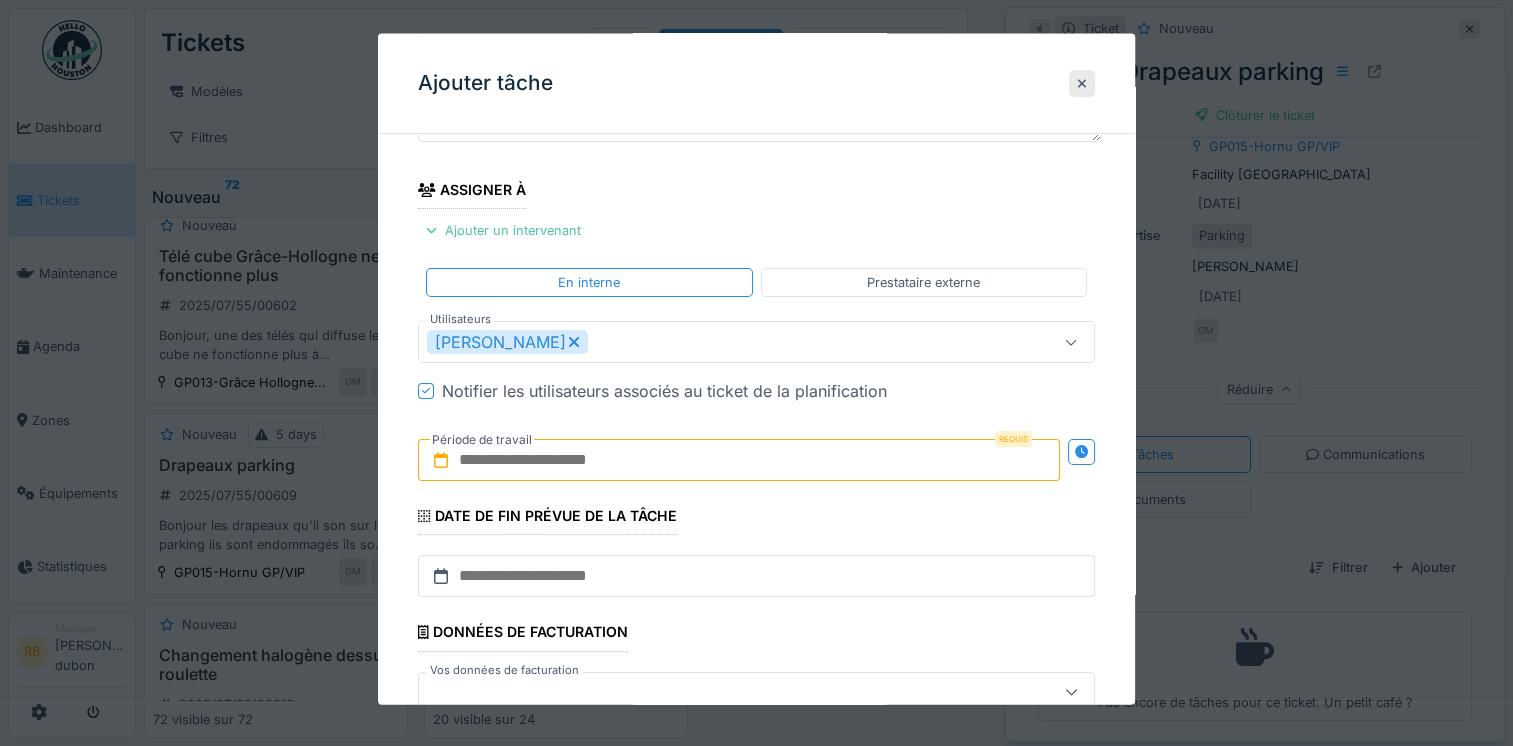 scroll, scrollTop: 204, scrollLeft: 0, axis: vertical 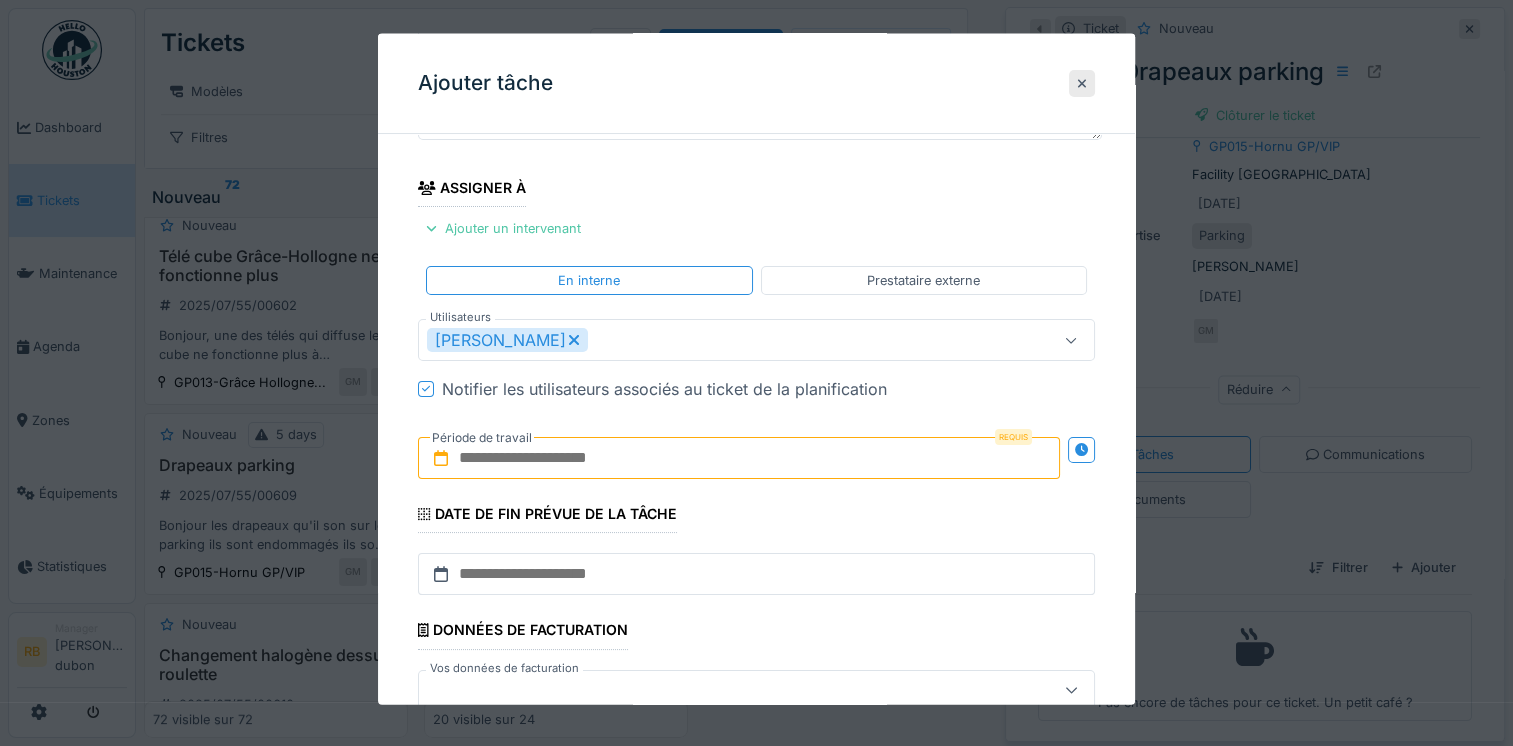 click at bounding box center (739, 458) 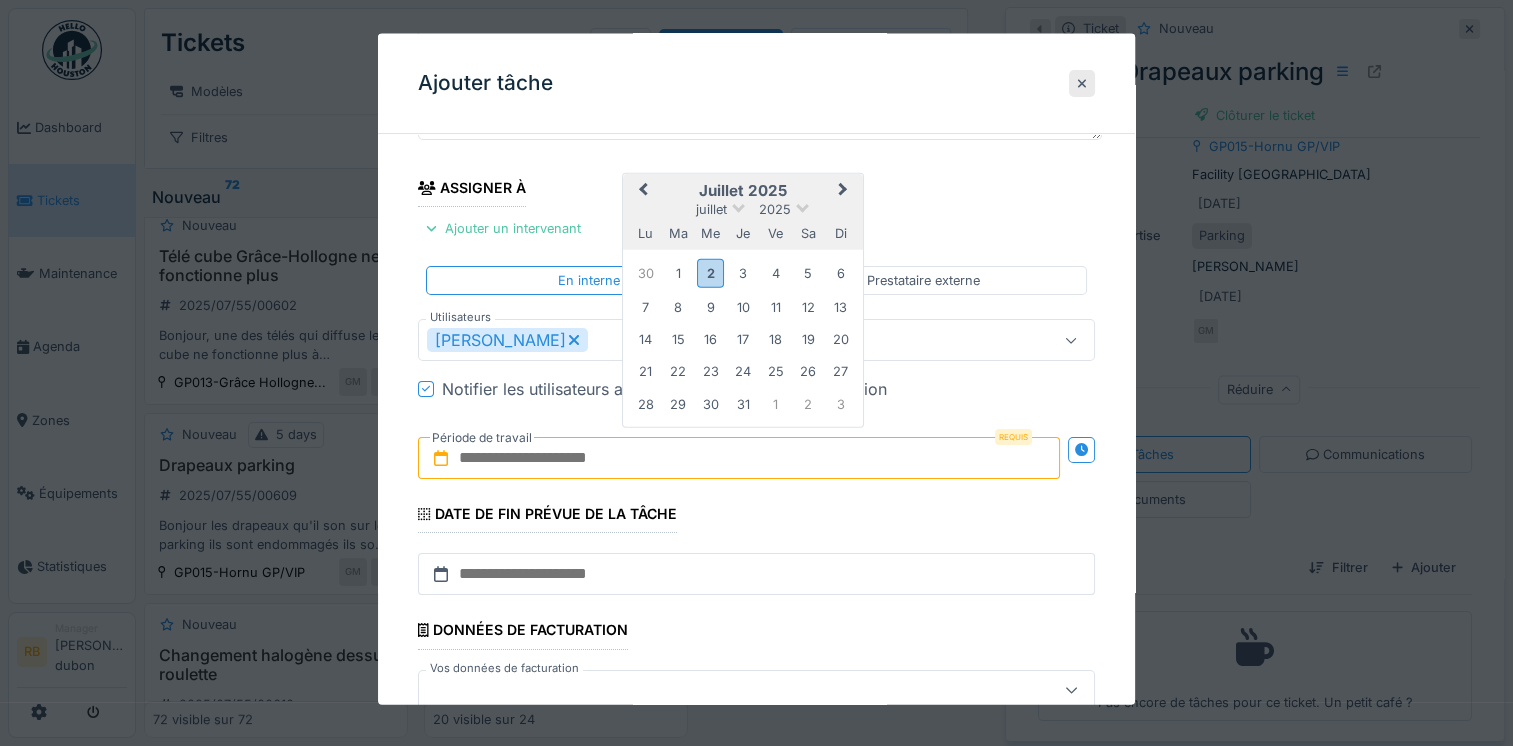 click on "juillet 2025" at bounding box center [743, 191] 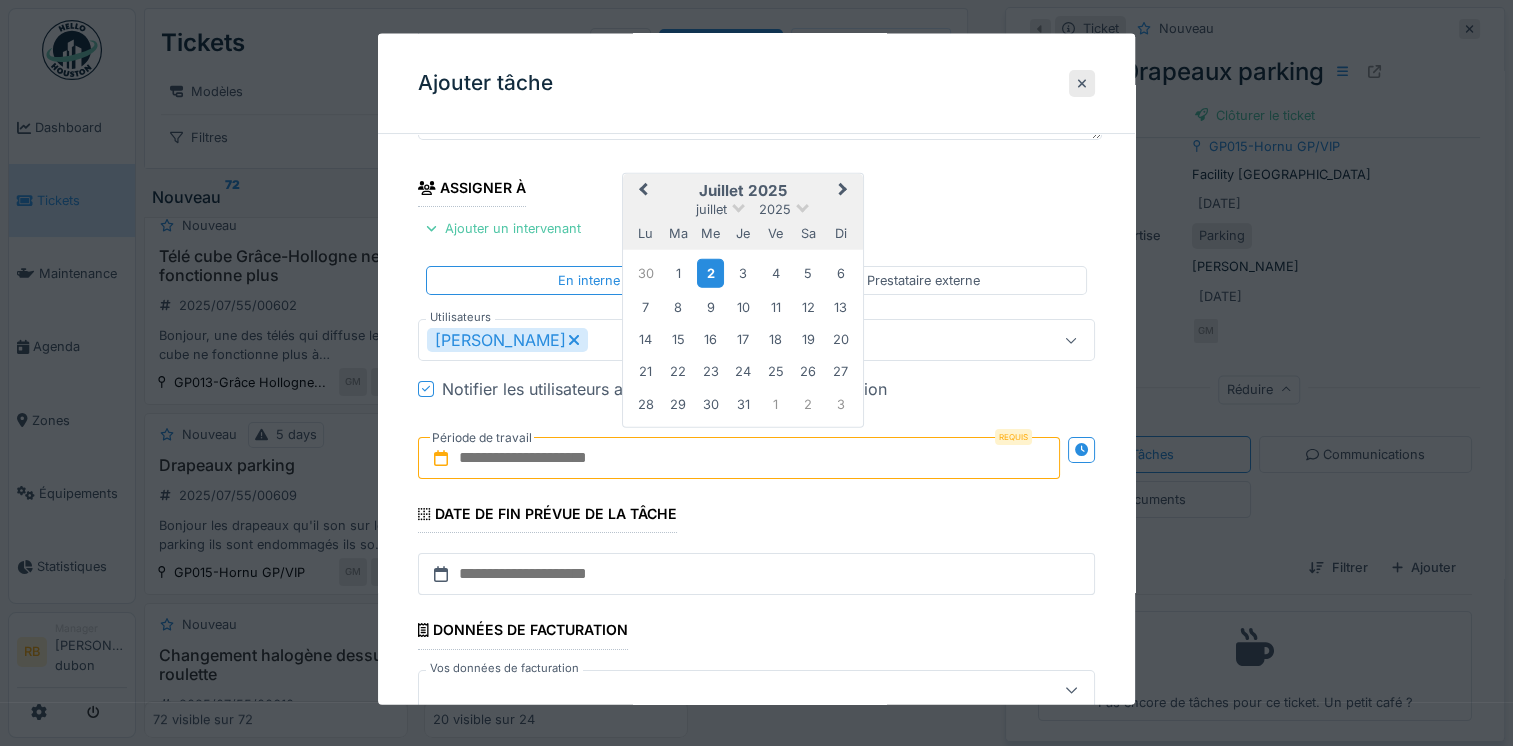 click on "2" at bounding box center [710, 272] 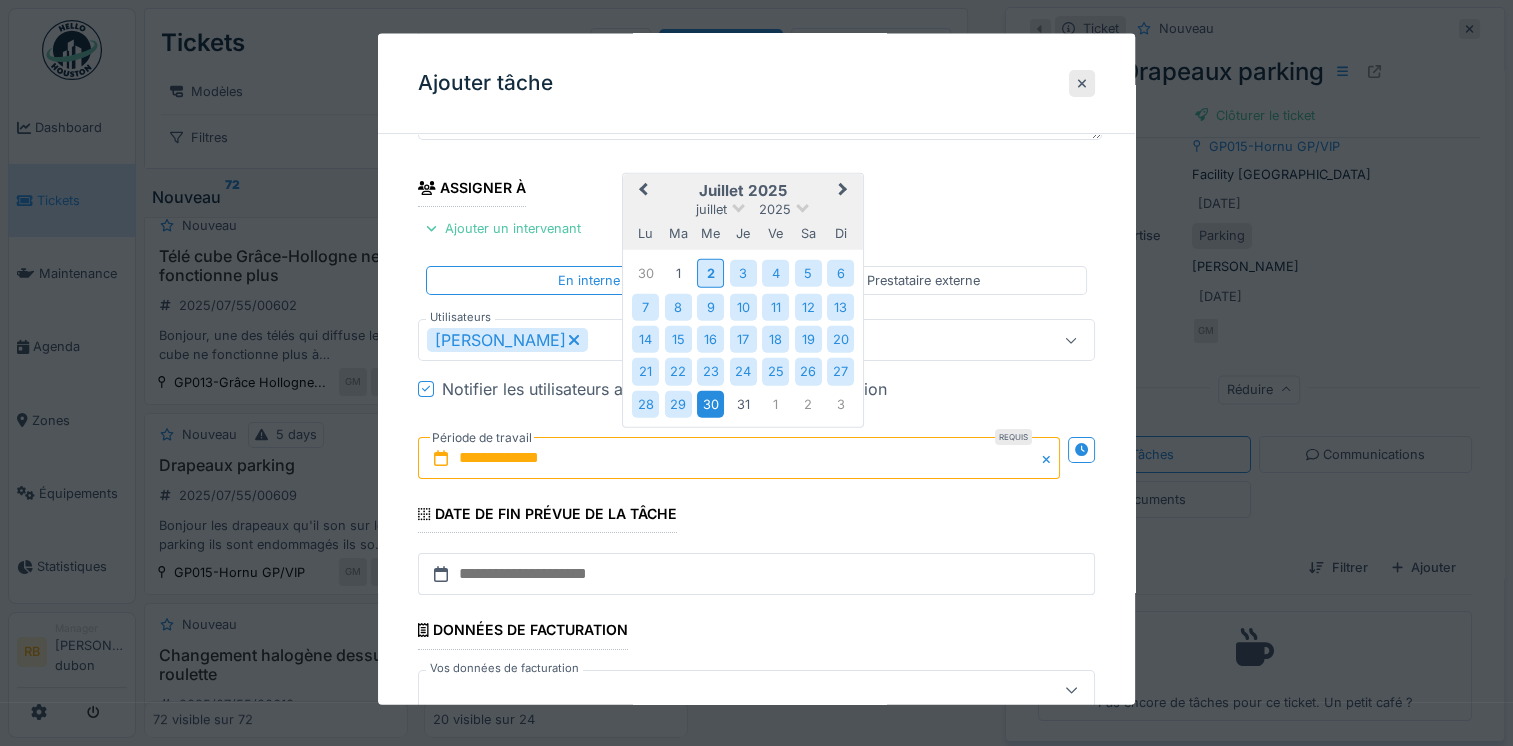 click on "30" at bounding box center (710, 403) 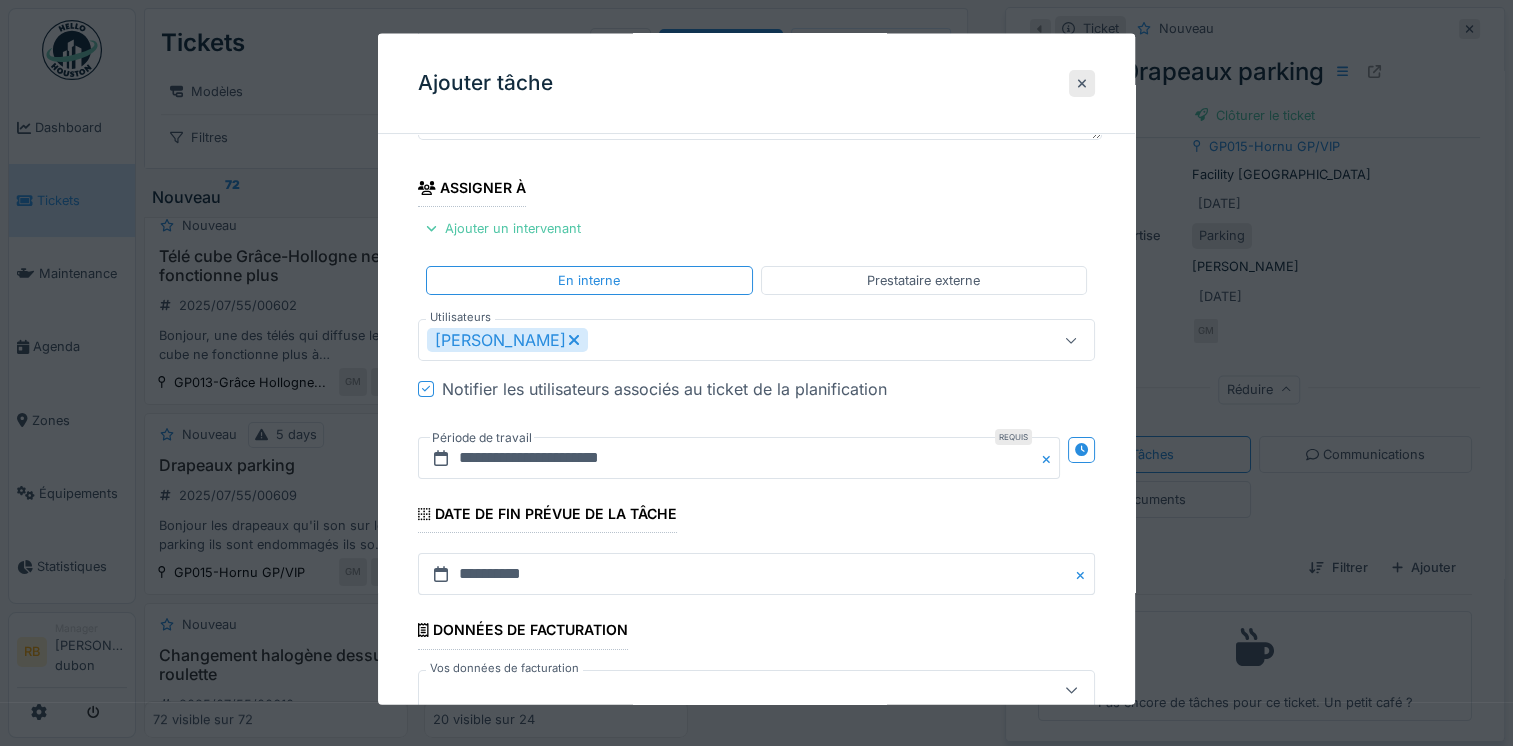 scroll, scrollTop: 318, scrollLeft: 0, axis: vertical 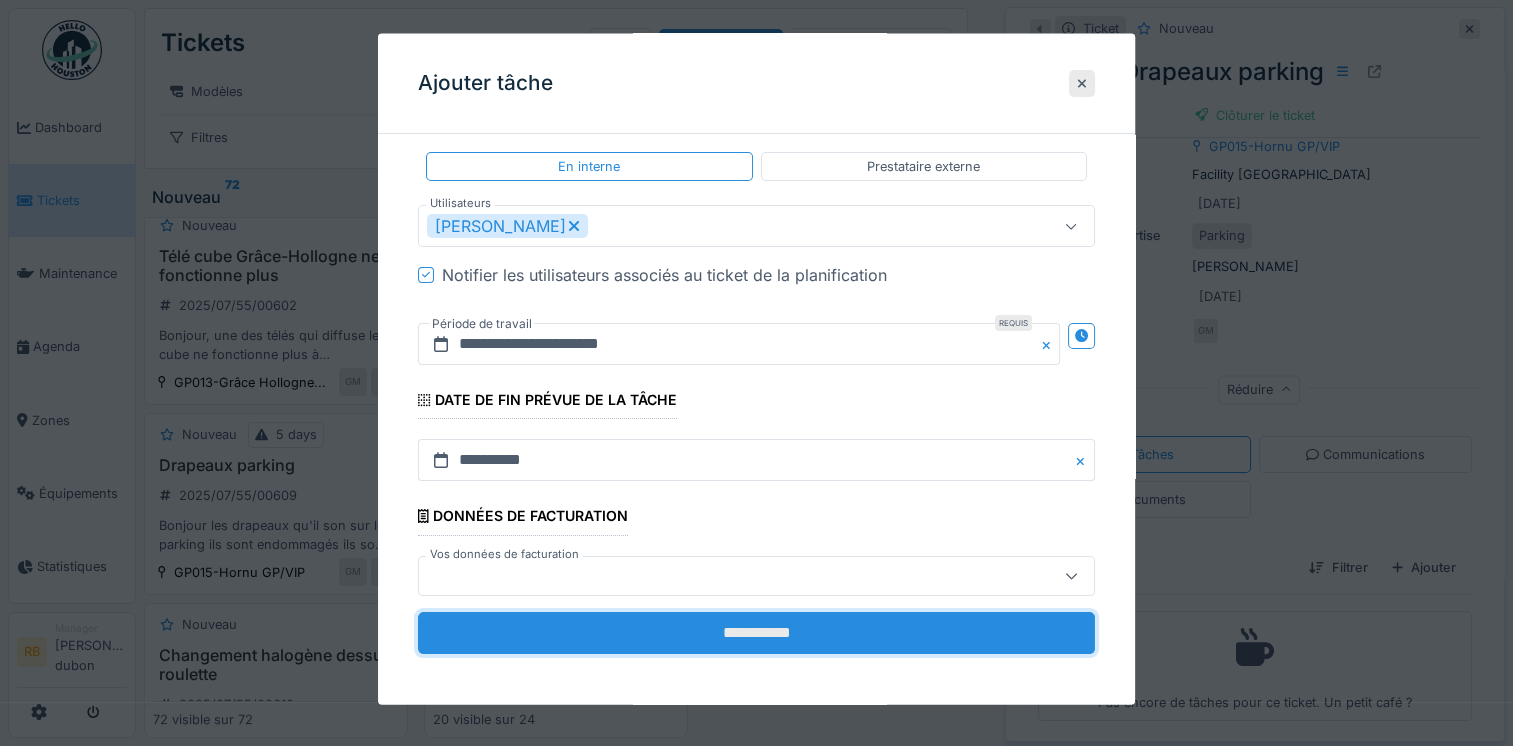 click on "**********" at bounding box center (756, 632) 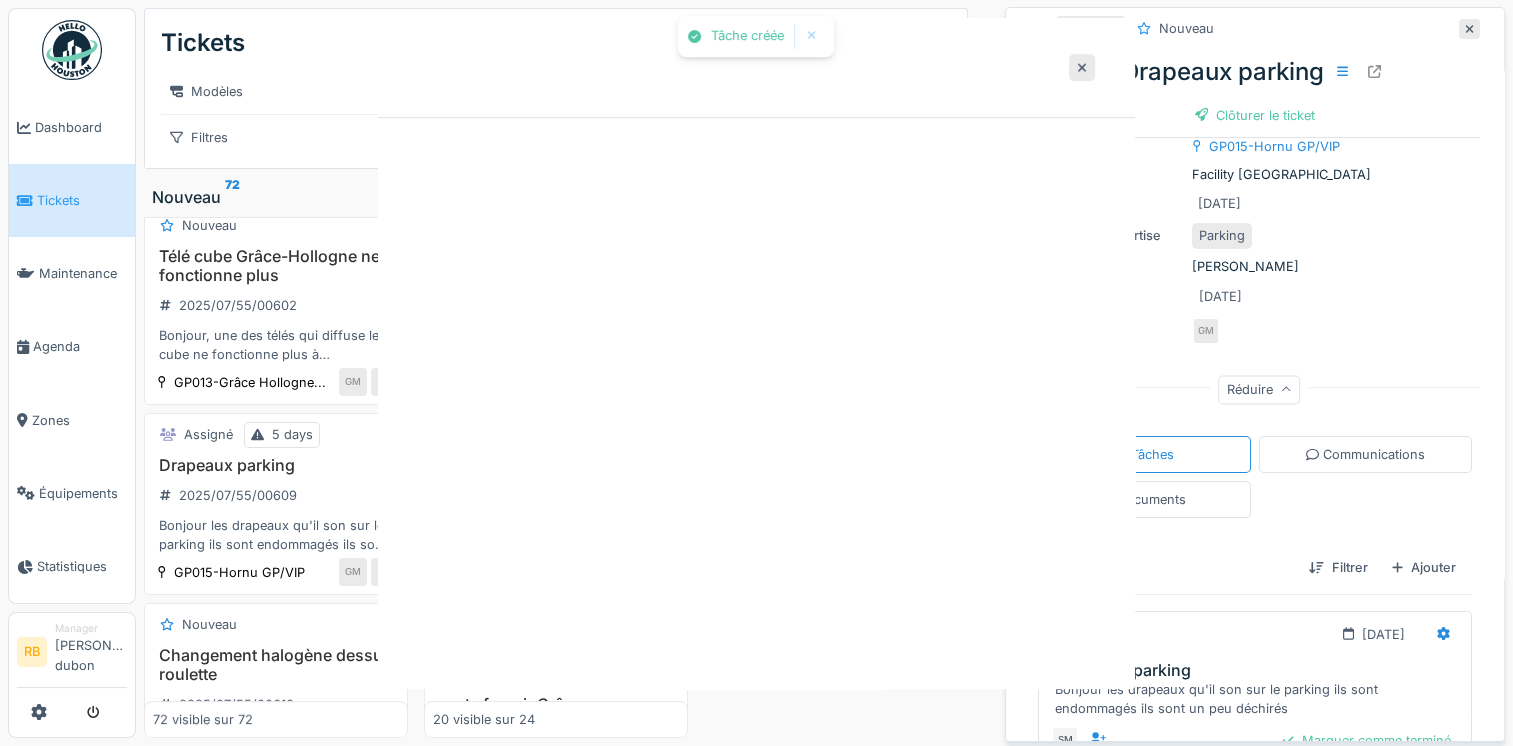 scroll, scrollTop: 0, scrollLeft: 0, axis: both 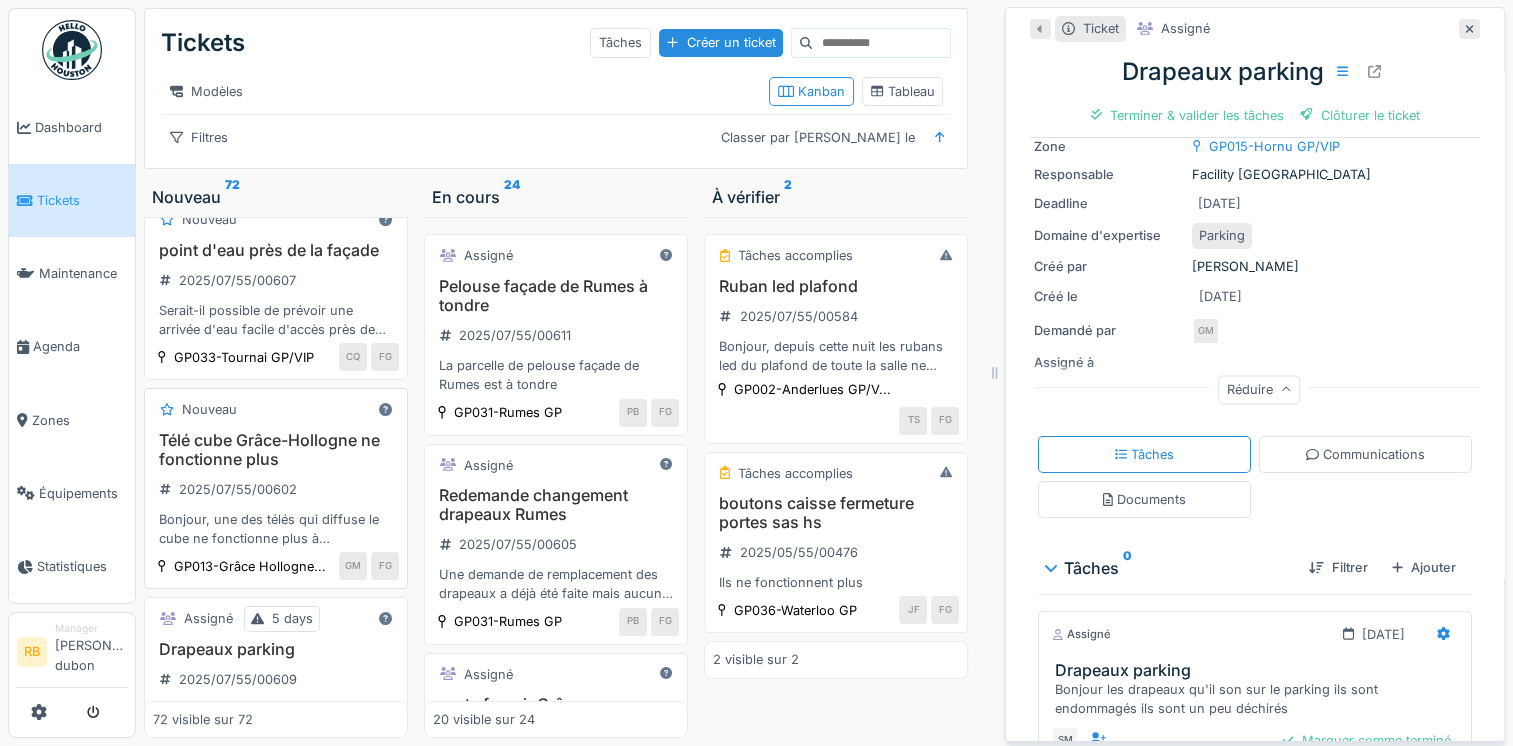 click on "Télé cube Grâce-Hollogne ne fonctionne plus 2025/07/55/00602 Bonjour, une des télés qui diffuse le cube ne fonctionne plus à Grâce-Hollogne, fond de la salle à coté du fumoir" at bounding box center (276, 490) 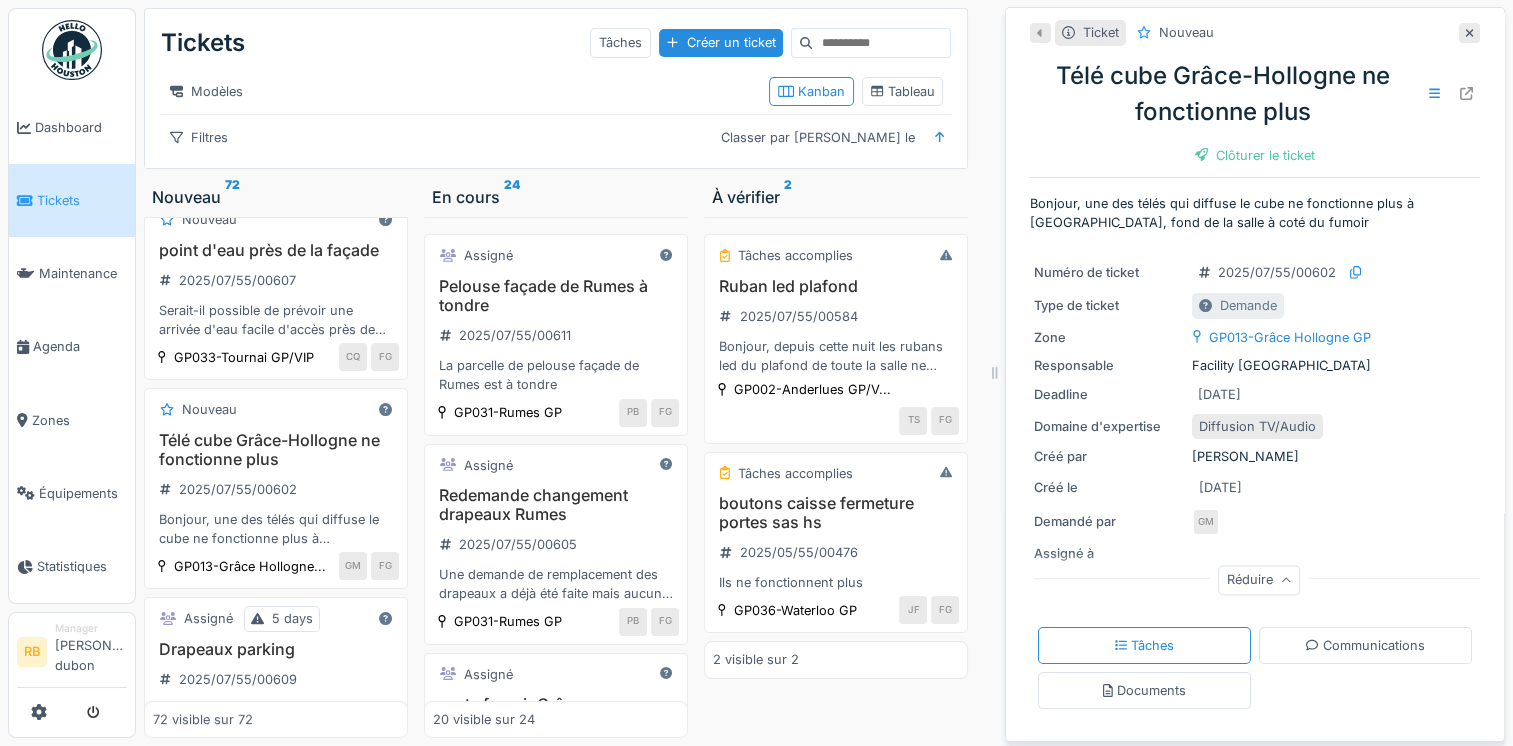scroll, scrollTop: 4, scrollLeft: 0, axis: vertical 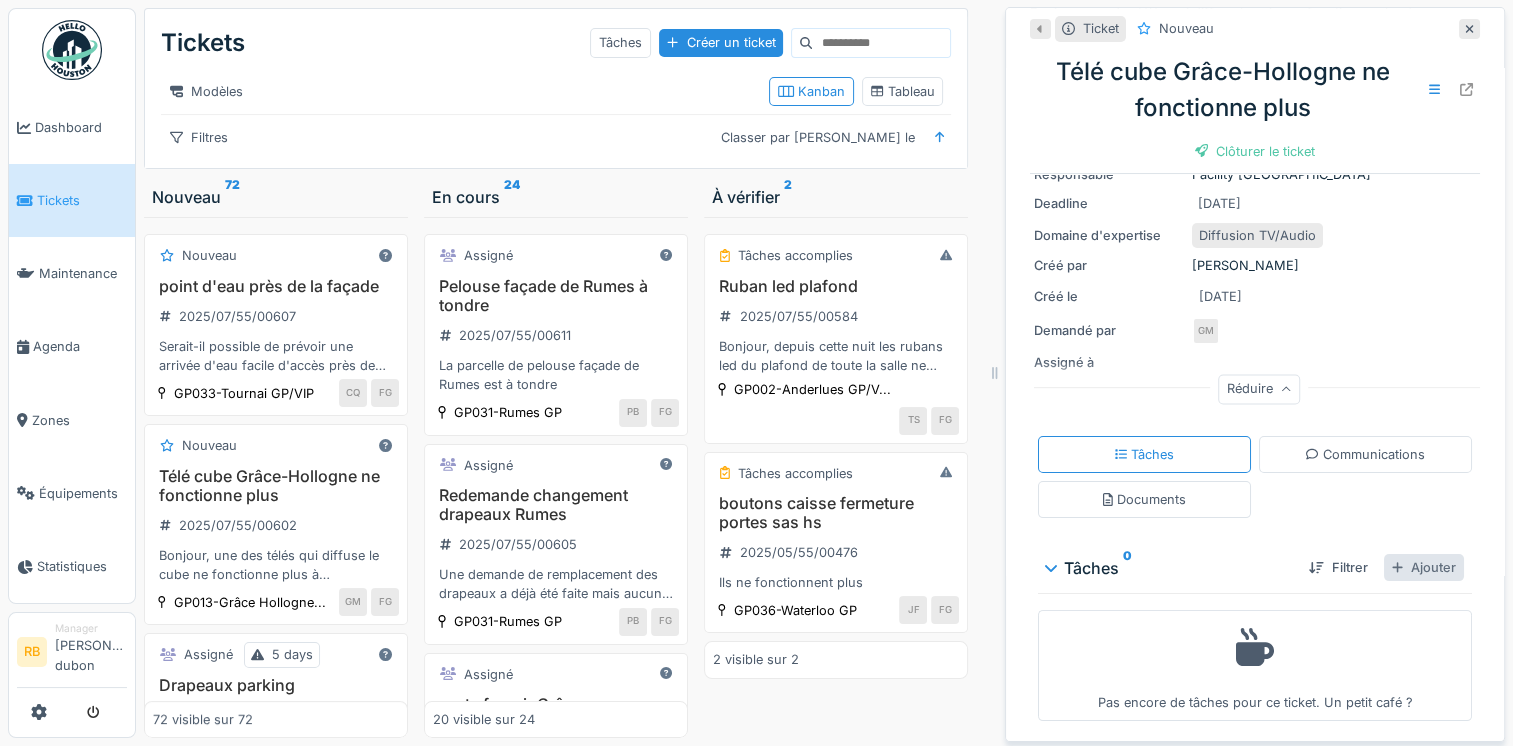 click on "Ajouter" at bounding box center (1424, 567) 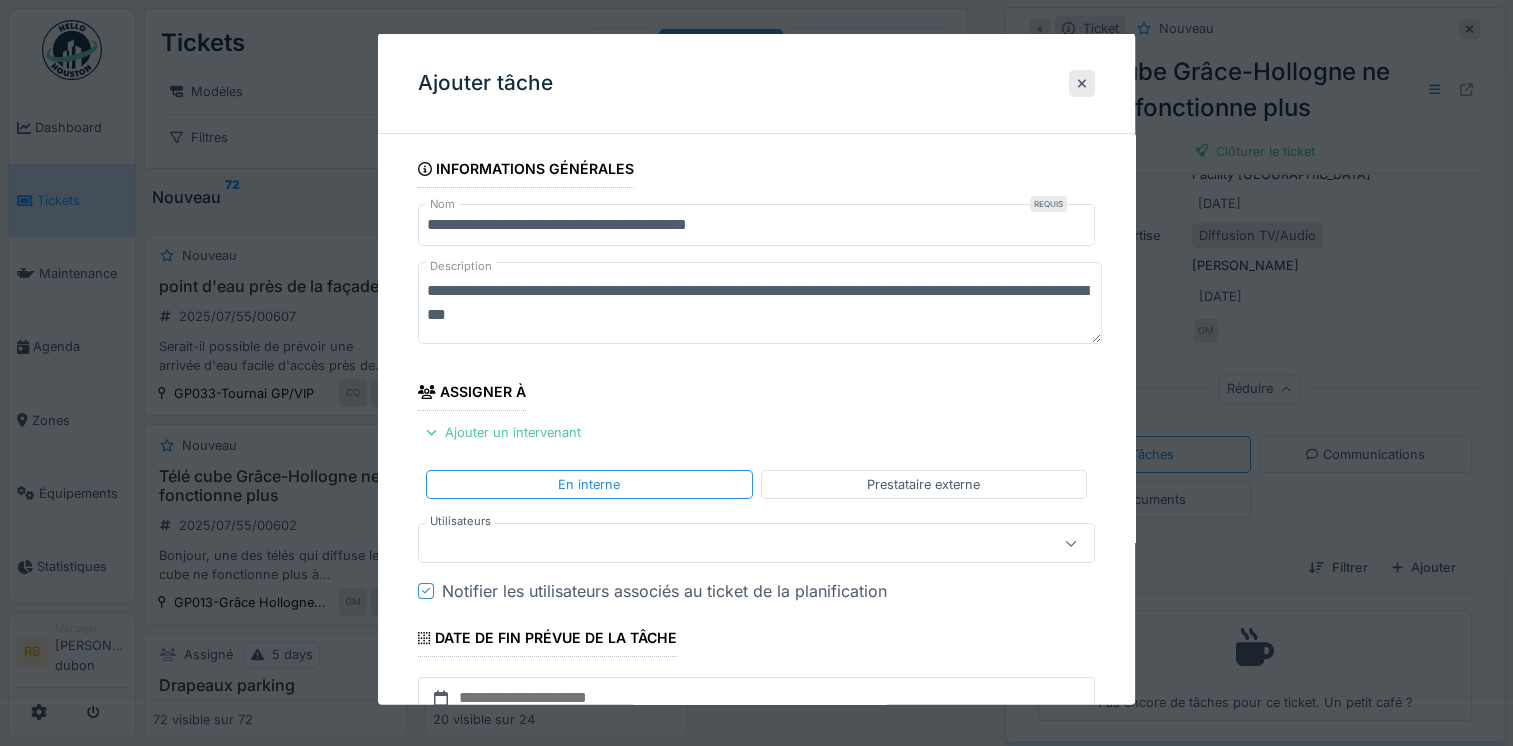 click at bounding box center (722, 543) 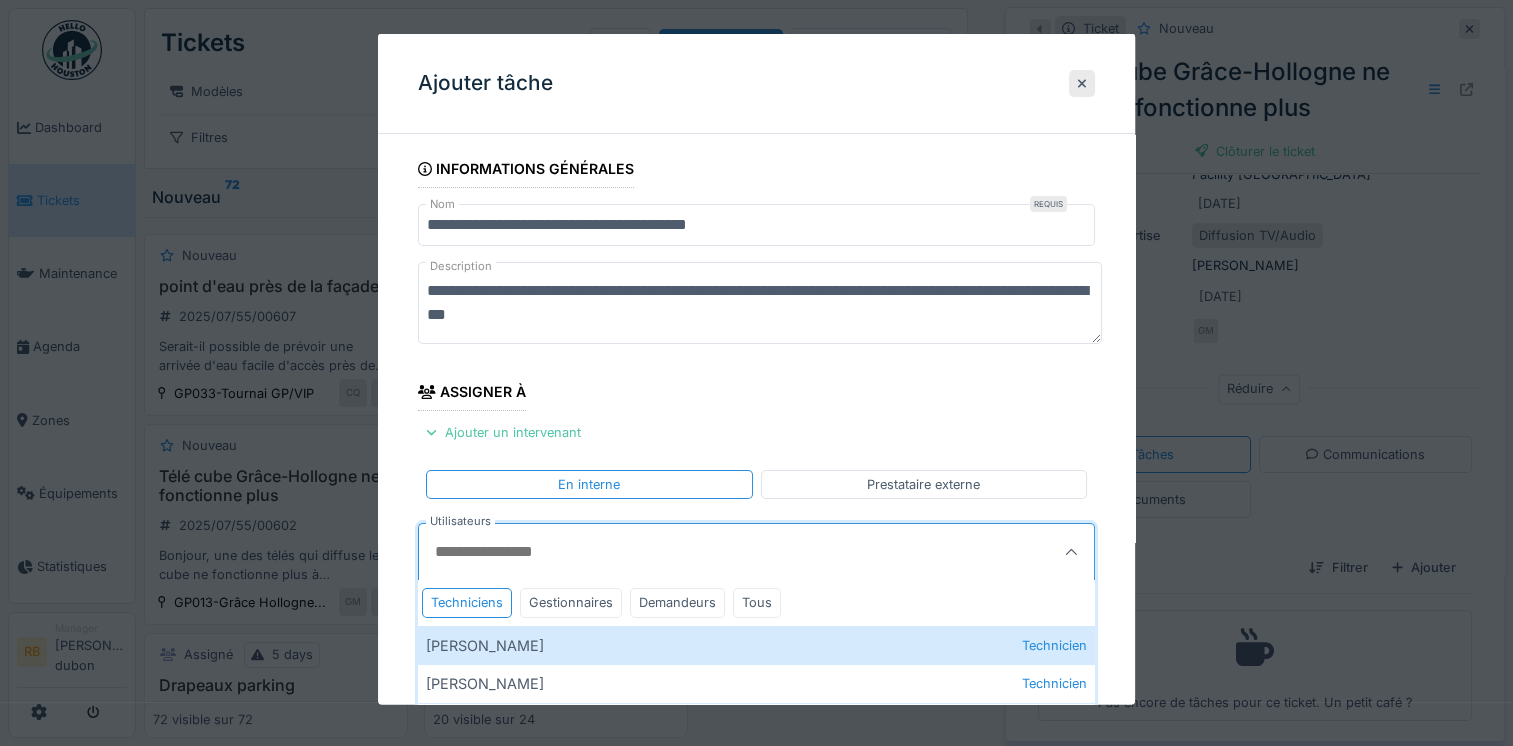 click on "Utilisateurs" at bounding box center [710, 552] 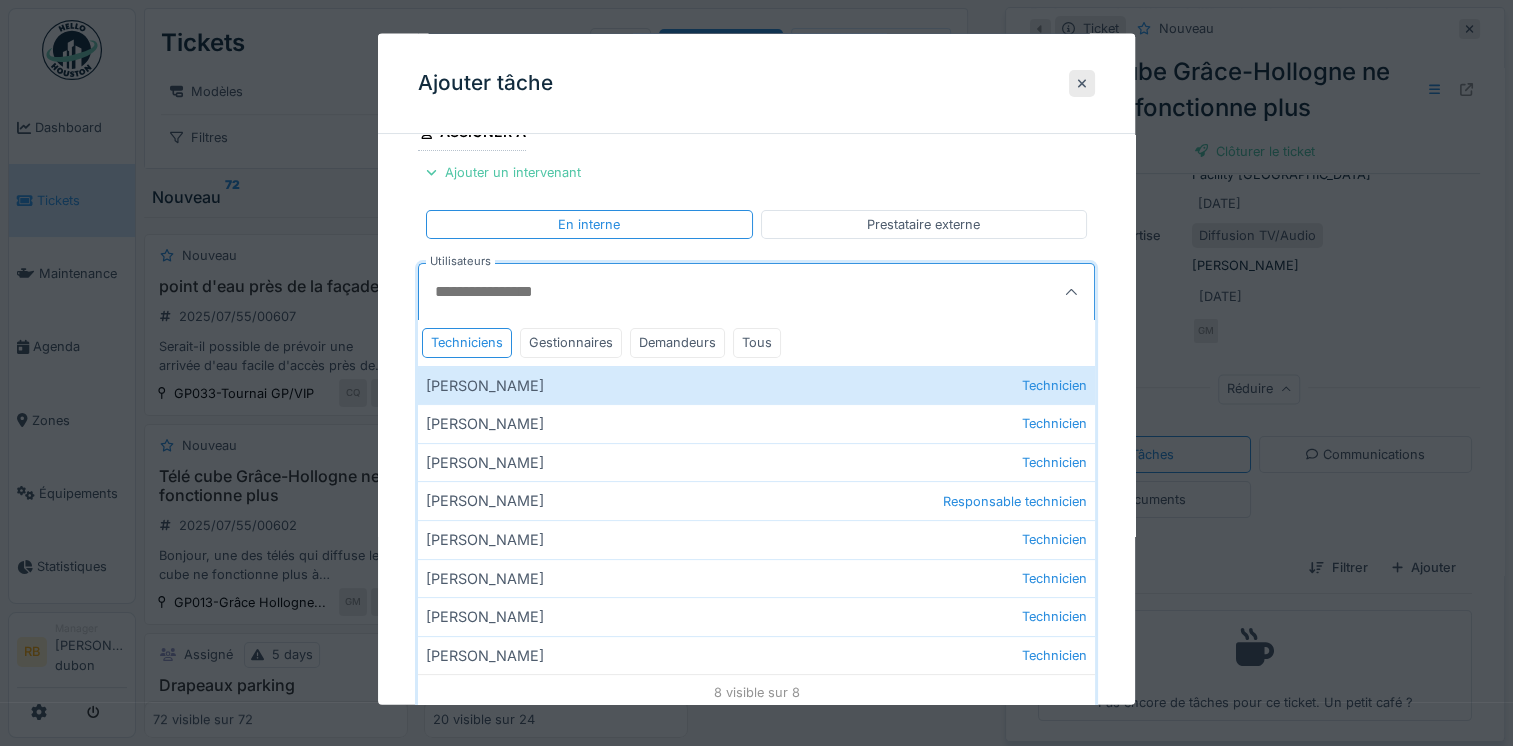 scroll, scrollTop: 260, scrollLeft: 0, axis: vertical 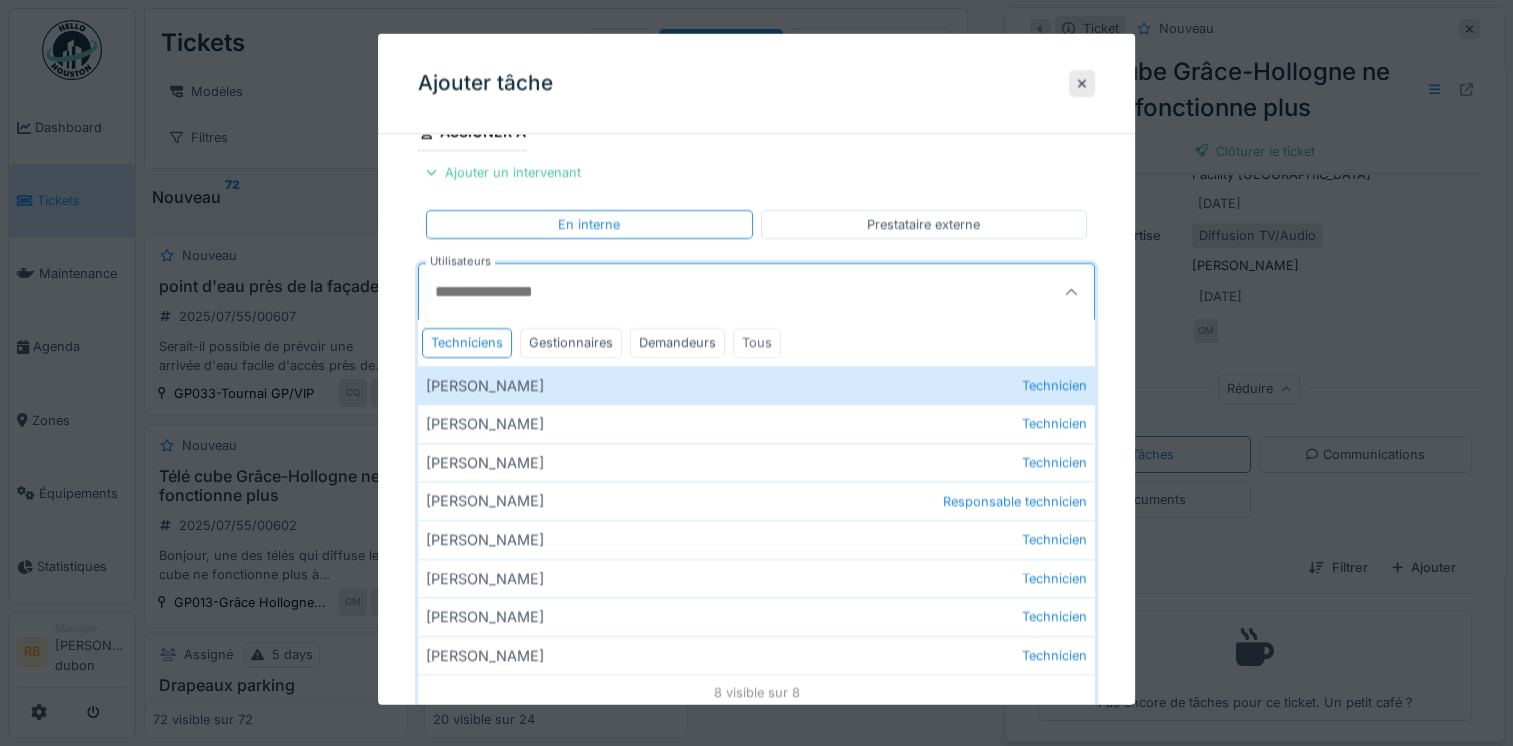 click on "Tous" at bounding box center (757, 342) 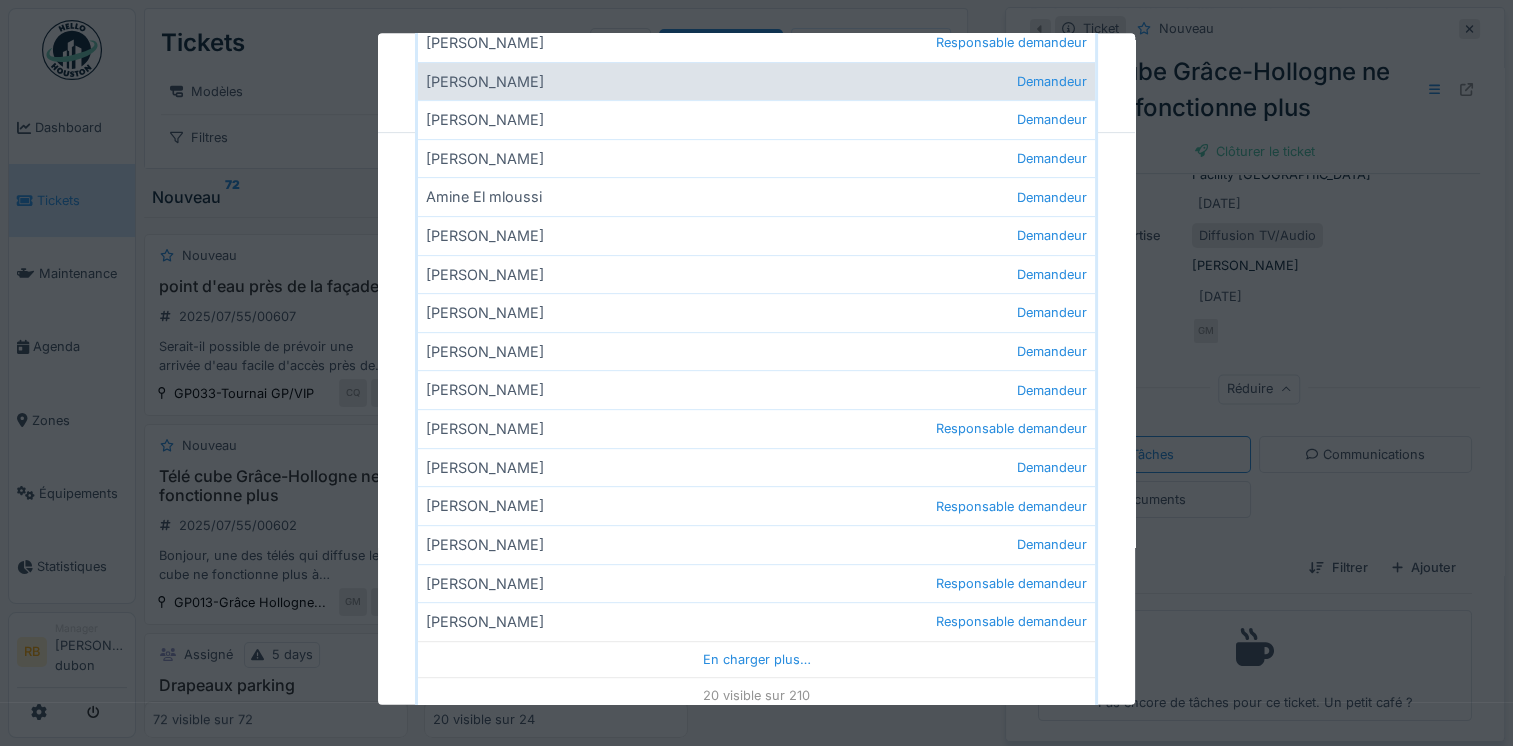 scroll, scrollTop: 757, scrollLeft: 0, axis: vertical 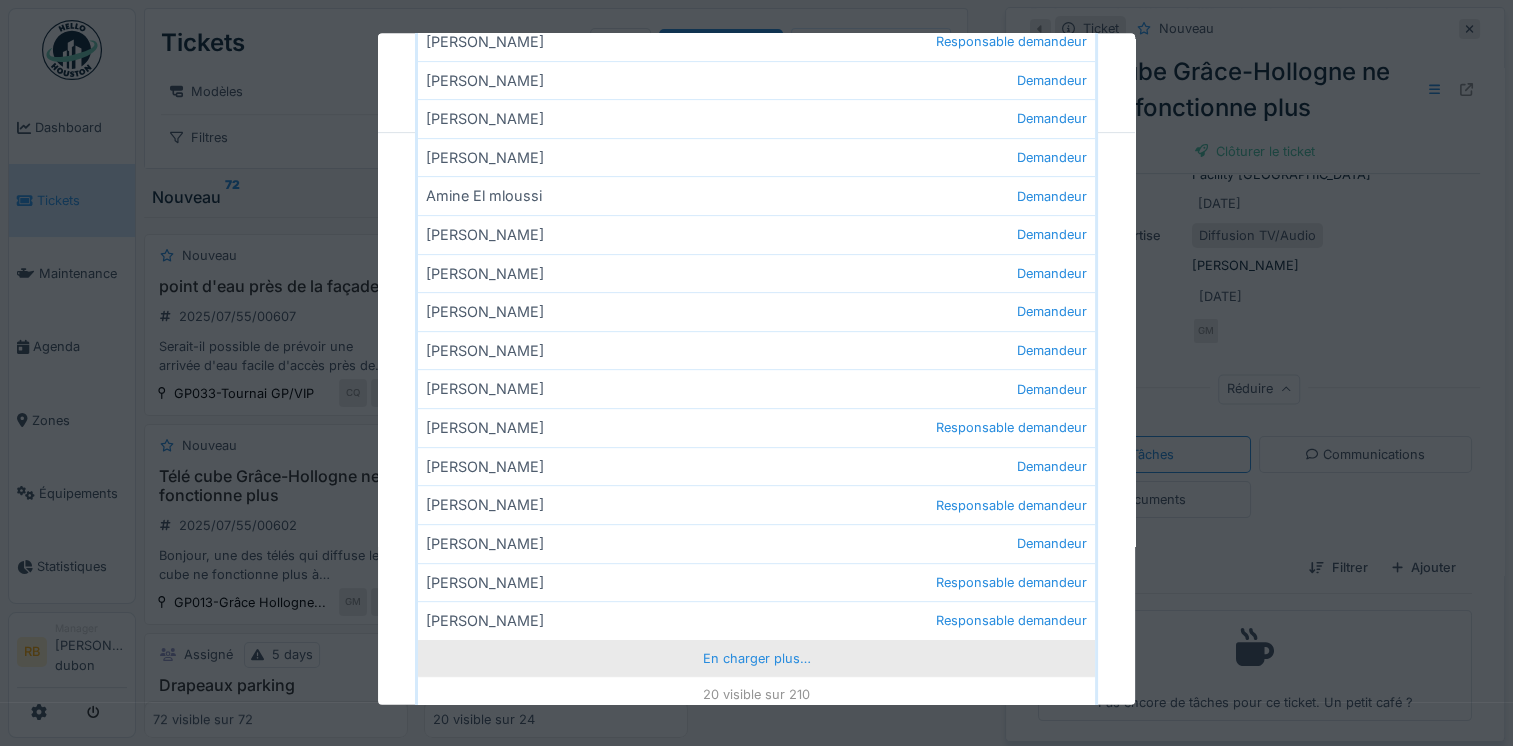 click on "En charger plus…" at bounding box center (756, 658) 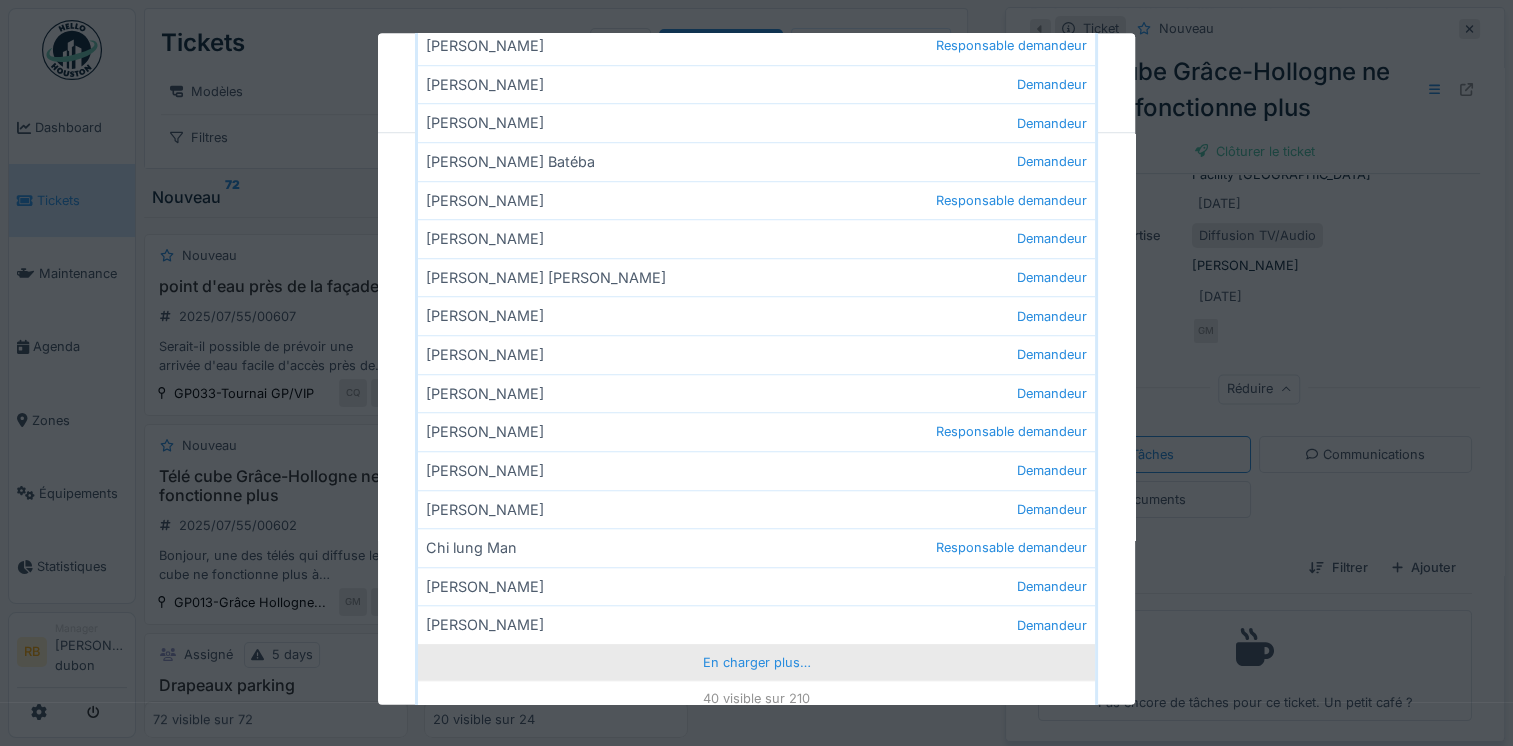 scroll, scrollTop: 1524, scrollLeft: 0, axis: vertical 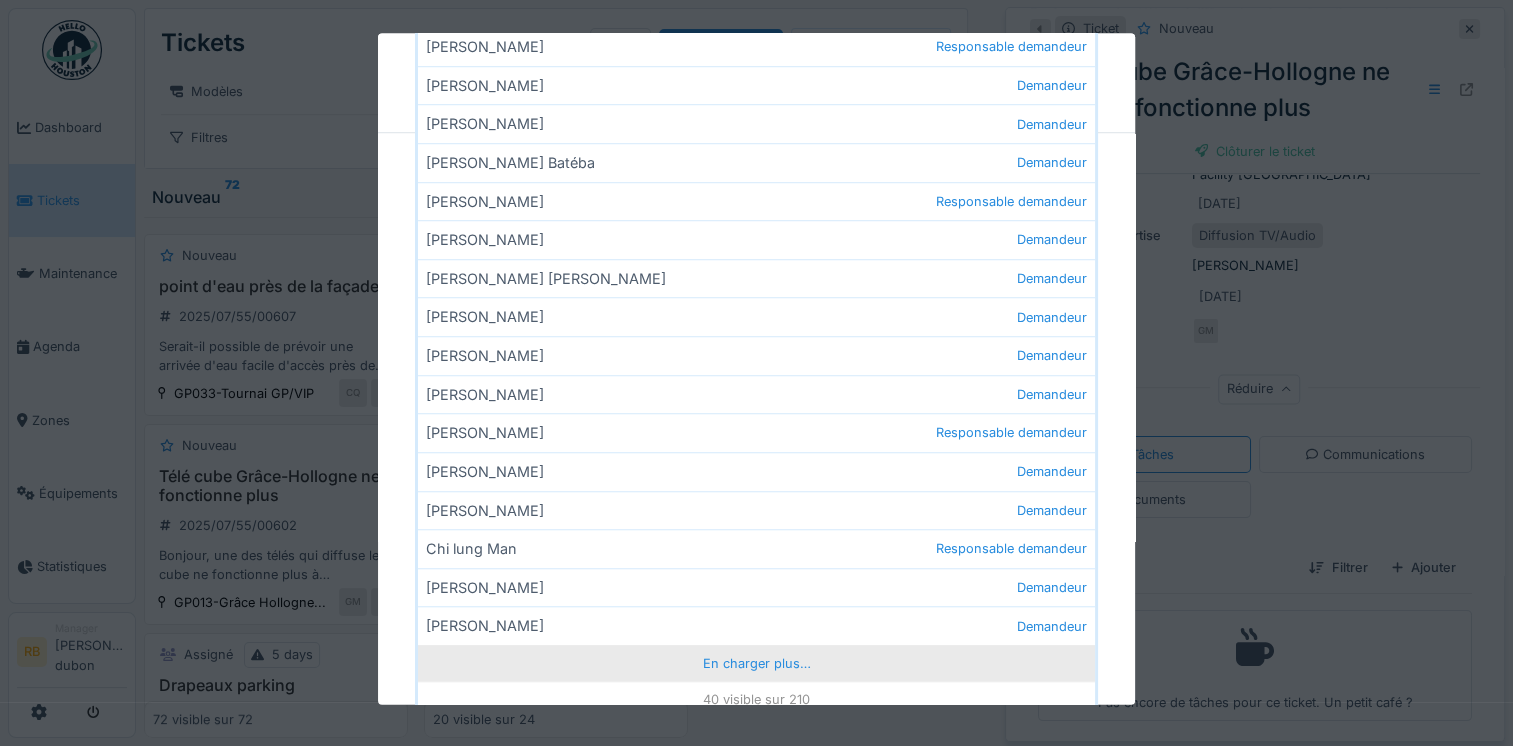click on "En charger plus…" at bounding box center [756, 664] 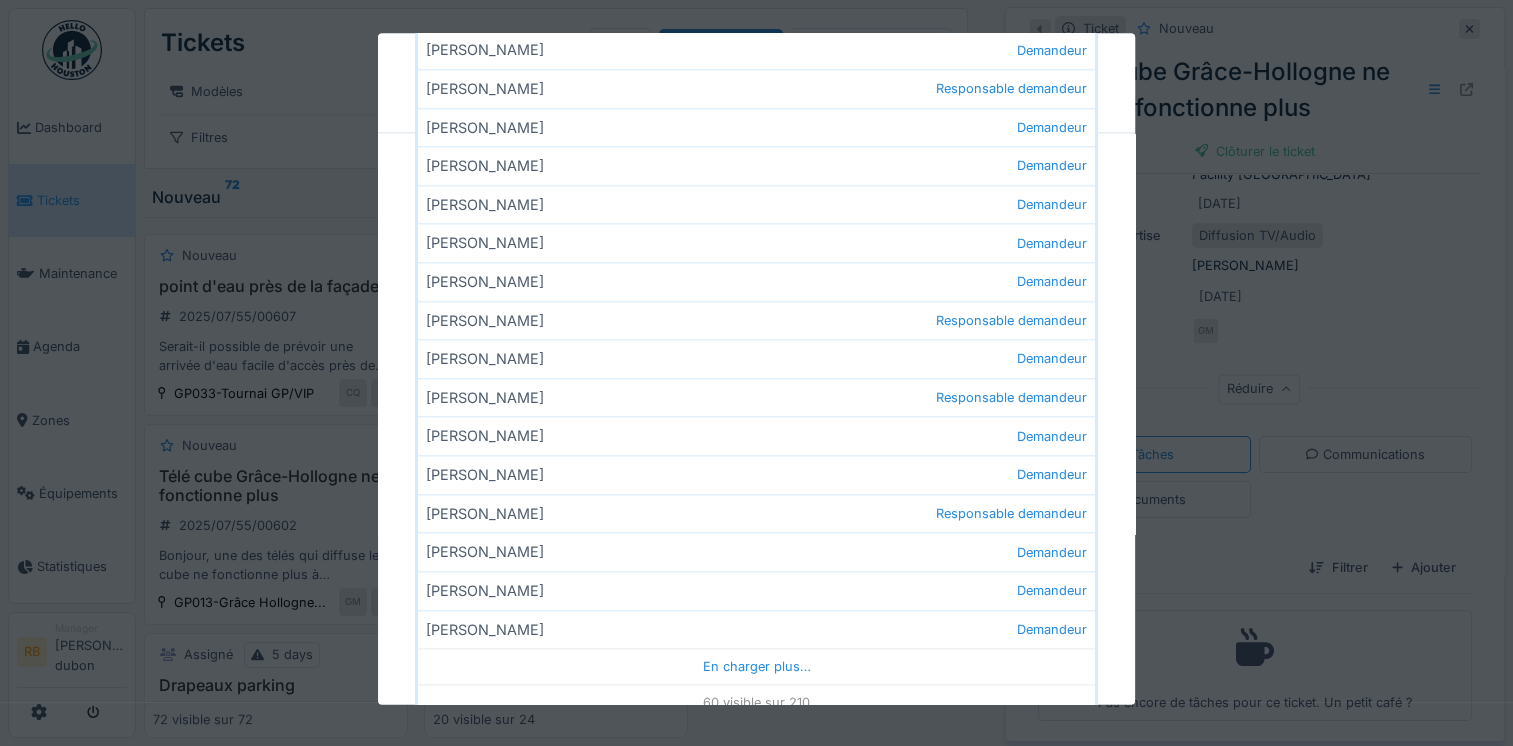 scroll, scrollTop: 2292, scrollLeft: 0, axis: vertical 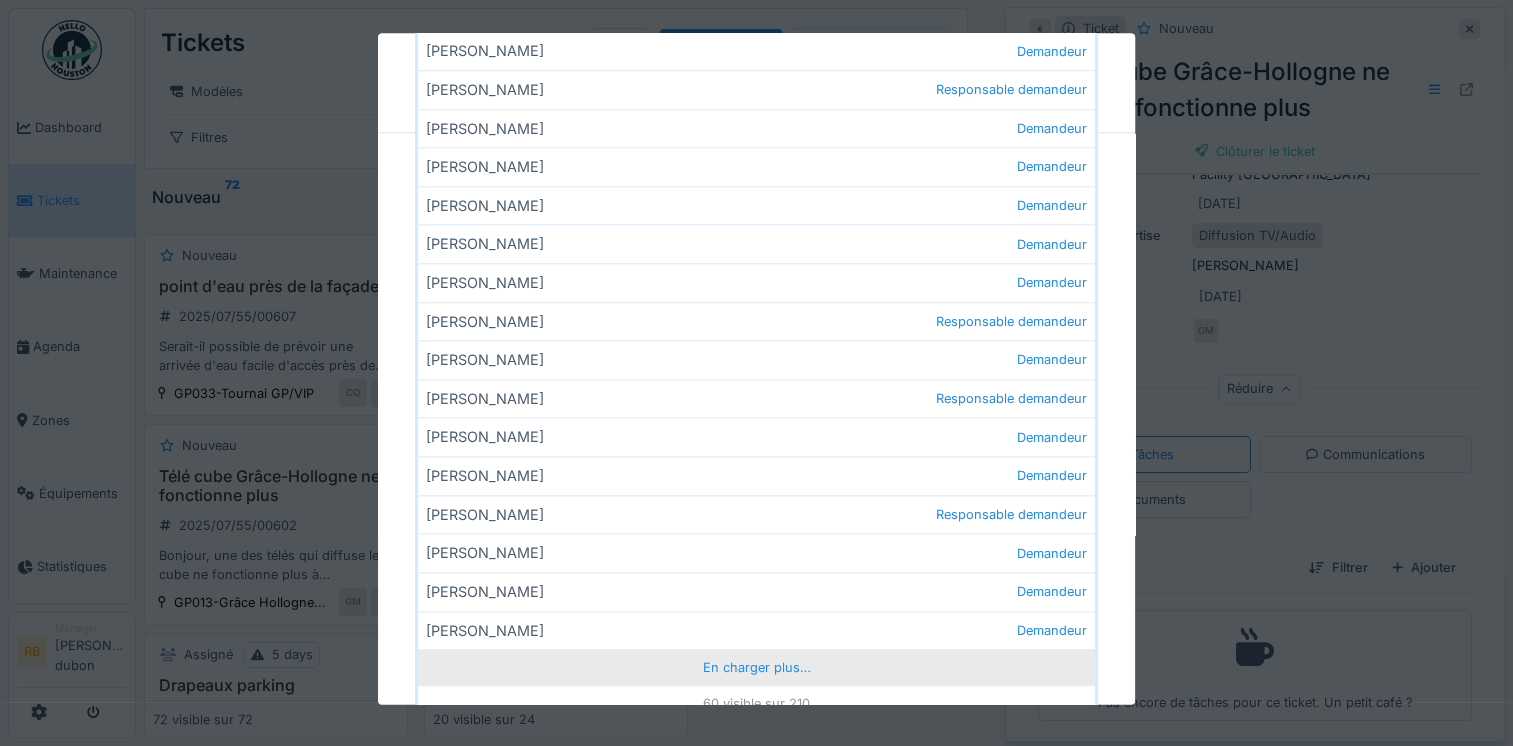 click on "En charger plus…" at bounding box center (756, 668) 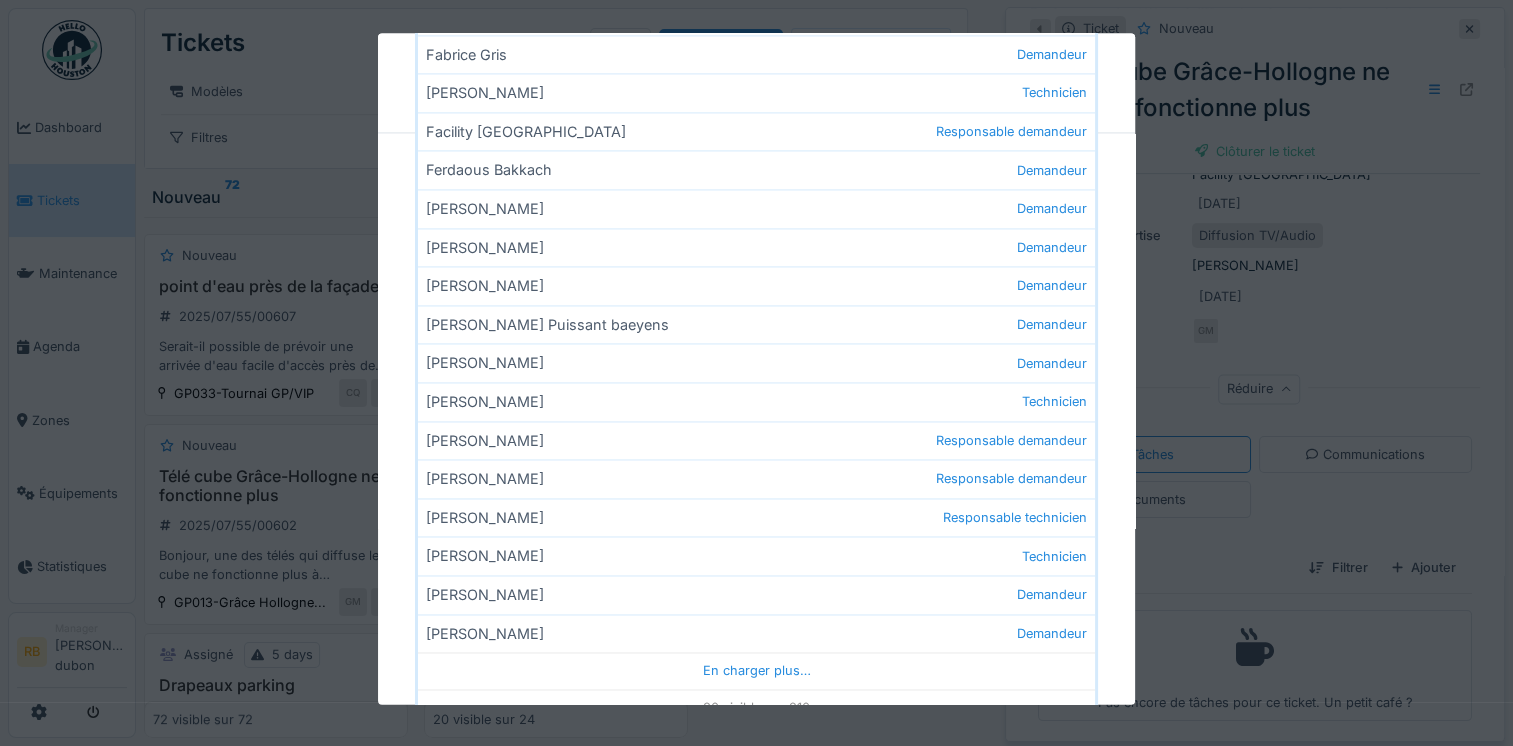 scroll, scrollTop: 3060, scrollLeft: 0, axis: vertical 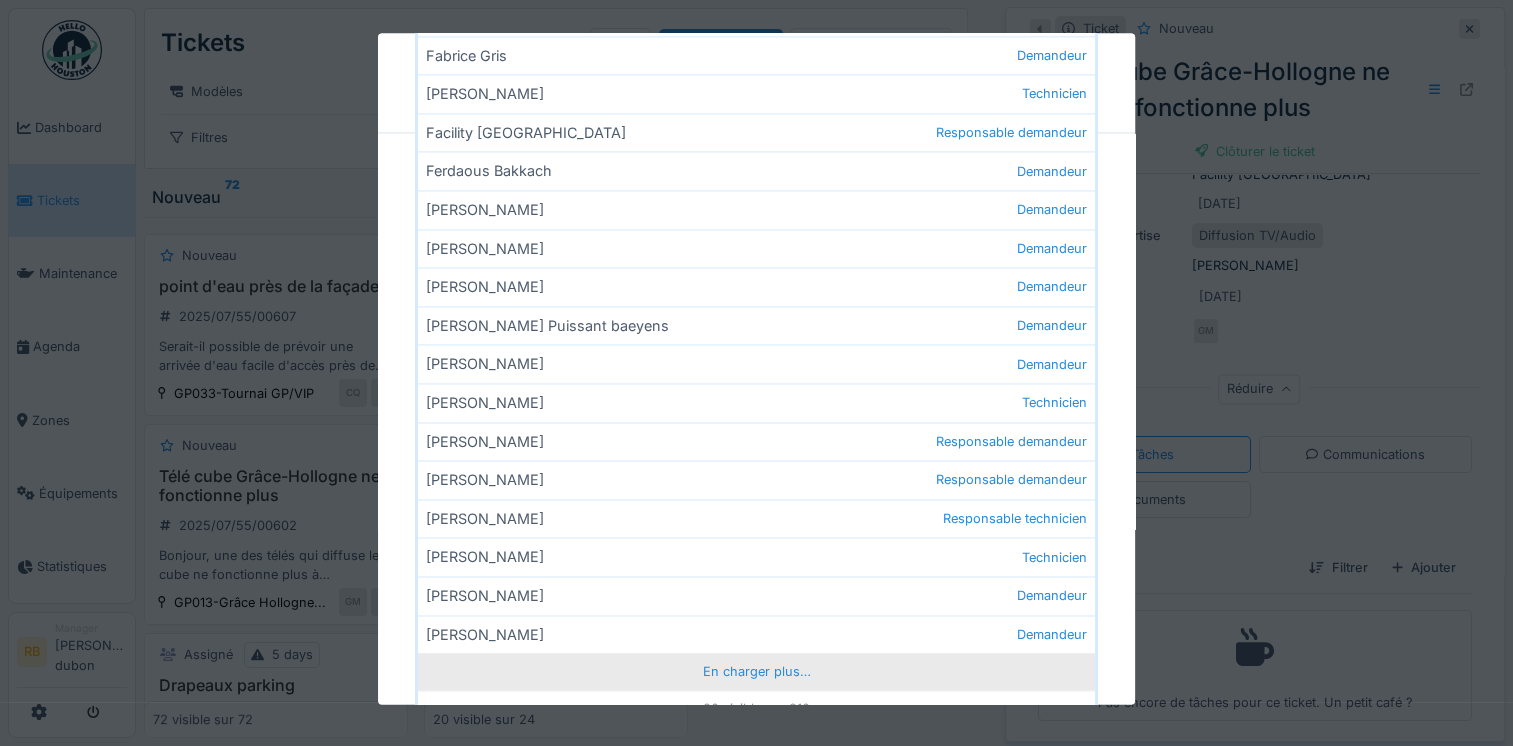 click on "En charger plus…" at bounding box center [756, 672] 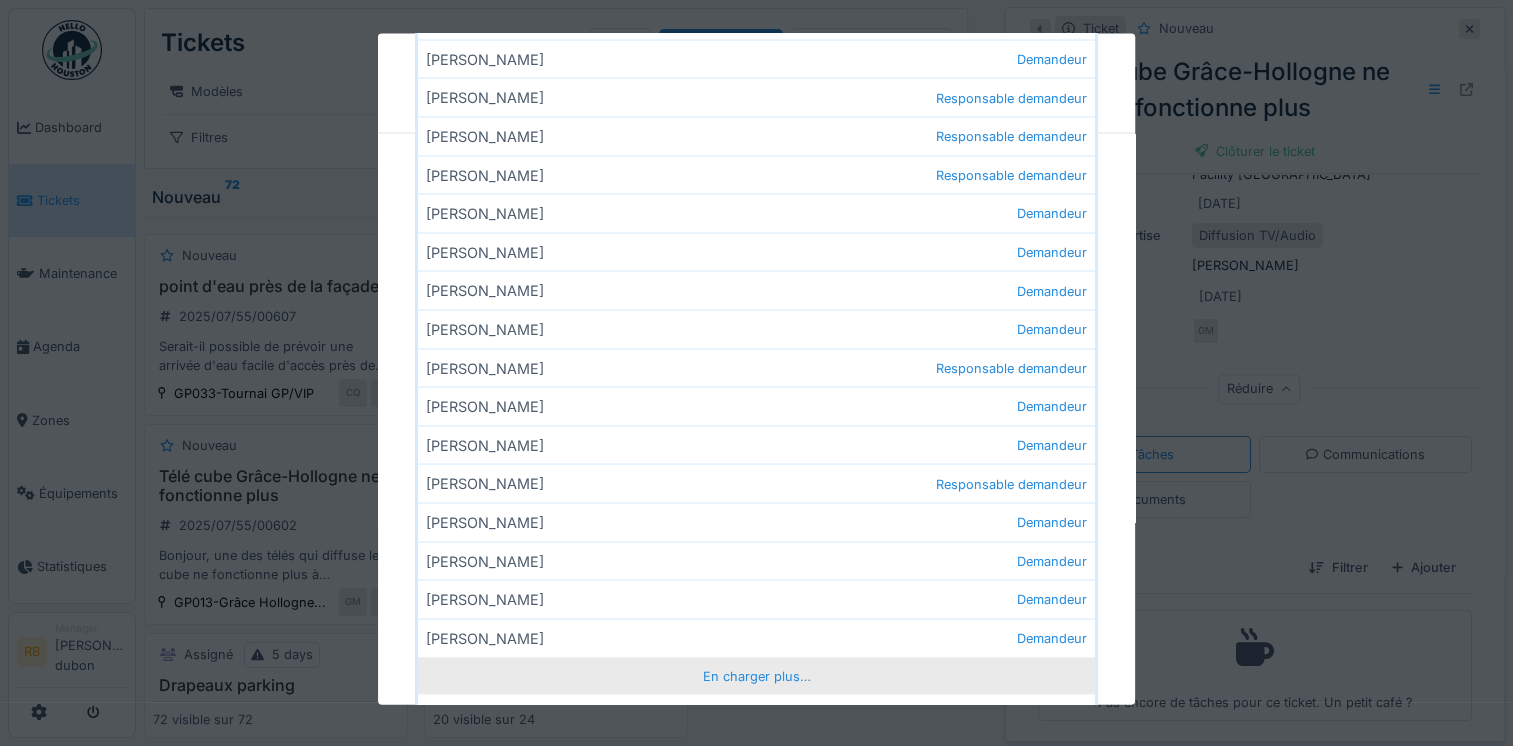 scroll, scrollTop: 3822, scrollLeft: 0, axis: vertical 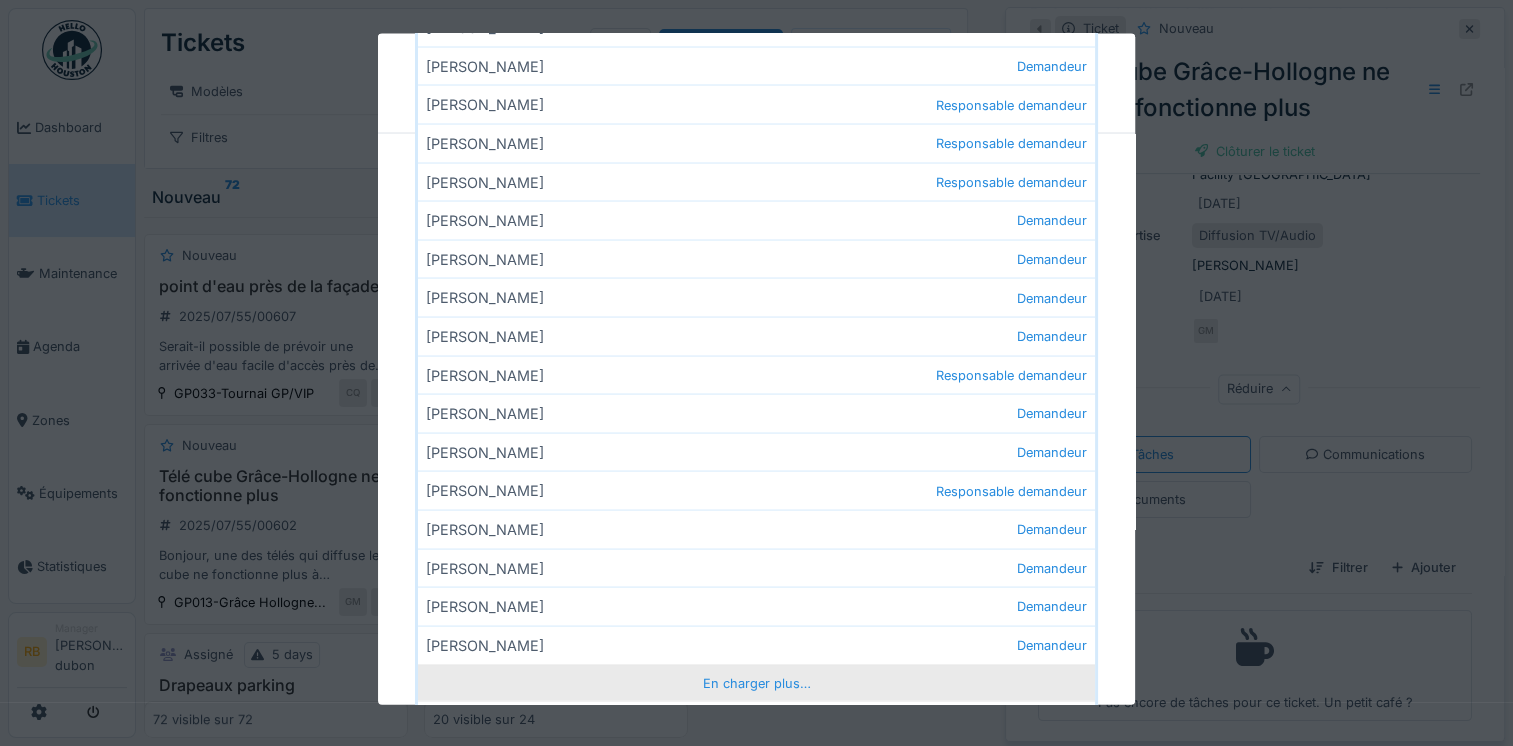click on "En charger plus…" at bounding box center [756, 682] 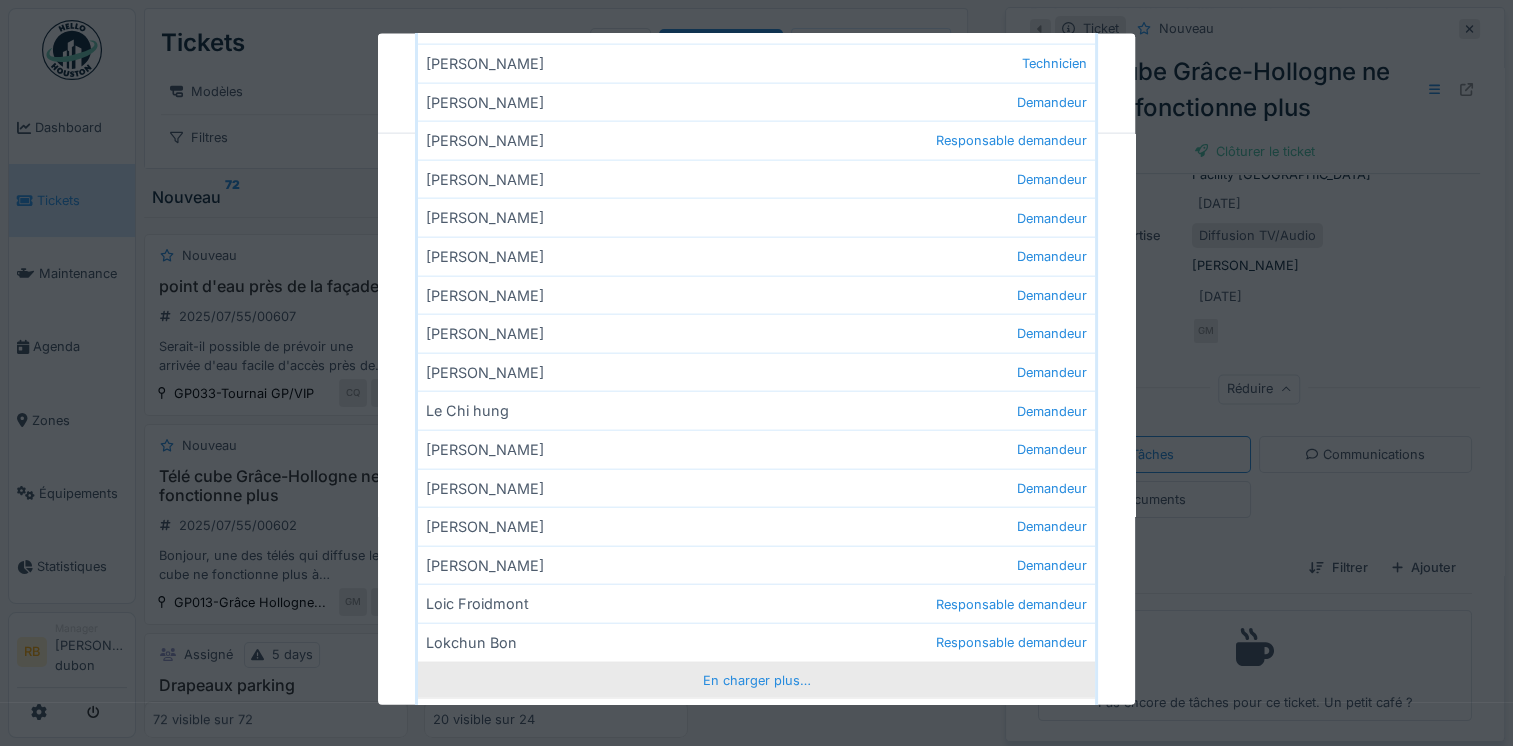 scroll, scrollTop: 4597, scrollLeft: 0, axis: vertical 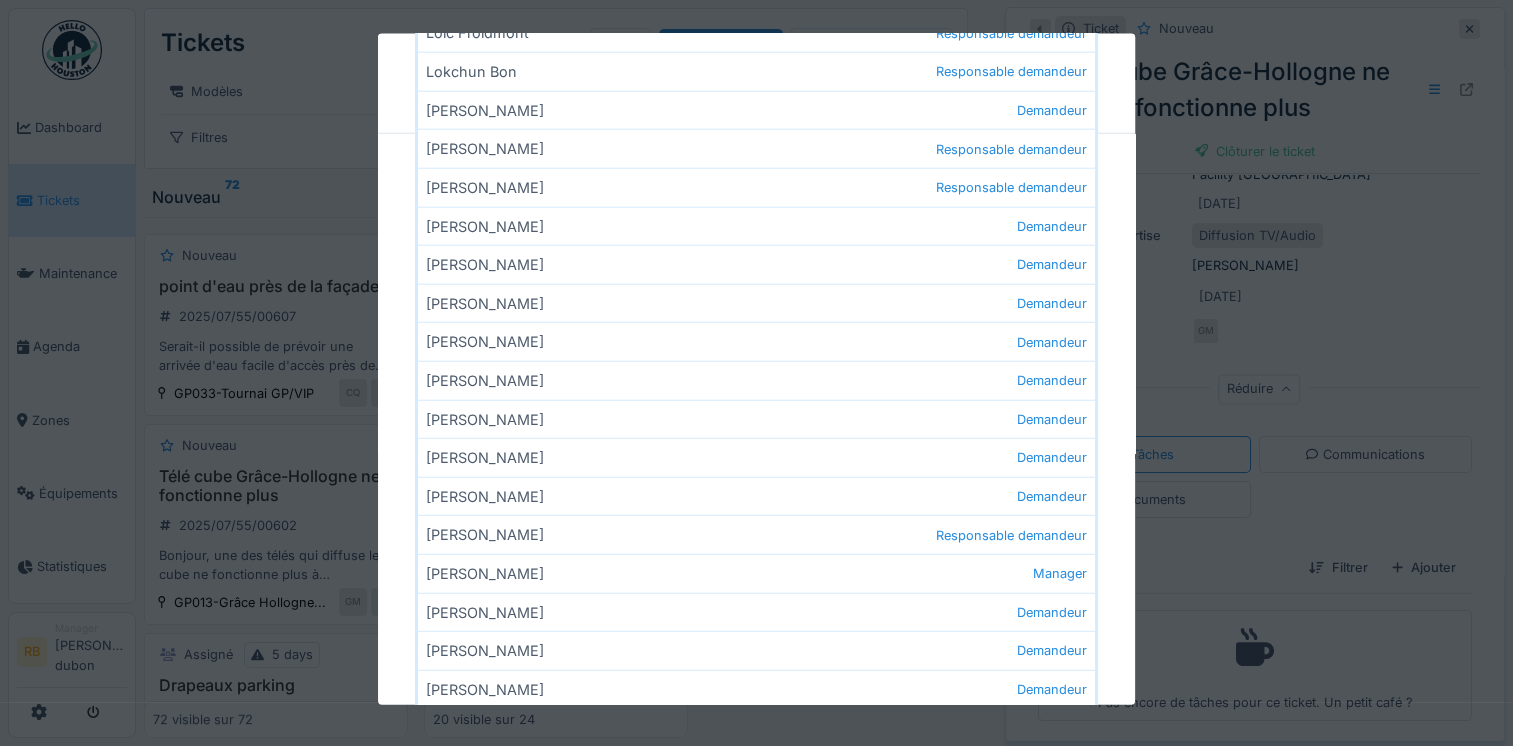 click at bounding box center [756, 373] 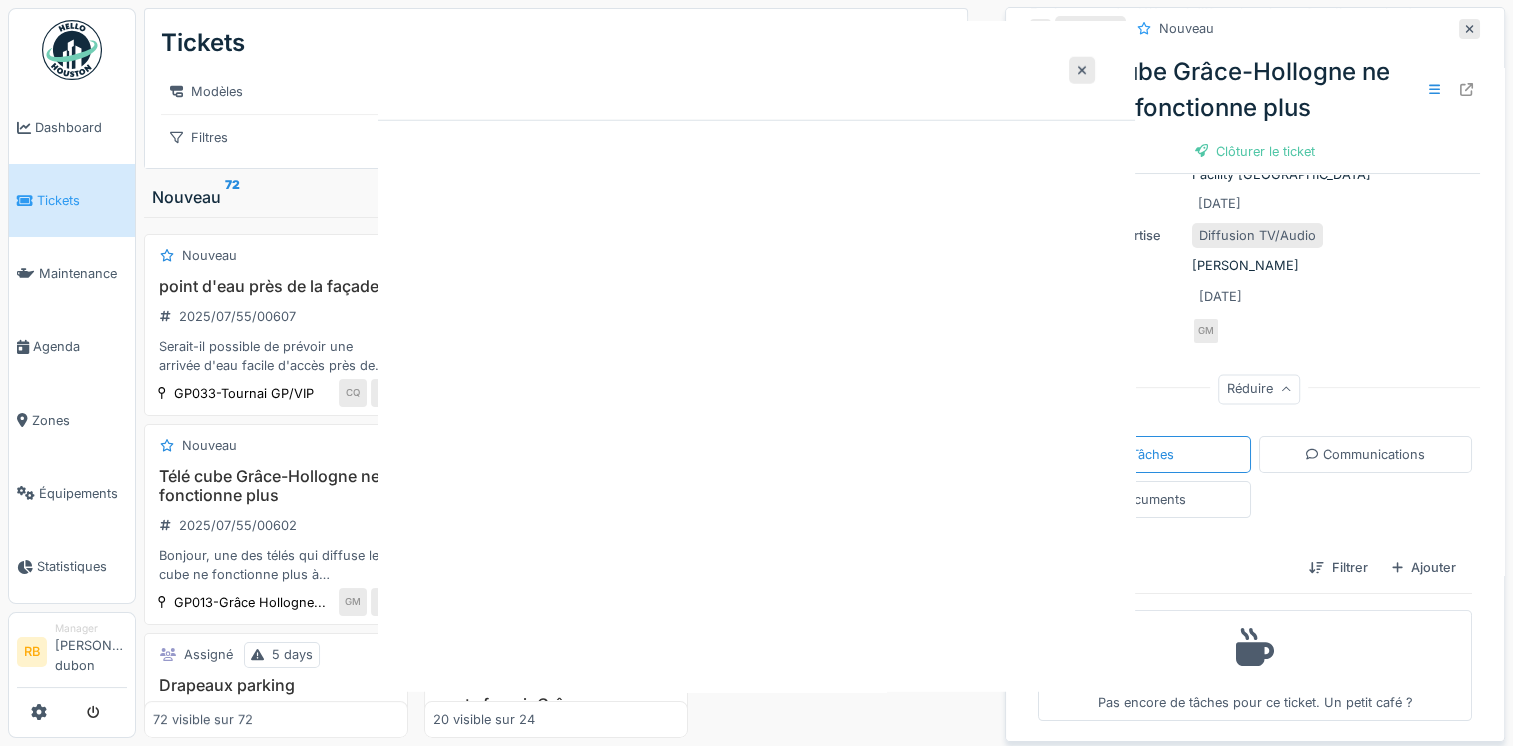 scroll, scrollTop: 0, scrollLeft: 0, axis: both 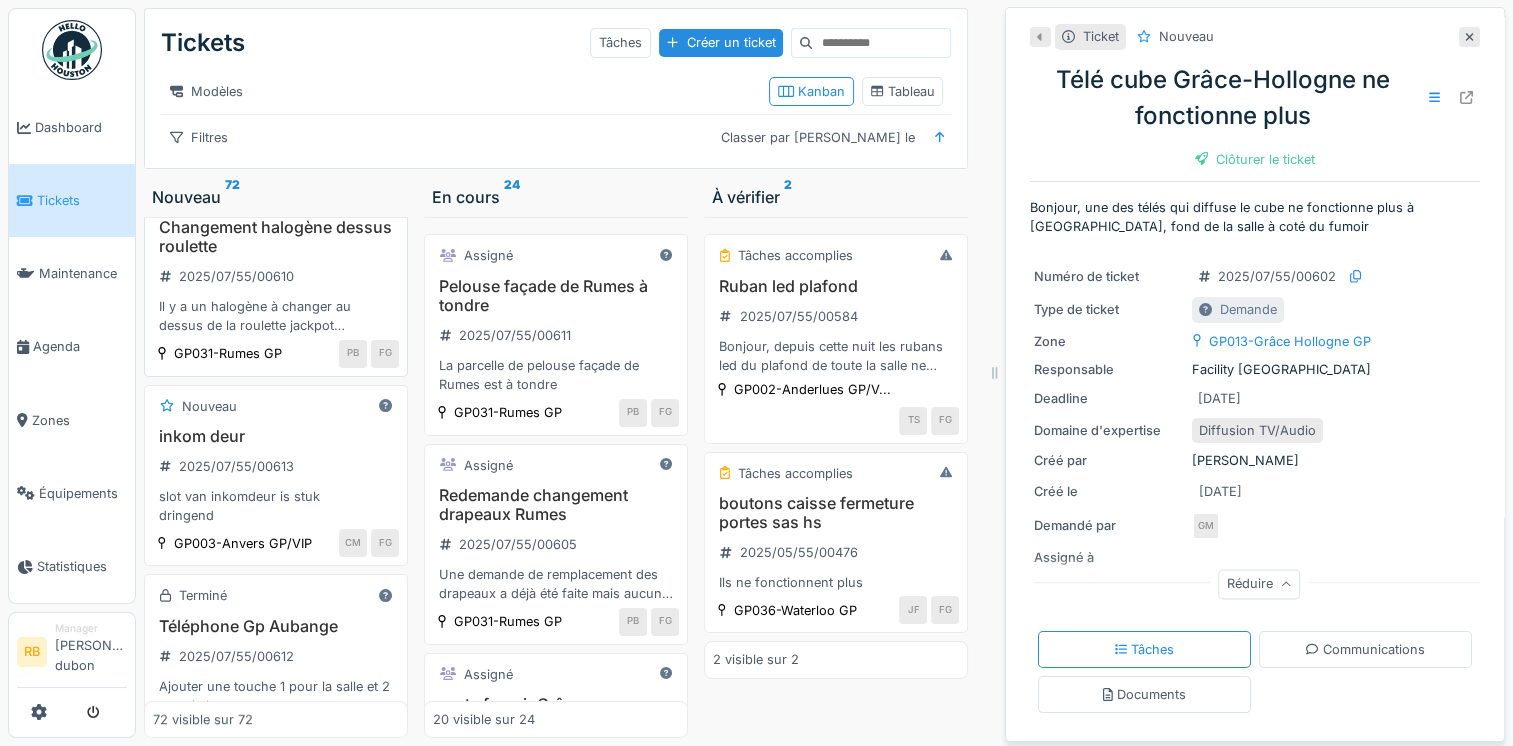 click on "Changement halogène dessus roulette" at bounding box center [276, 237] 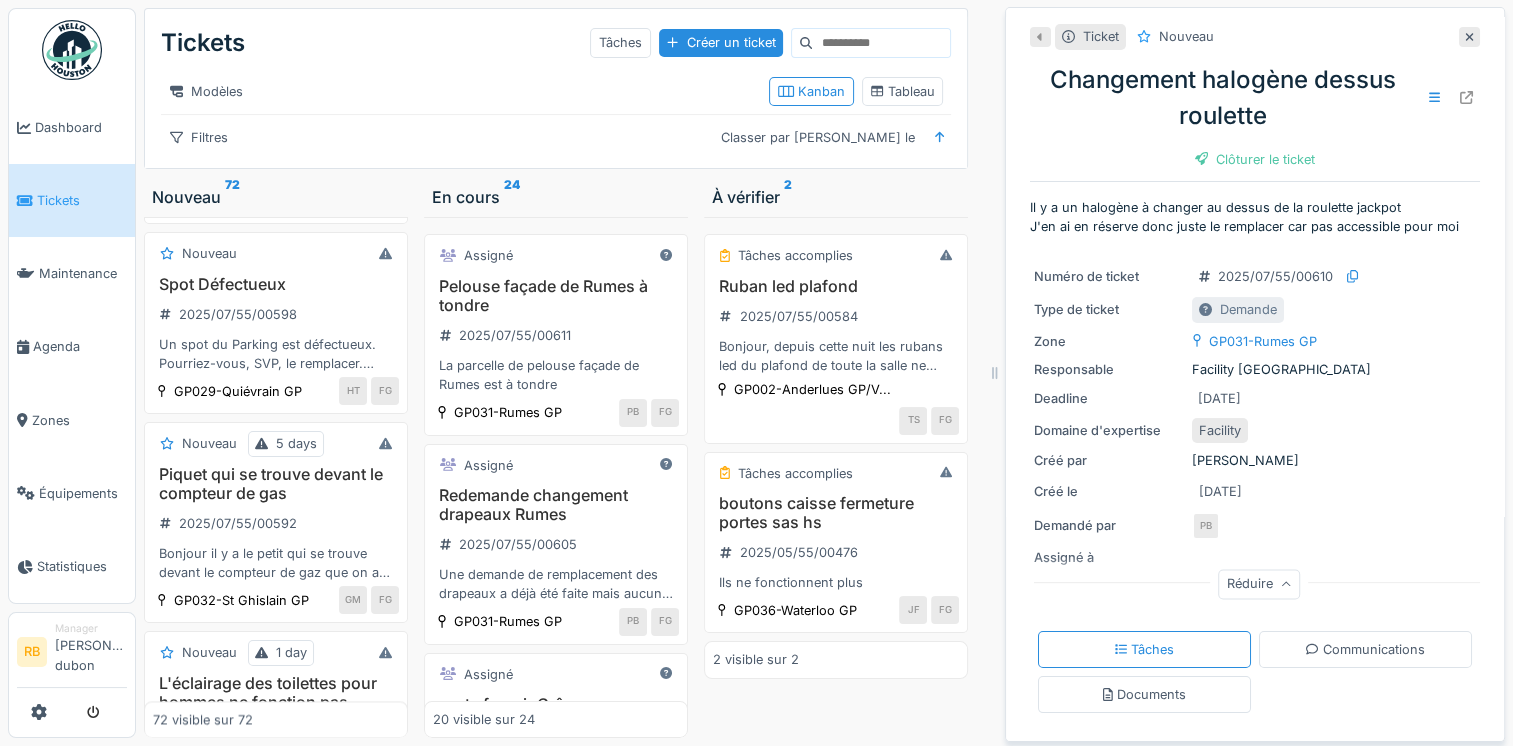 scroll, scrollTop: 2310, scrollLeft: 0, axis: vertical 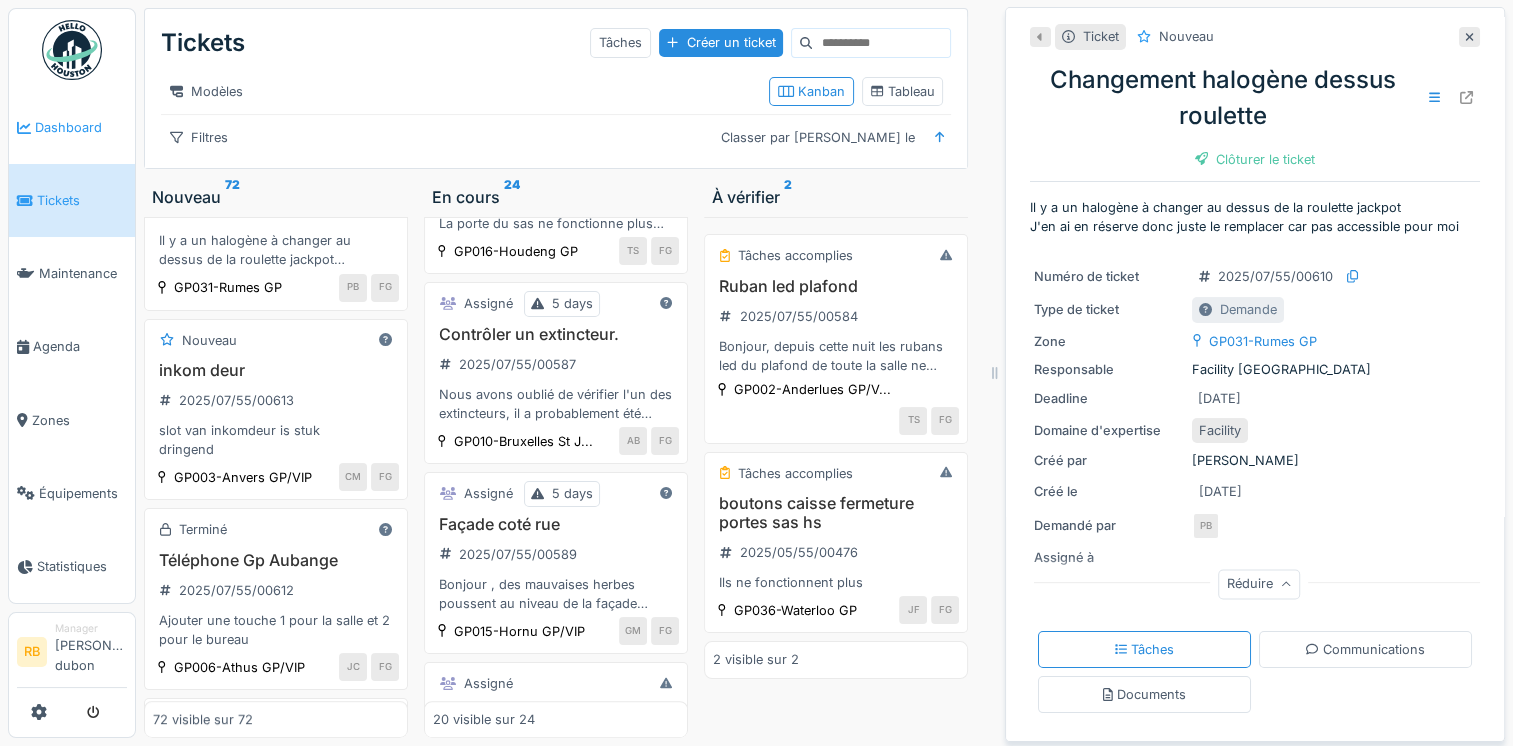 click on "Dashboard" at bounding box center [72, 127] 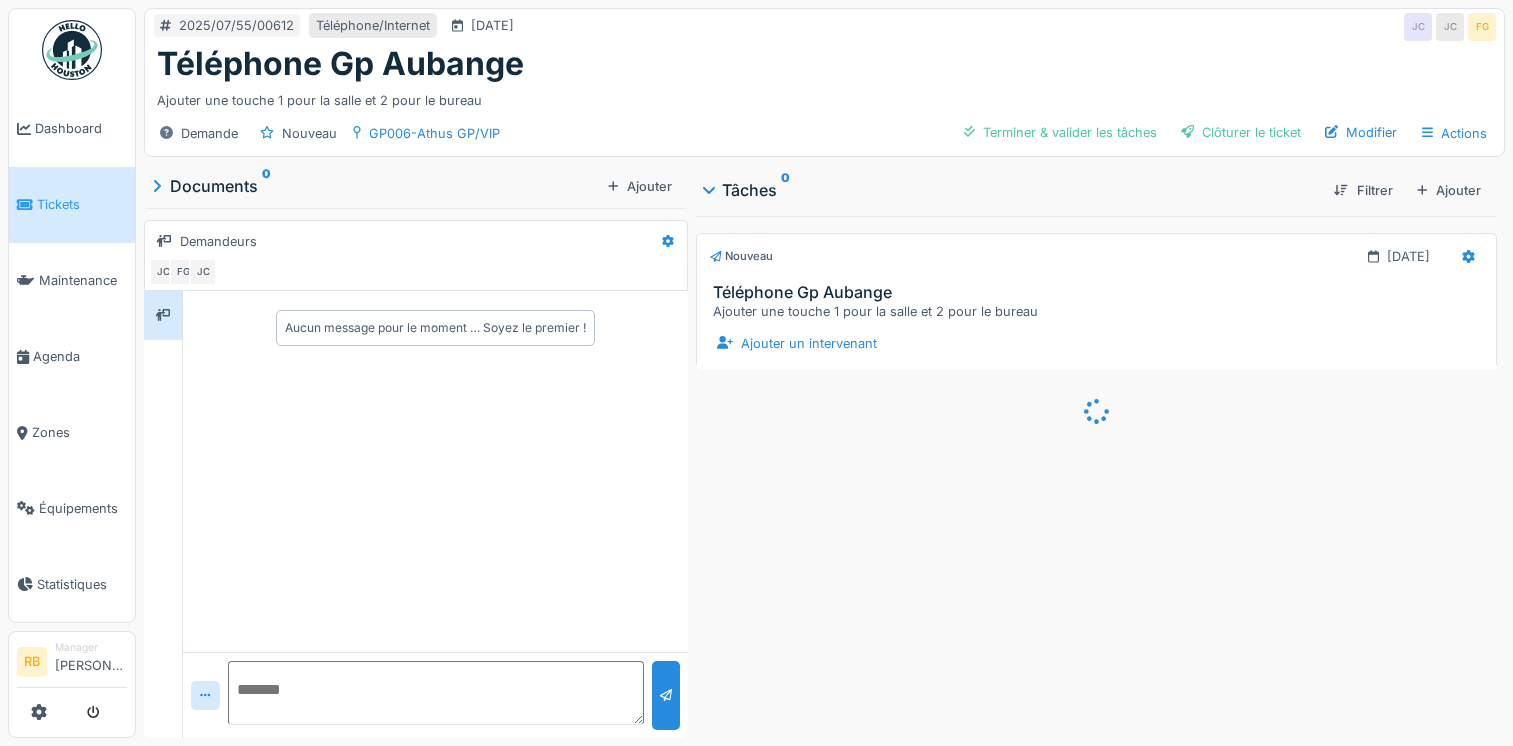 scroll, scrollTop: 0, scrollLeft: 0, axis: both 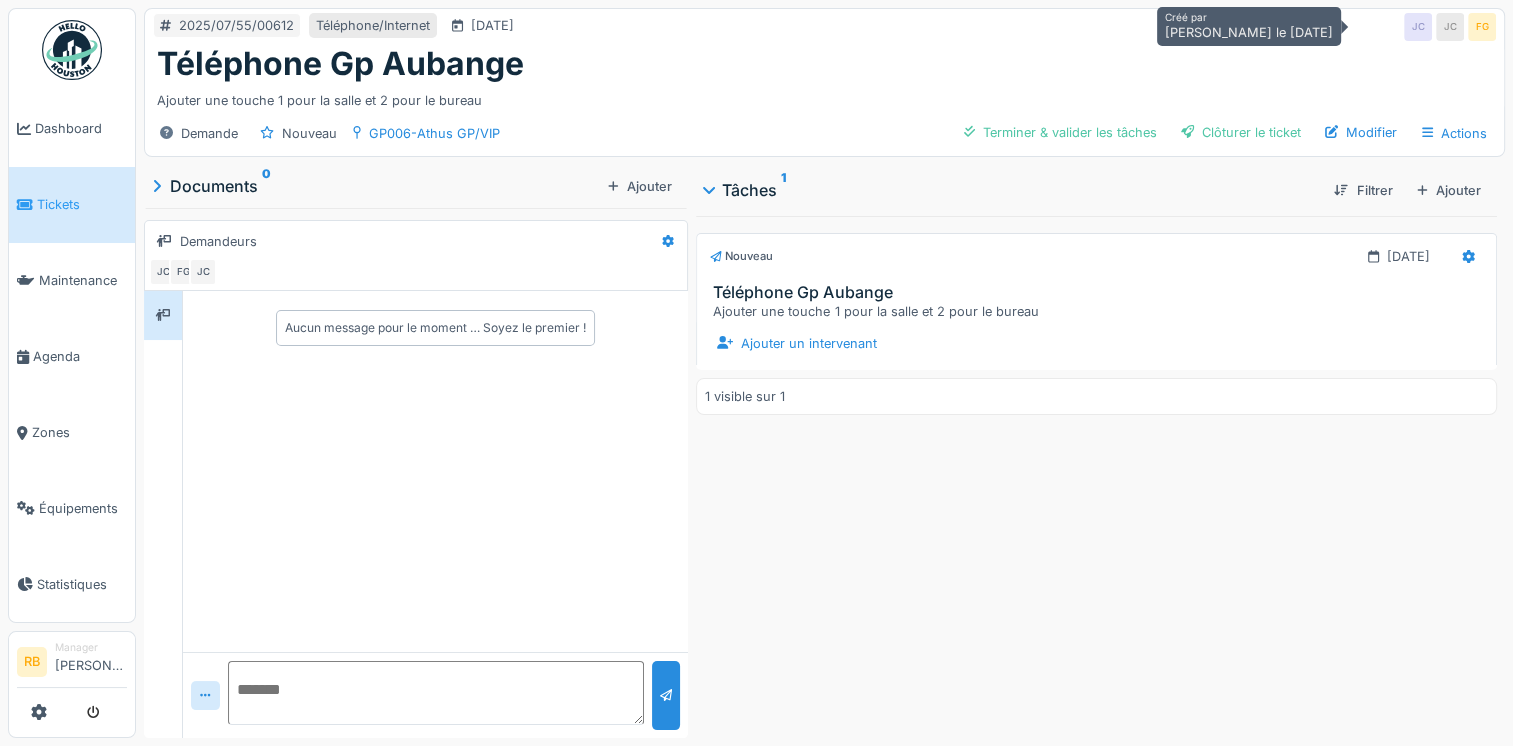 click on "JC" at bounding box center (1418, 27) 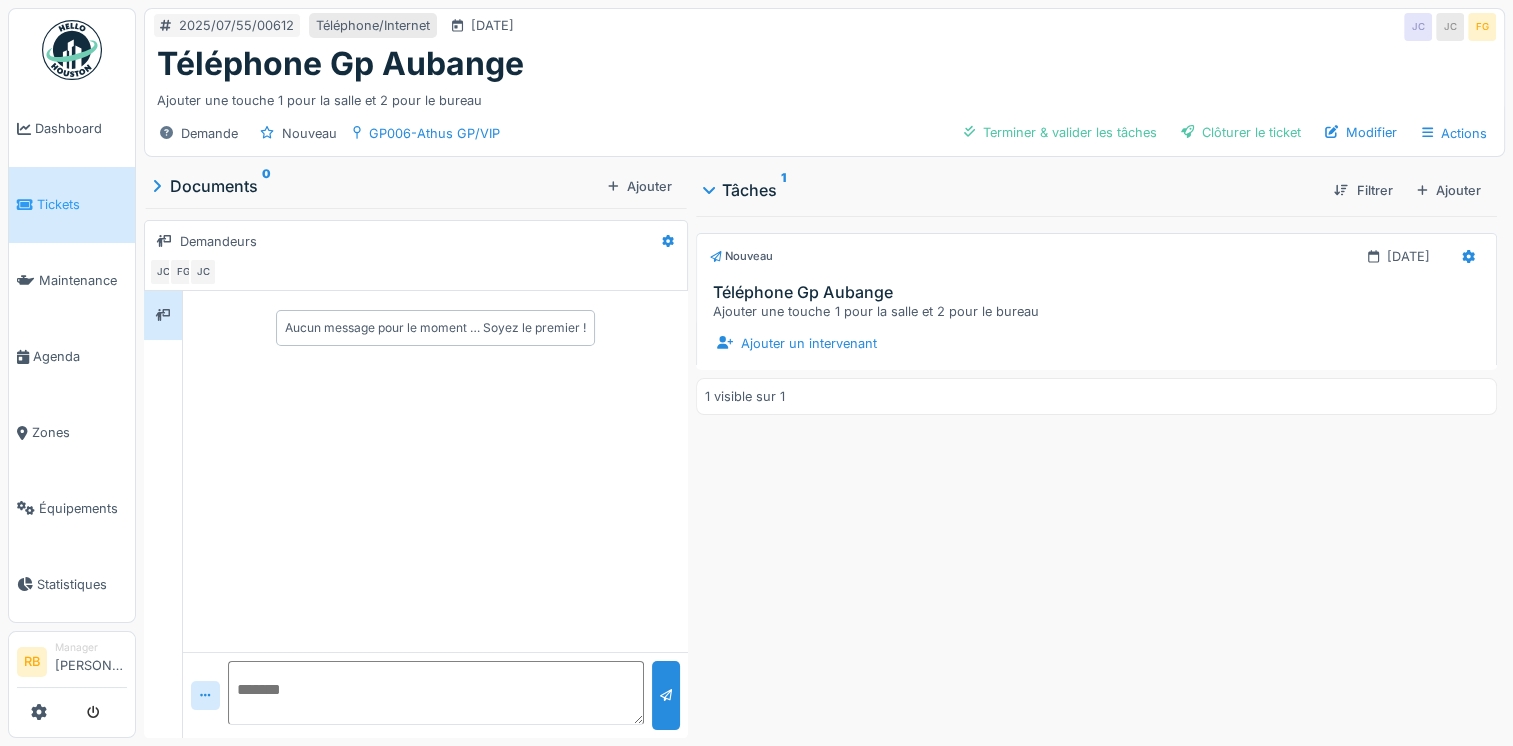 click at bounding box center (435, 693) 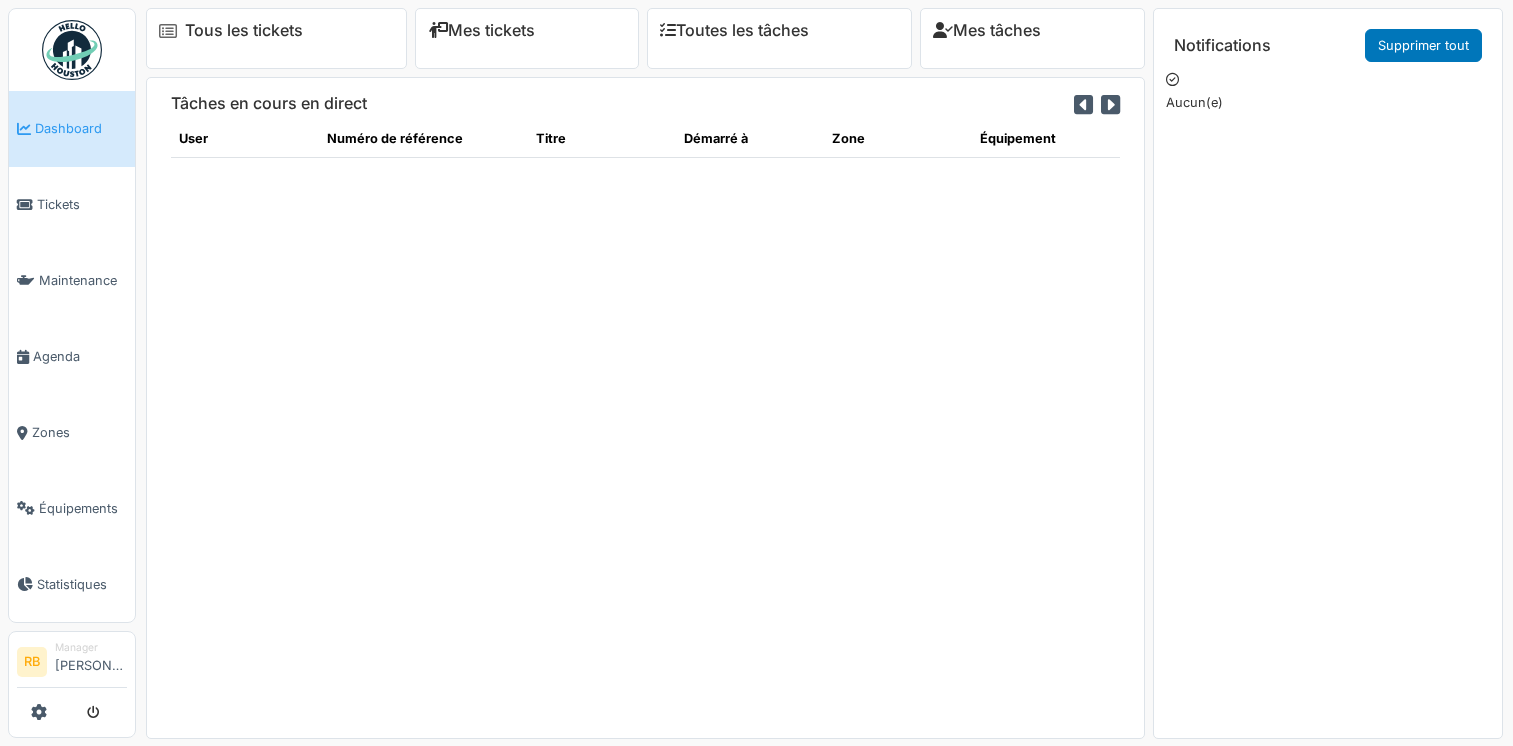 scroll, scrollTop: 0, scrollLeft: 0, axis: both 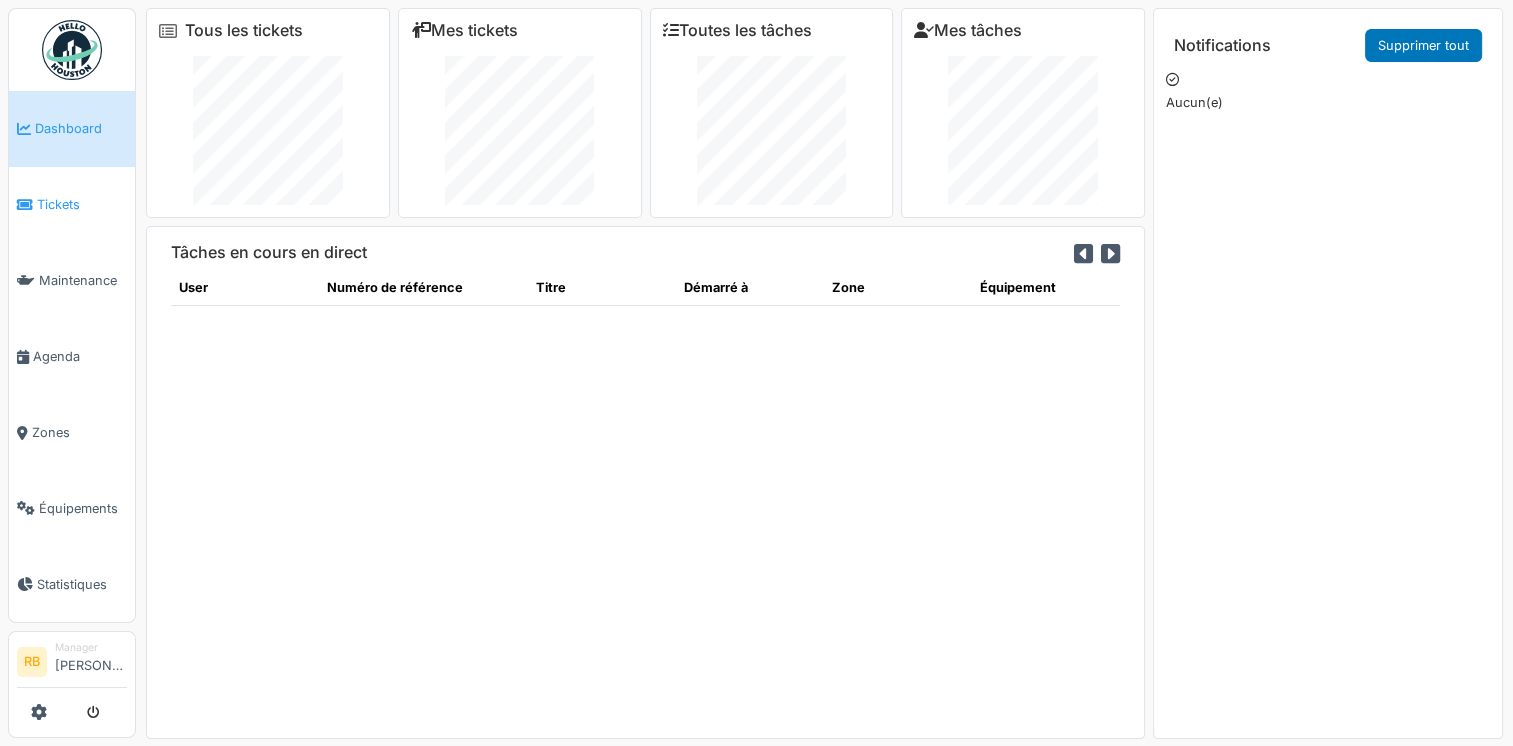 click on "Tickets" at bounding box center (82, 204) 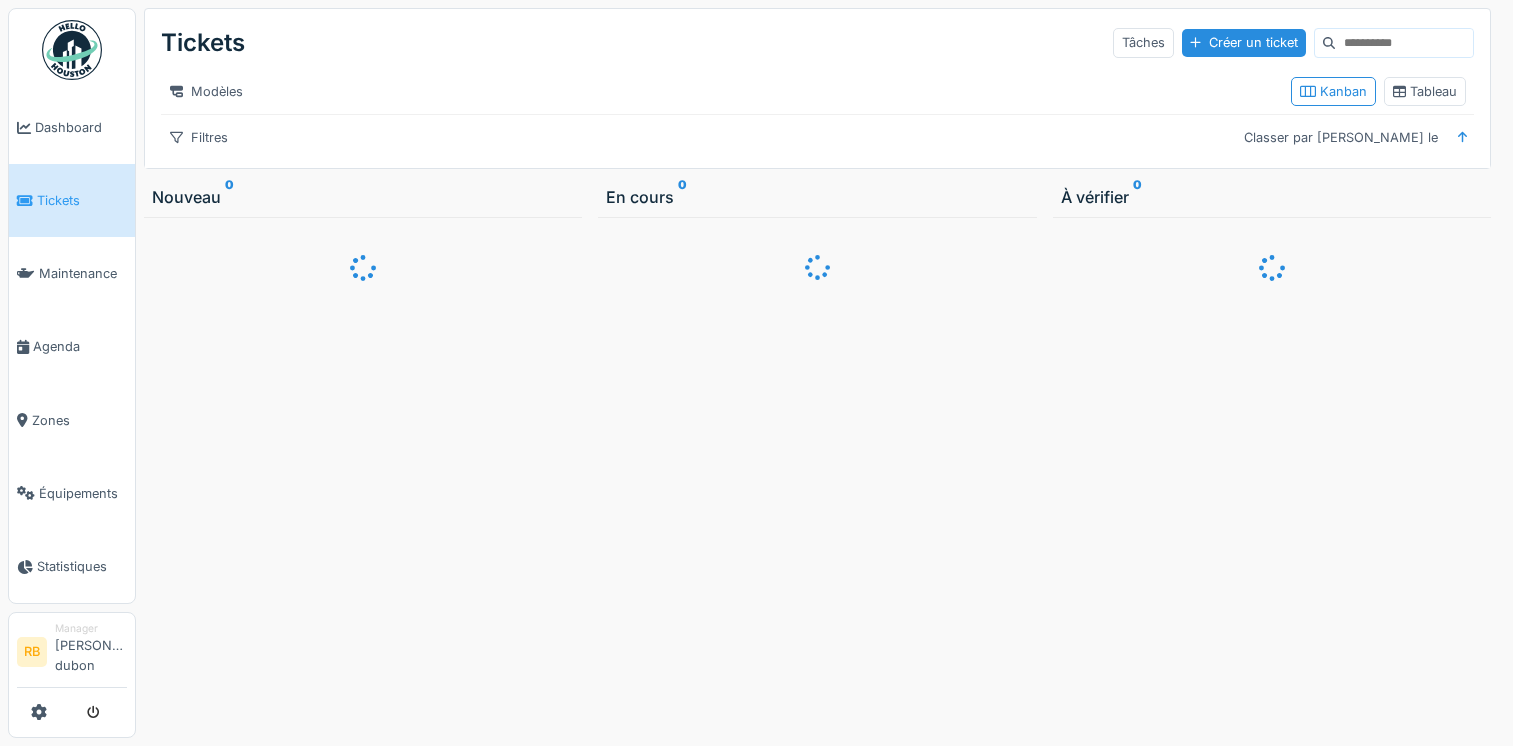 scroll, scrollTop: 0, scrollLeft: 0, axis: both 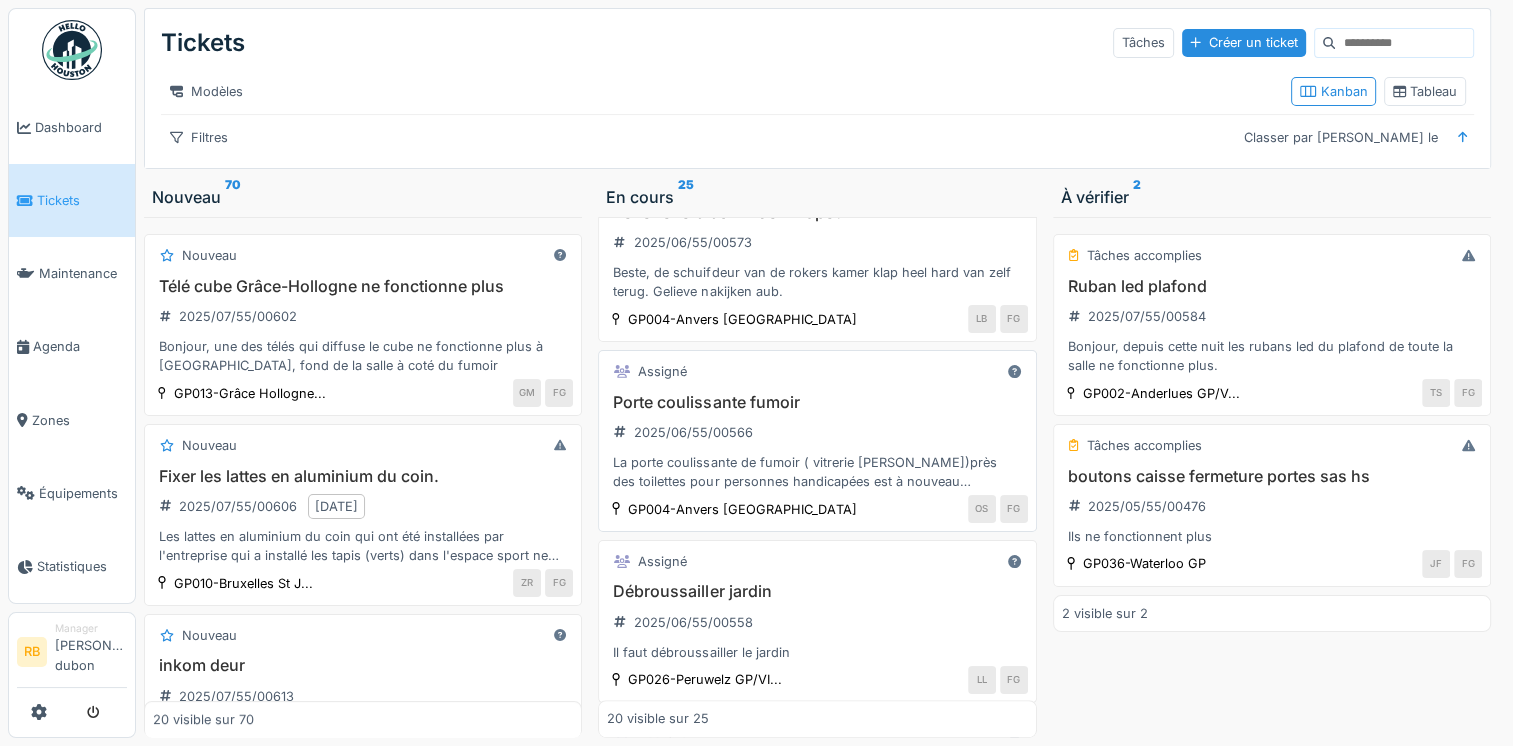 click on "Porte coulissante fumoir  2025/06/55/00566 La porte coulissante de fumoir ( vitrerie [PERSON_NAME])près des toilettes pour personnes handicapées est à nouveau défectueuse. Lors de la fermeture, elle devrait normalement ralentir automatiquement pour éviter de claquer et d’endommager le verre" at bounding box center [817, 442] 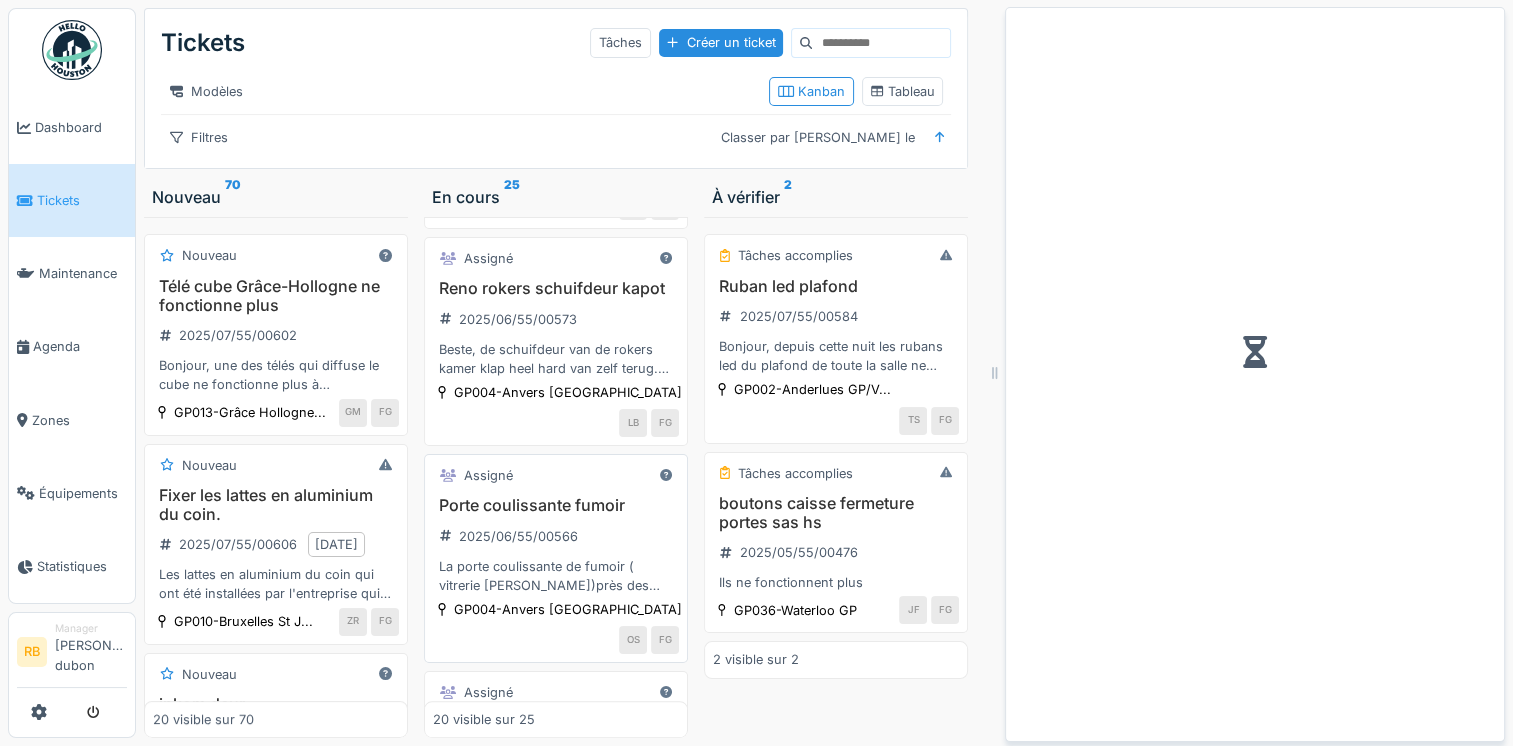 scroll, scrollTop: 2164, scrollLeft: 0, axis: vertical 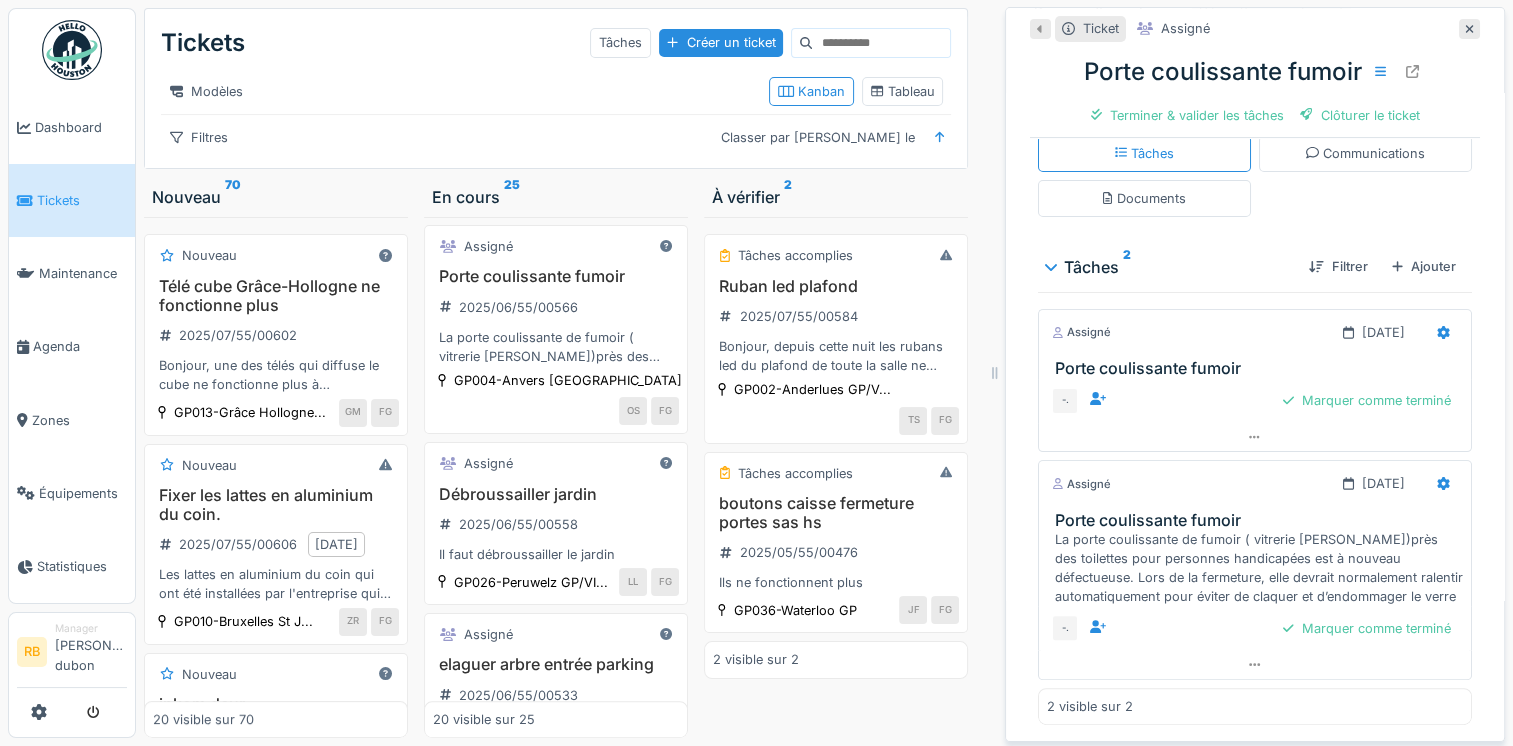 click on "La porte coulissante de fumoir ( vitrerie [PERSON_NAME])près des toilettes pour personnes handicapées est à nouveau défectueuse. Lors de la fermeture, elle devrait normalement ralentir automatiquement pour éviter de claquer et d’endommager le verre" at bounding box center (1259, 568) 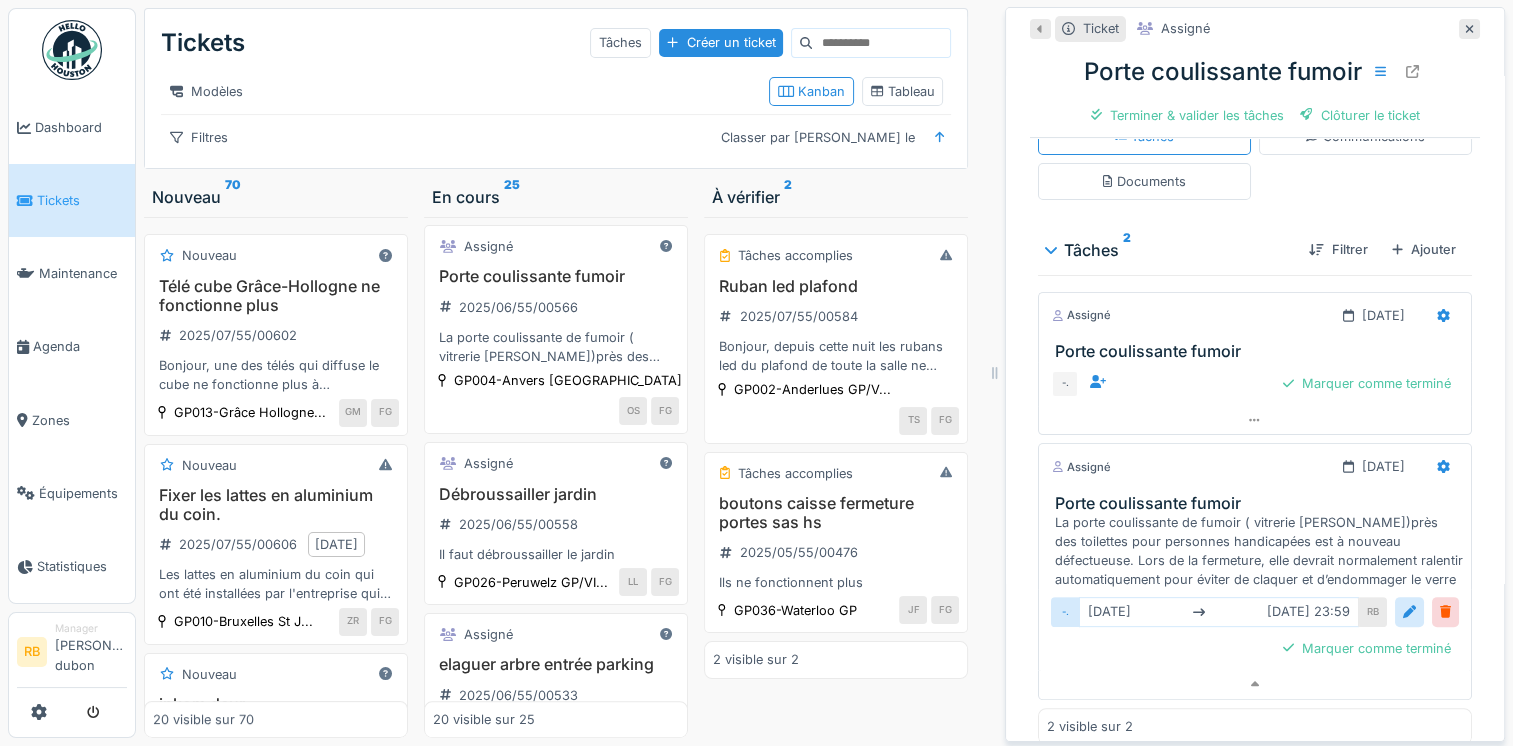 scroll, scrollTop: 15, scrollLeft: 0, axis: vertical 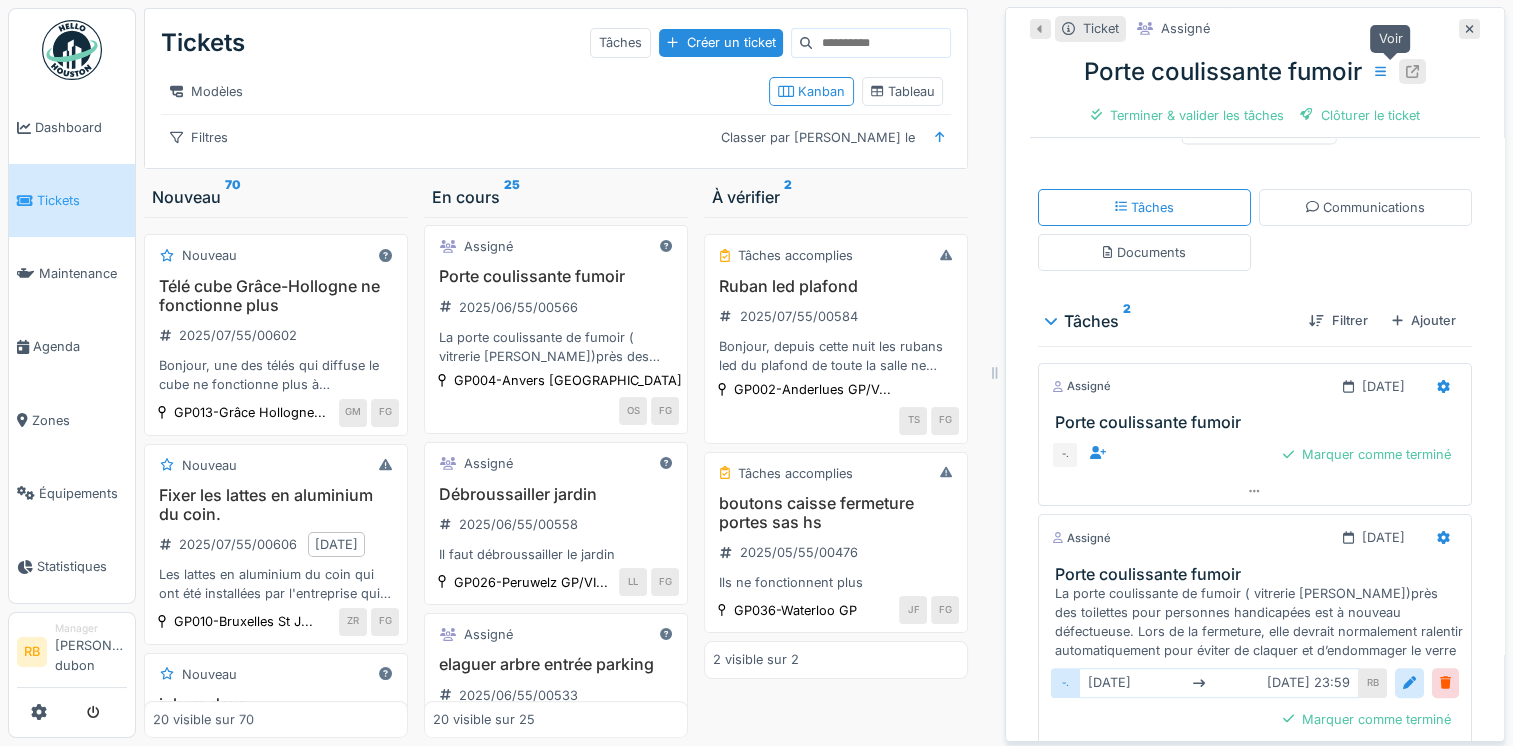 click 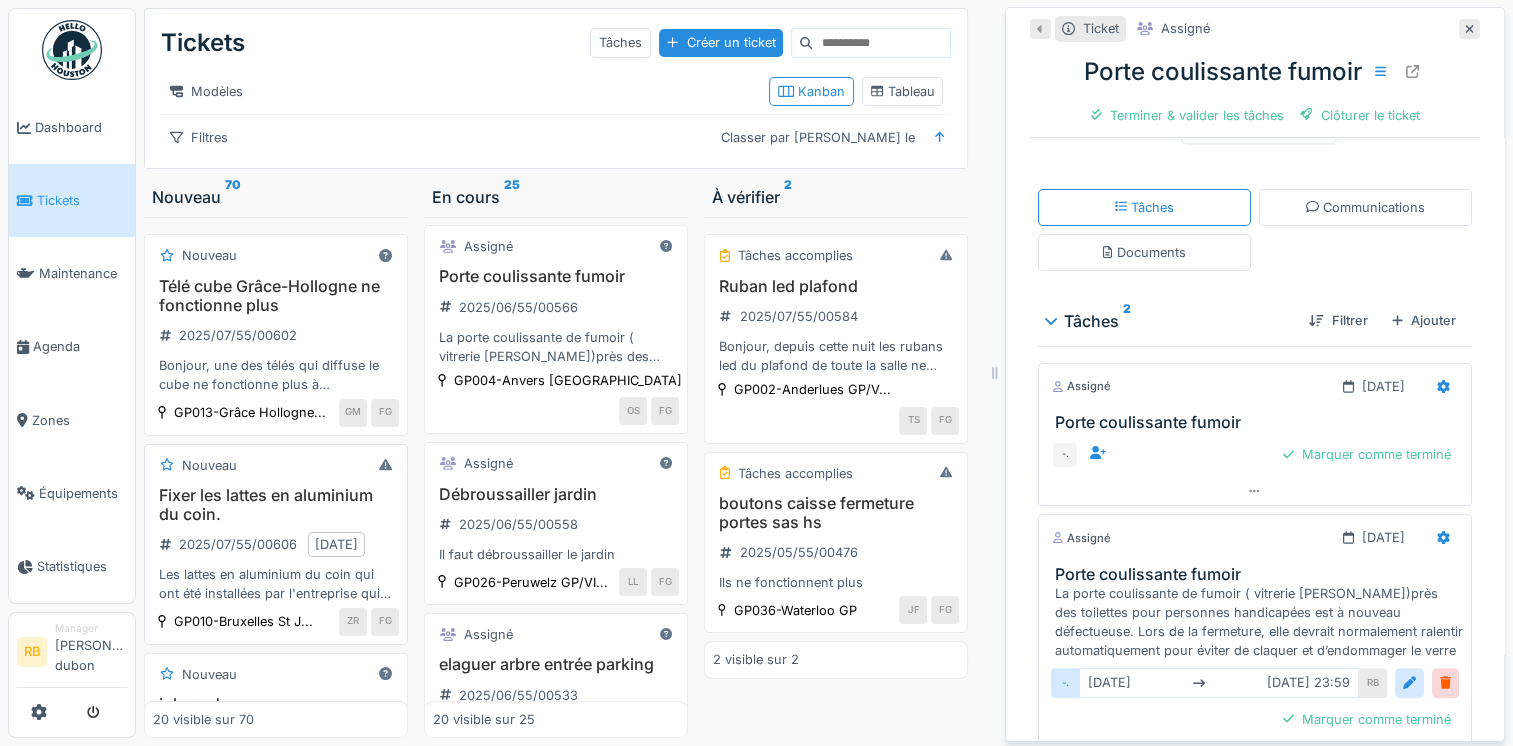 scroll, scrollTop: 0, scrollLeft: 0, axis: both 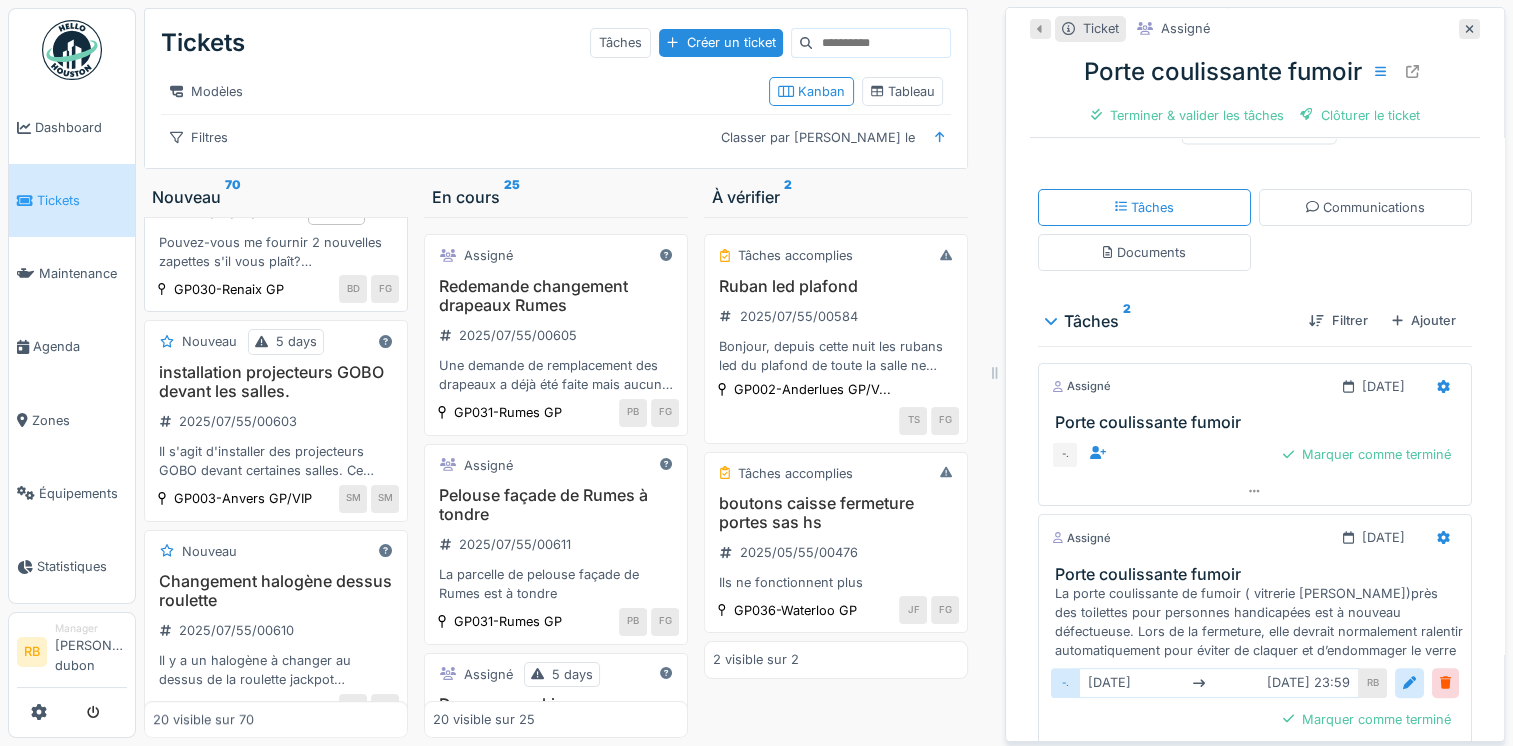 click on "Zapette 2025/07/55/00604 03/07/2025 Pouvez-vous me fournir 2 nouvelles zapettes s'il vous plaît?
Notre zapette actuelle ne fonctionne plus, donc pour l'instant nous ne pouvons ouvrir la porte qu'avec le bouton fixe.
C'est pourquoi j'aimerais en avoir 2, 1 en réserve ne semble pas une mauvaise idée" at bounding box center (276, 222) 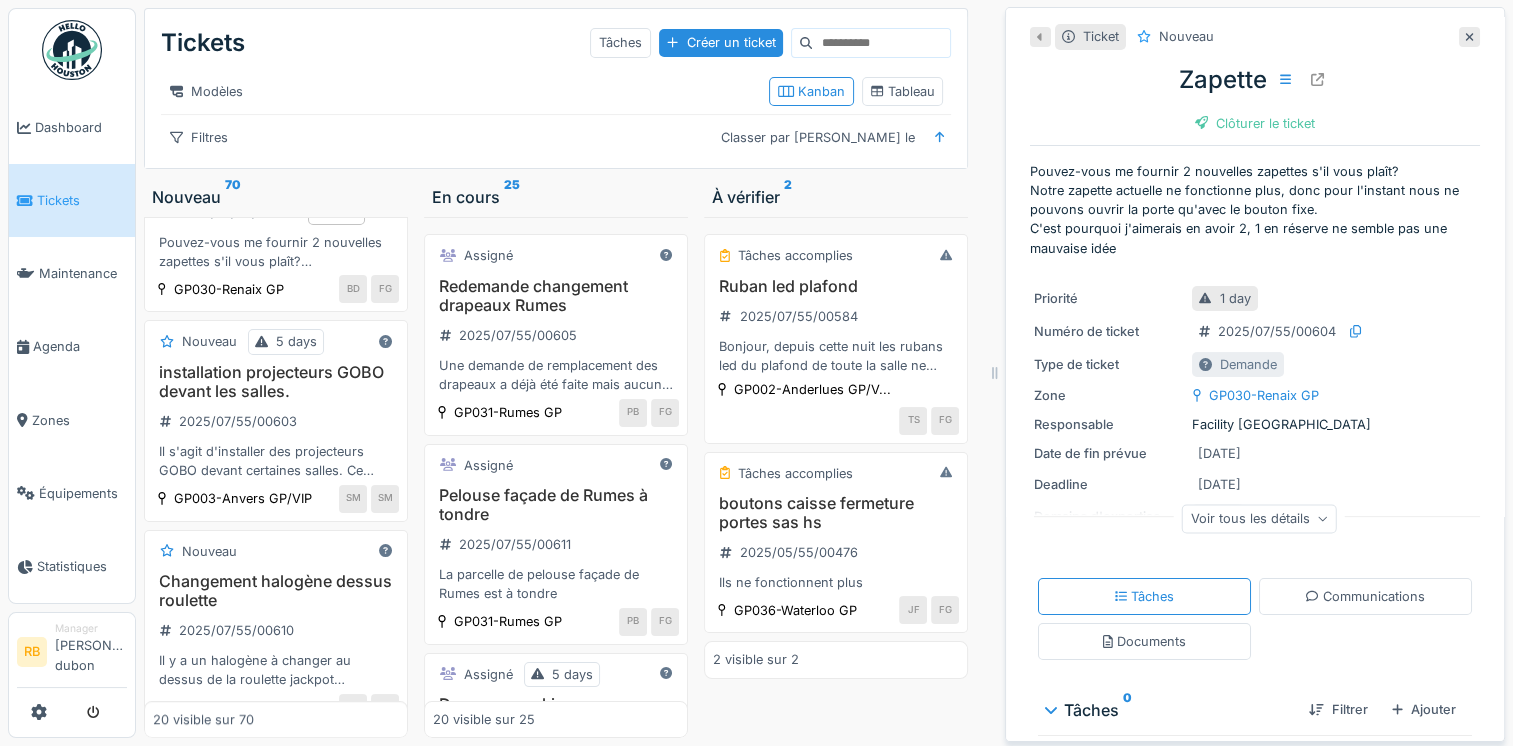 scroll, scrollTop: 91, scrollLeft: 0, axis: vertical 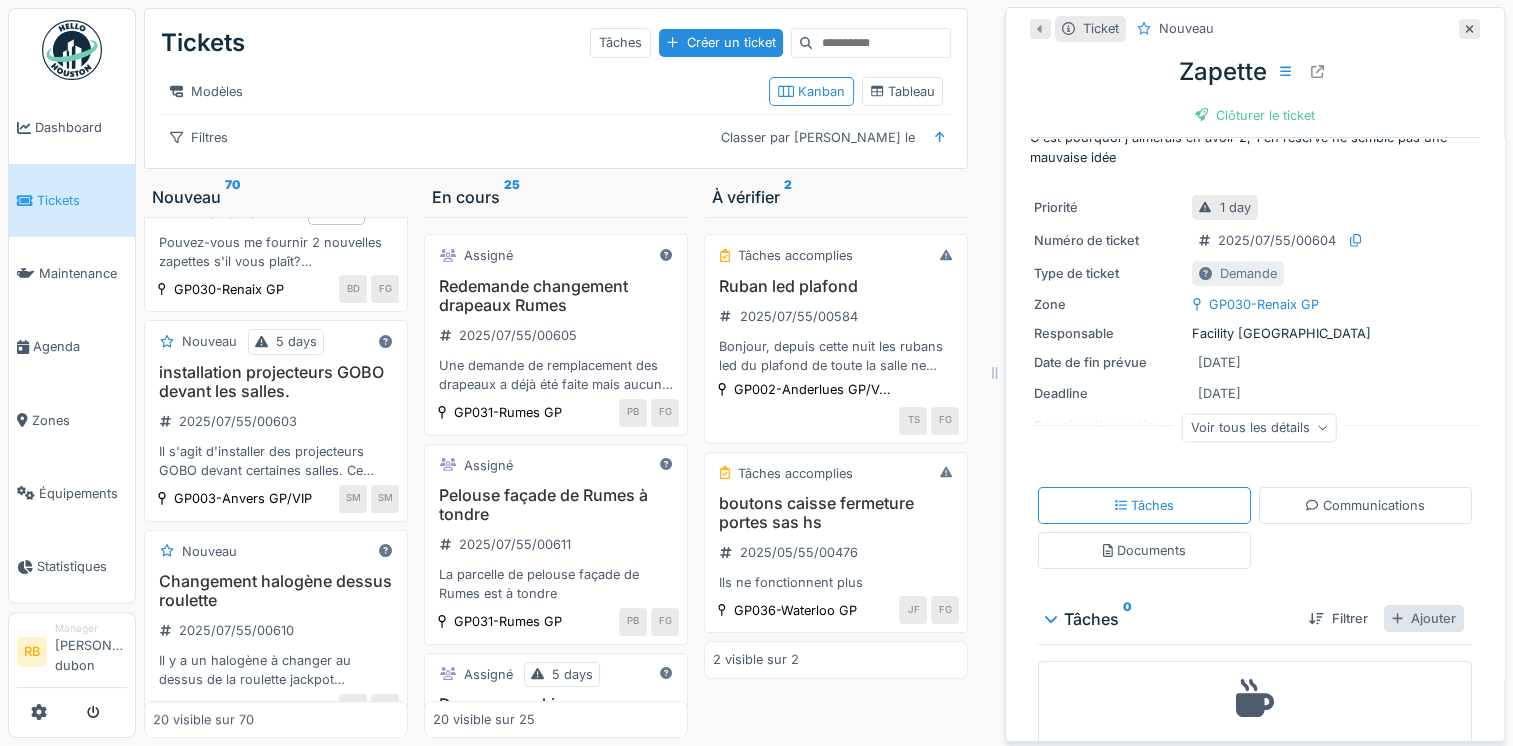 click on "Ajouter" at bounding box center (1424, 618) 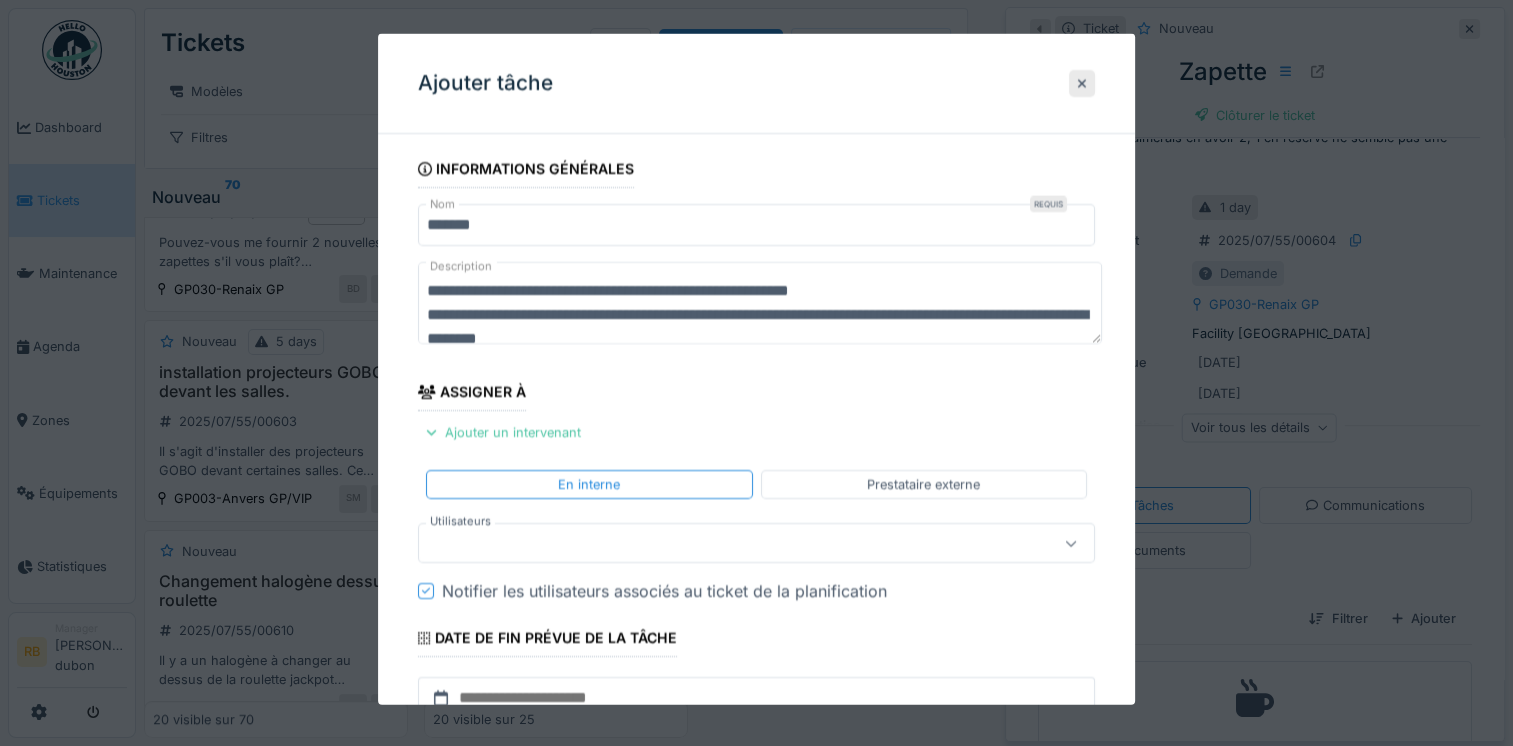 click at bounding box center (722, 543) 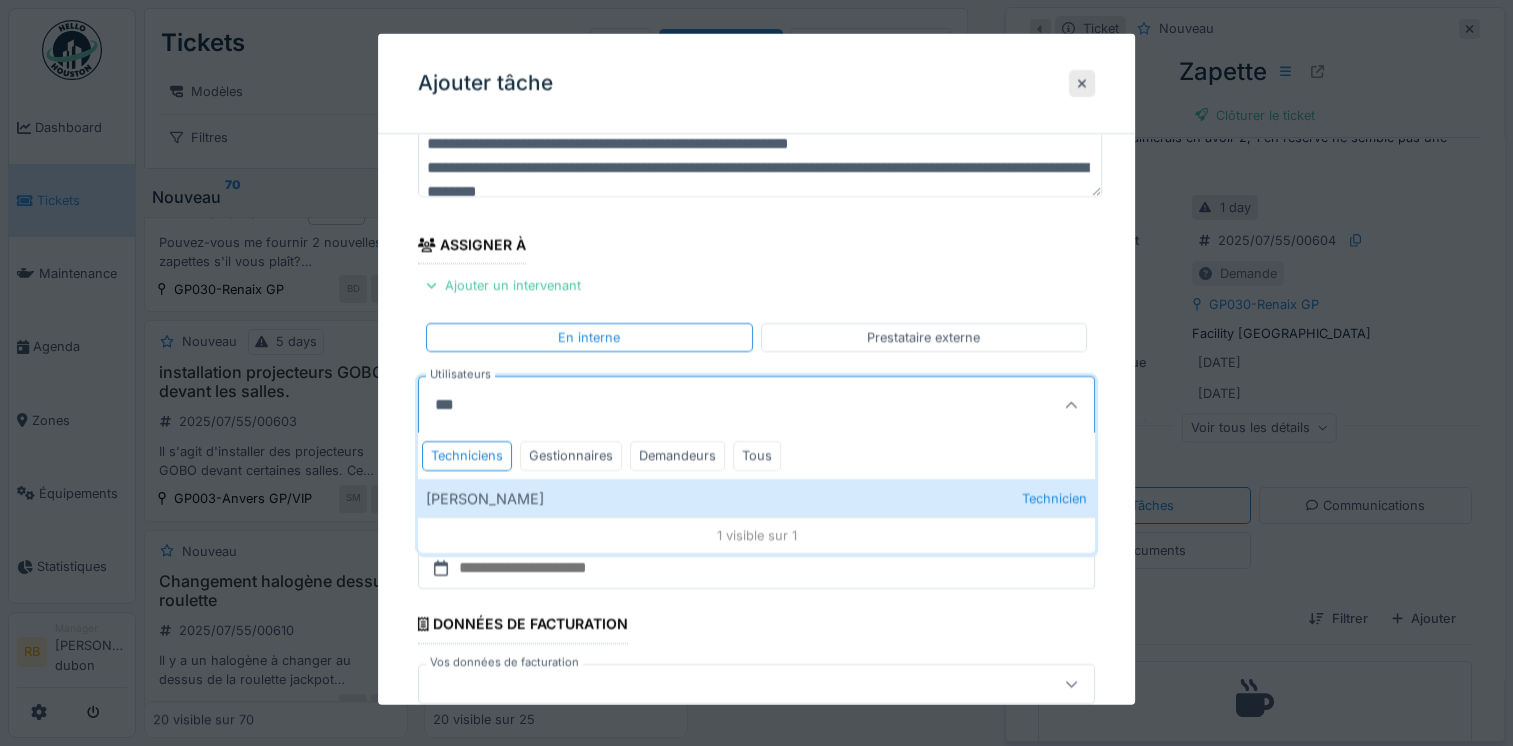 scroll, scrollTop: 148, scrollLeft: 0, axis: vertical 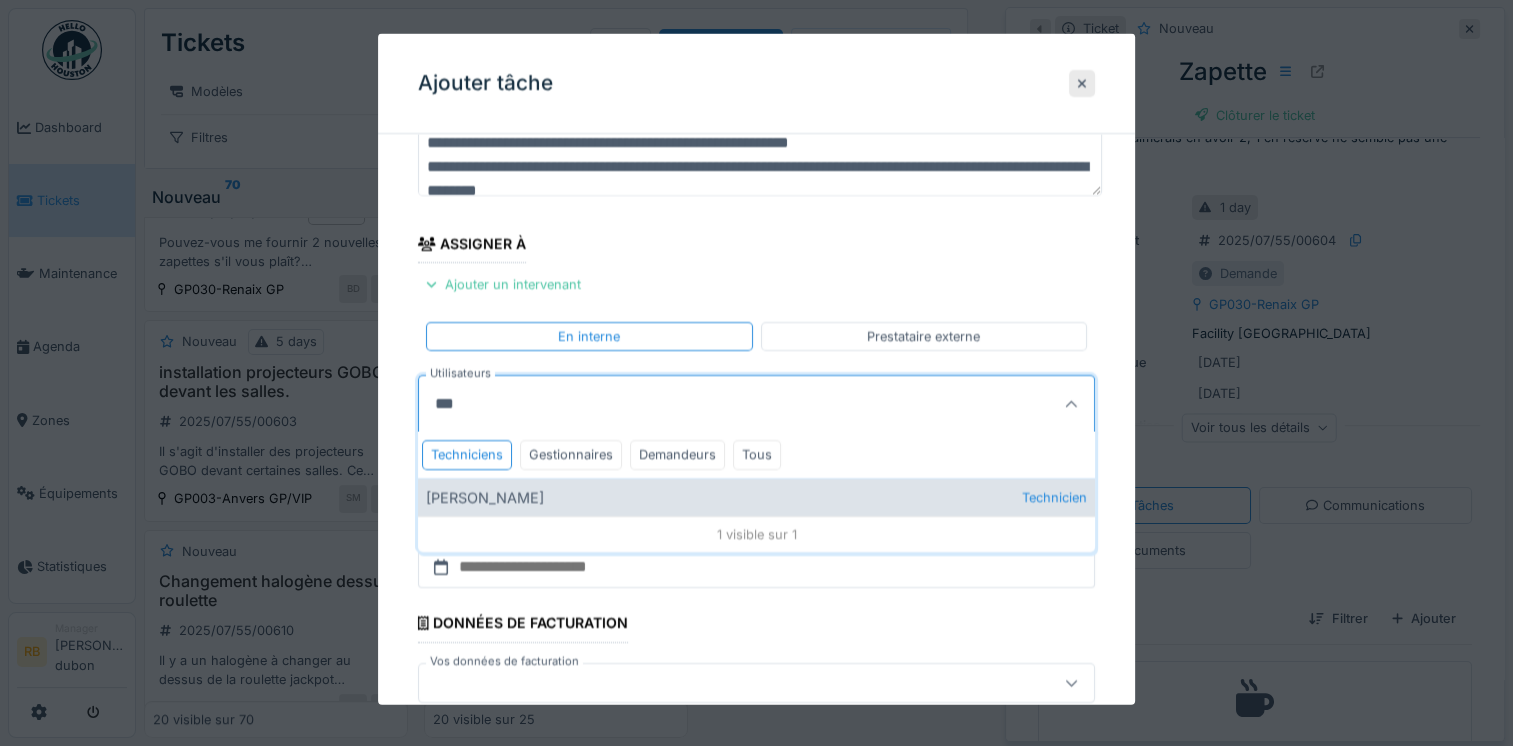 type on "***" 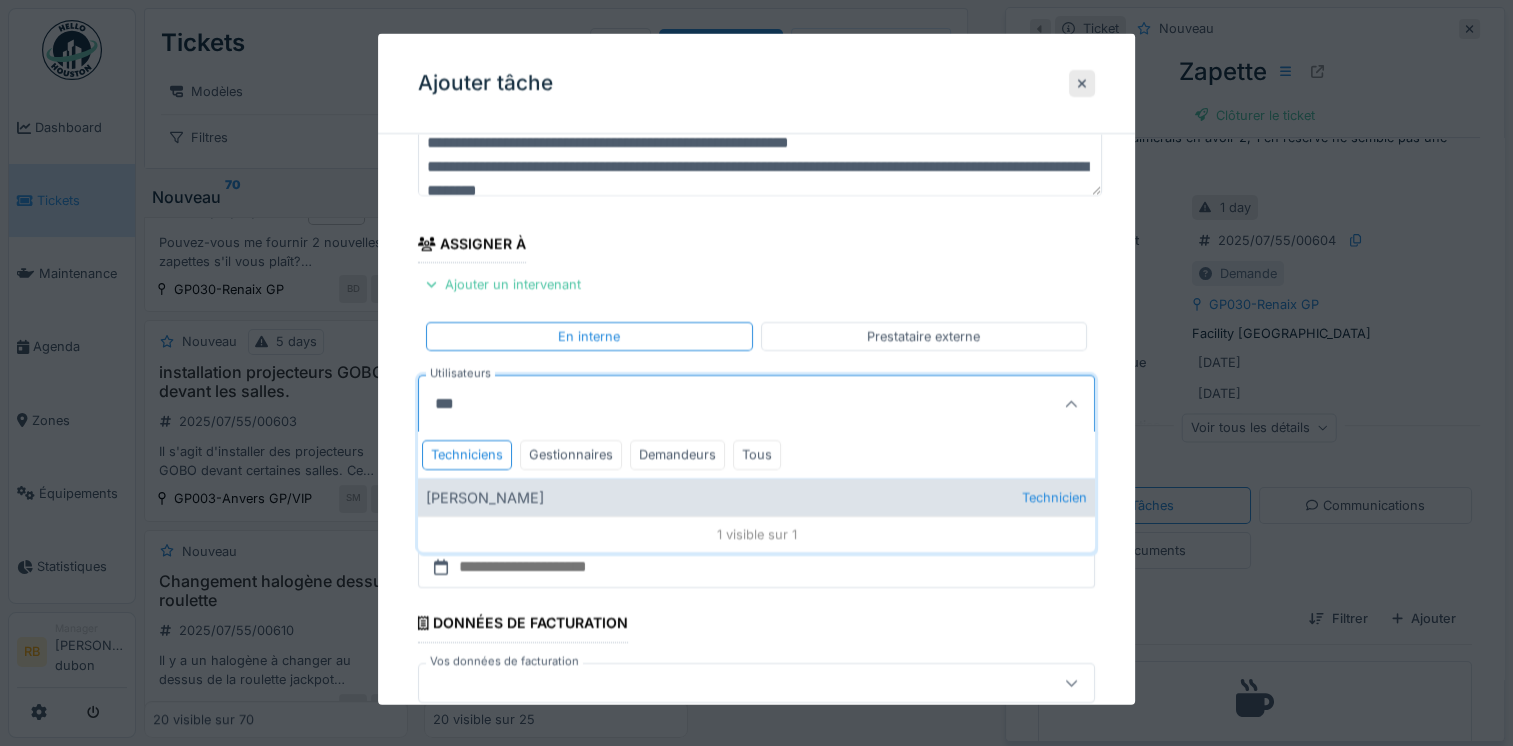 type on "****" 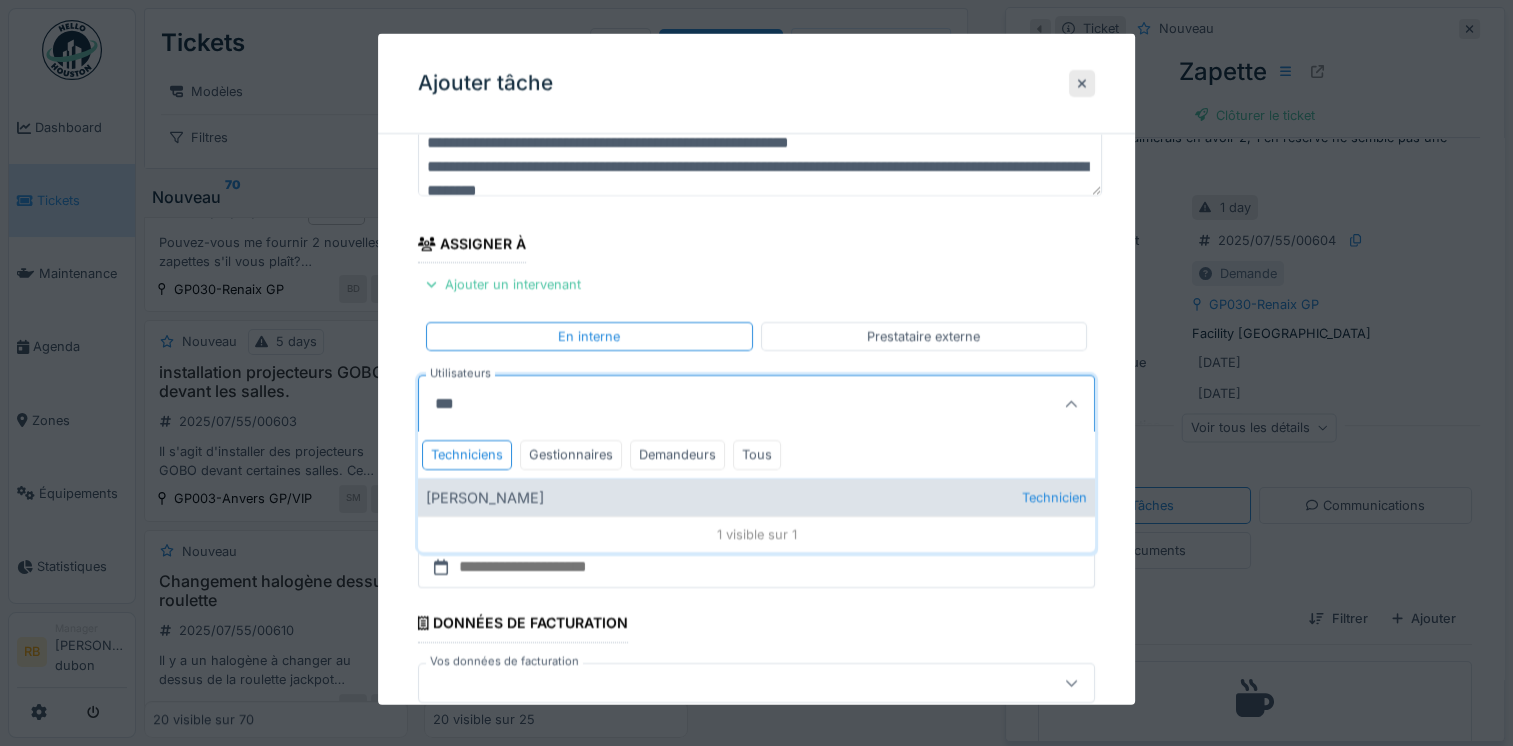 type 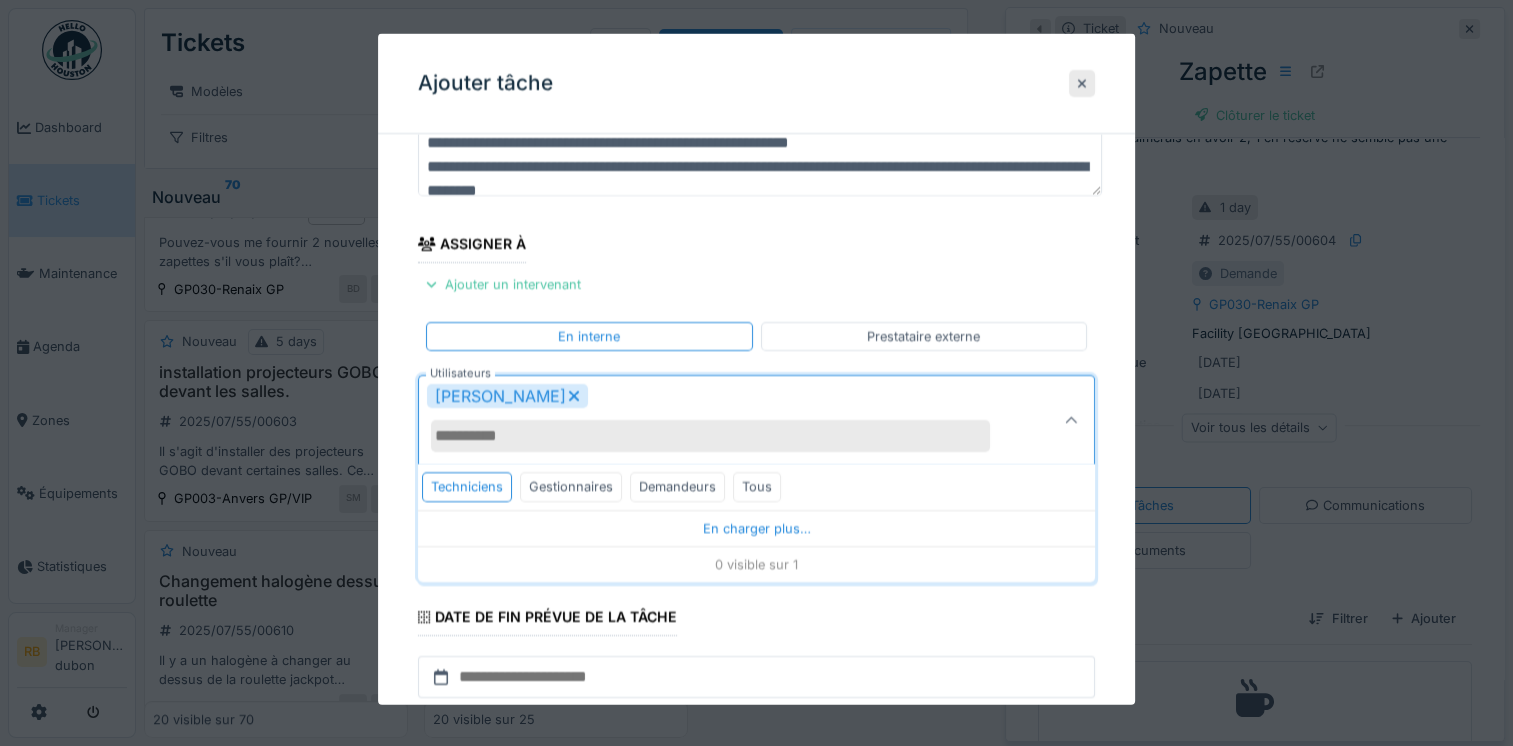 click on "**********" at bounding box center [756, 444] 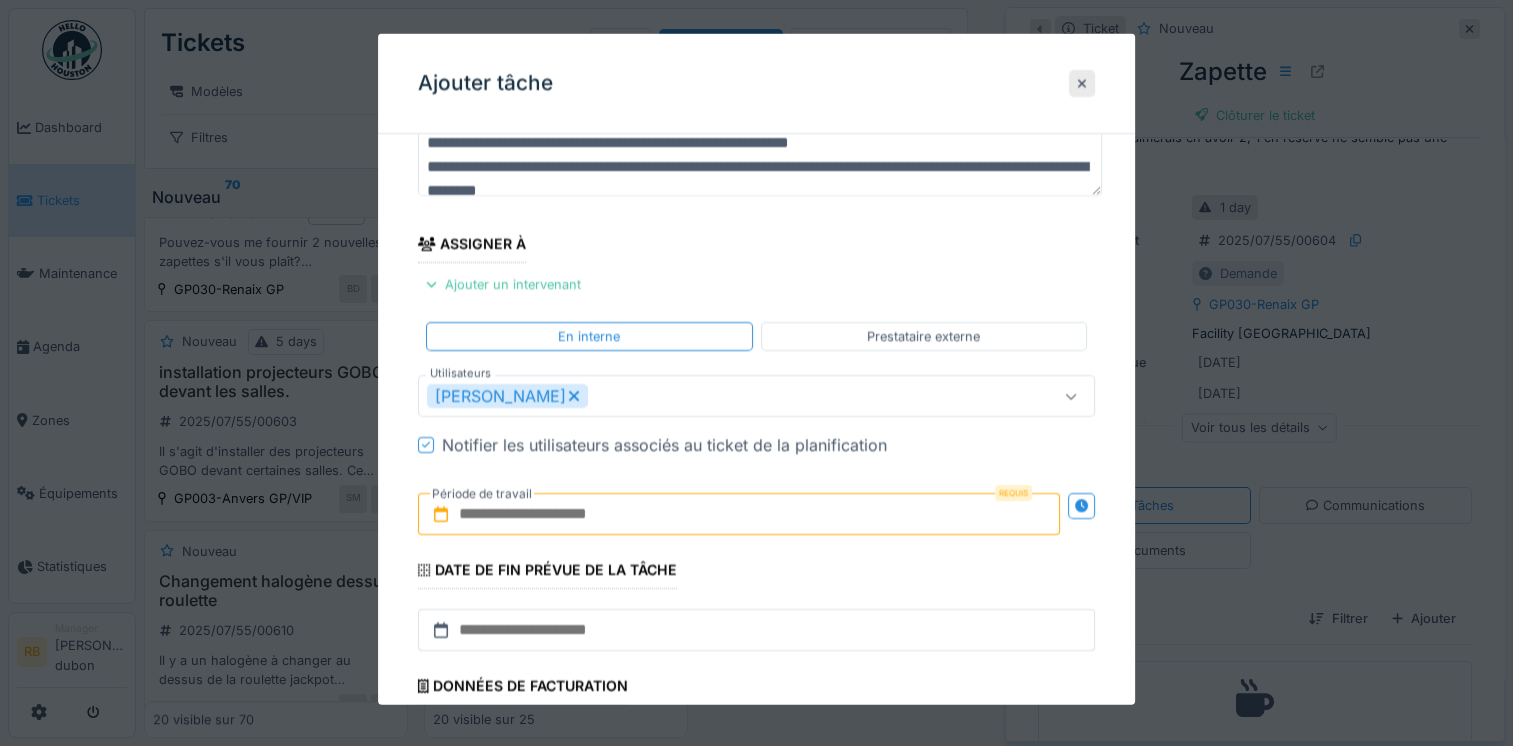 click at bounding box center [739, 514] 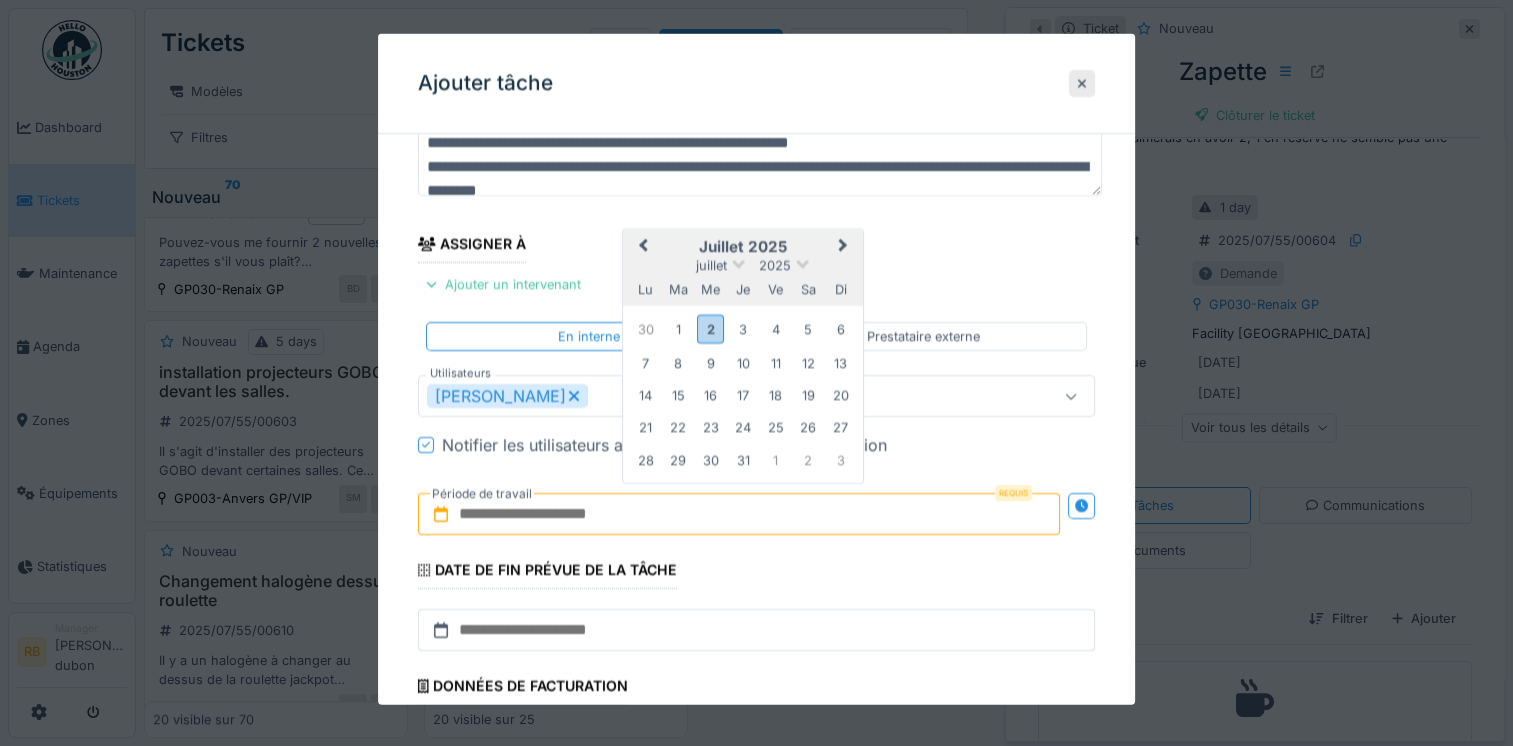 click on "juillet 2025" at bounding box center (743, 247) 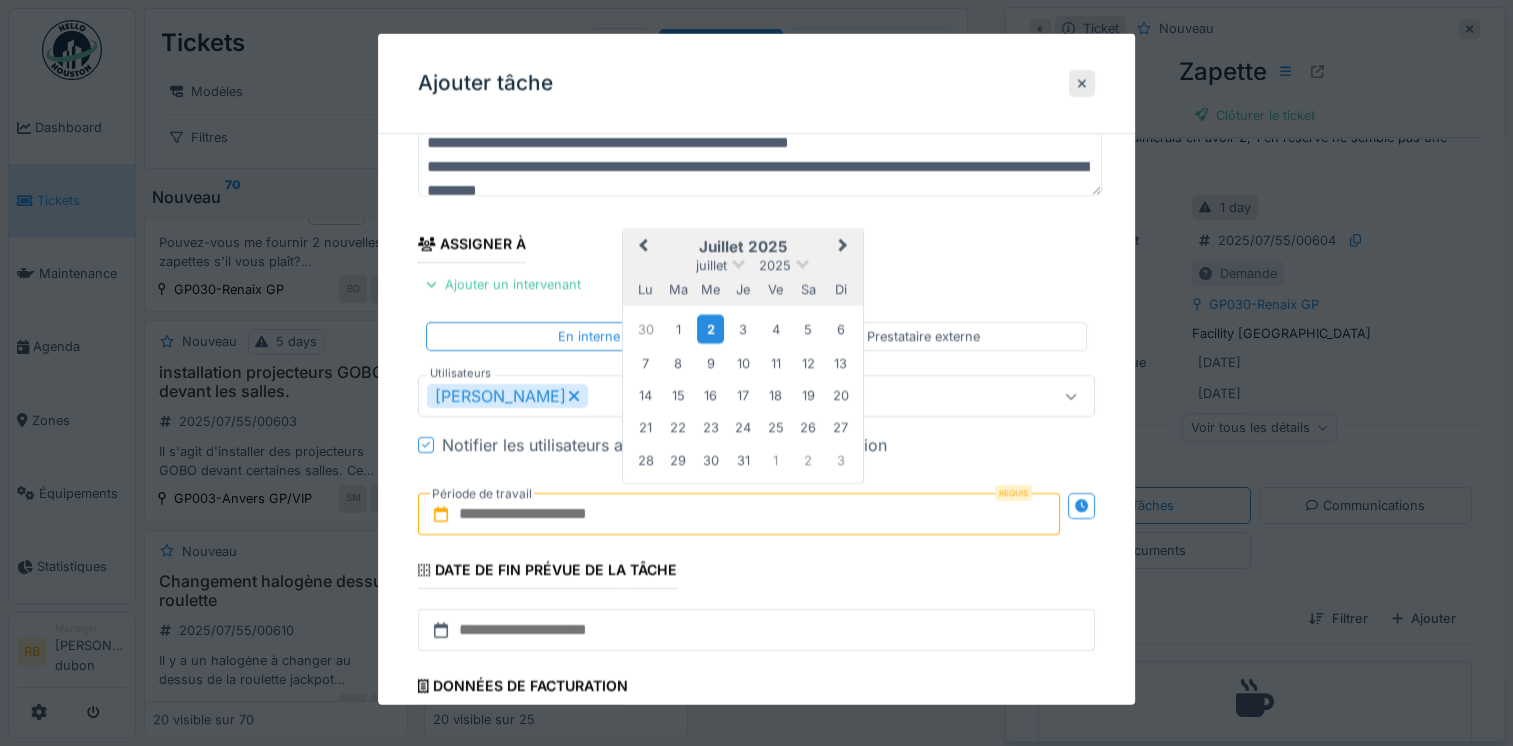 click on "2" at bounding box center [710, 328] 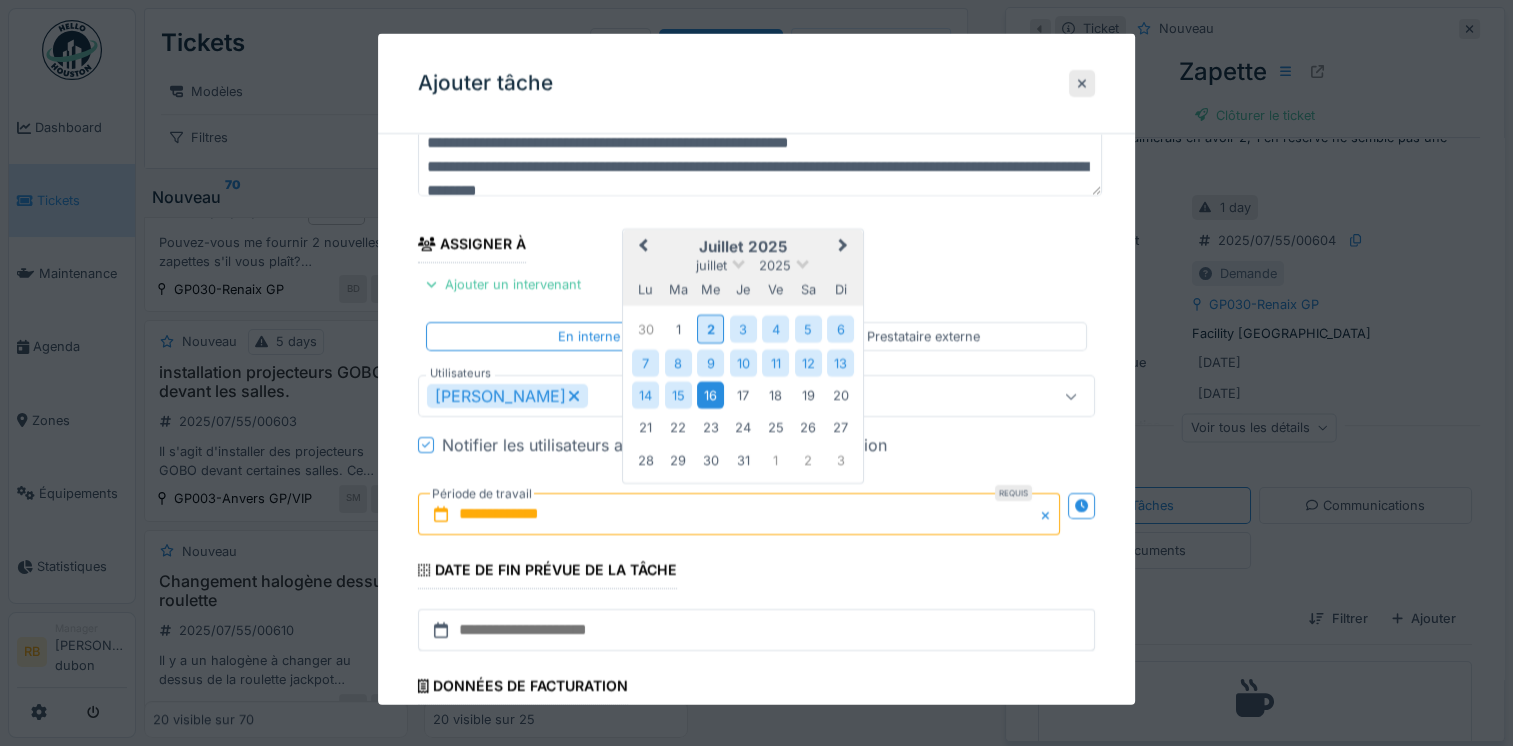 click on "16" at bounding box center (710, 394) 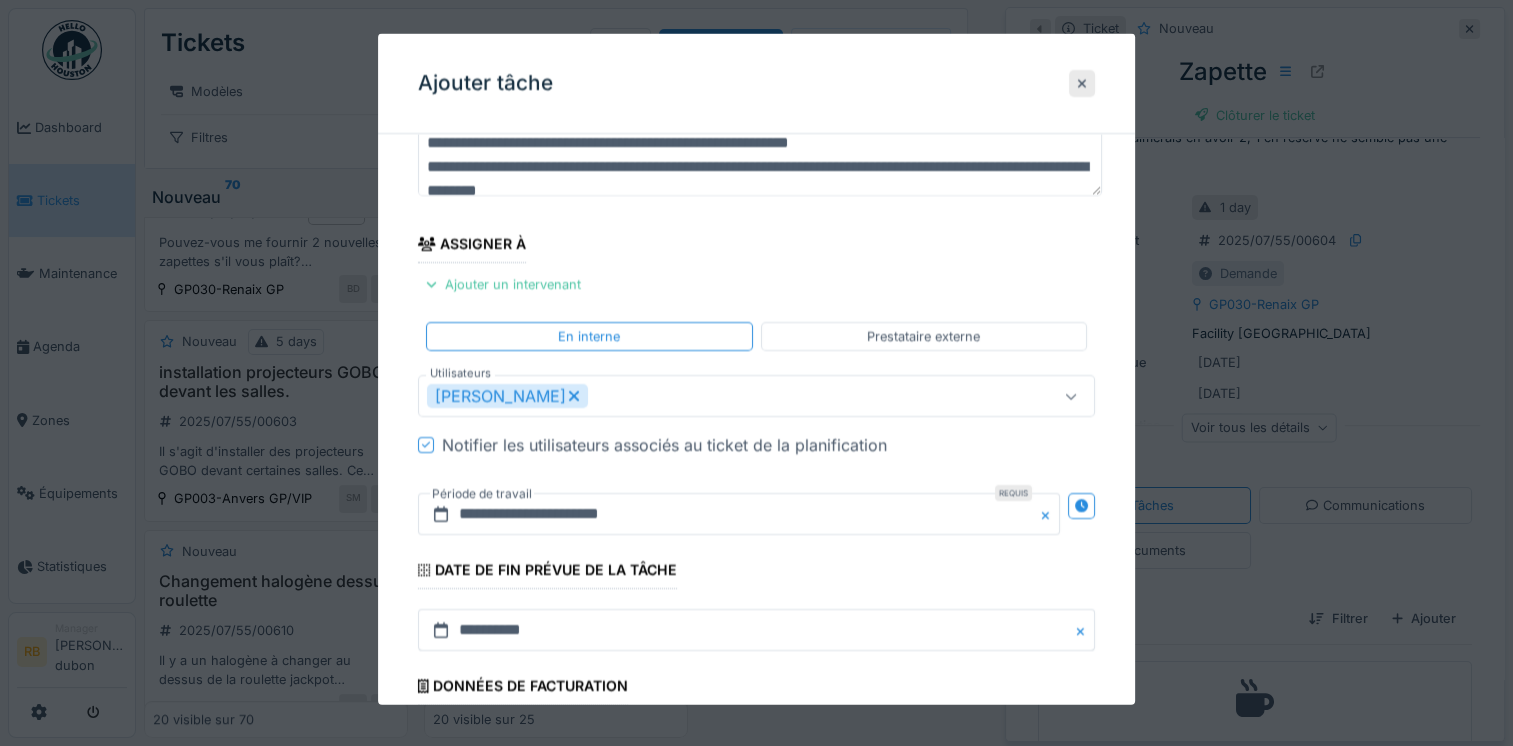 scroll, scrollTop: 263, scrollLeft: 0, axis: vertical 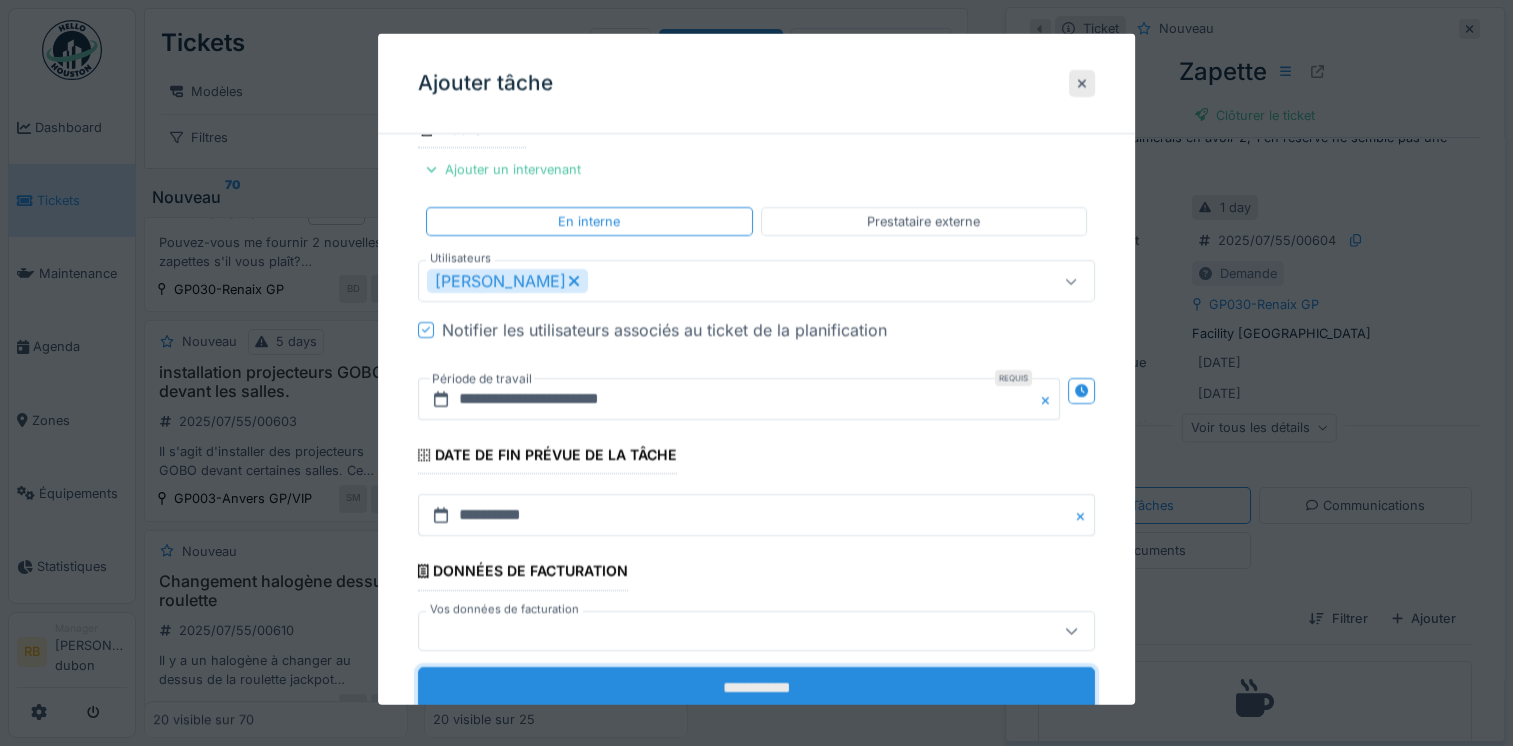 click on "**********" at bounding box center [756, 687] 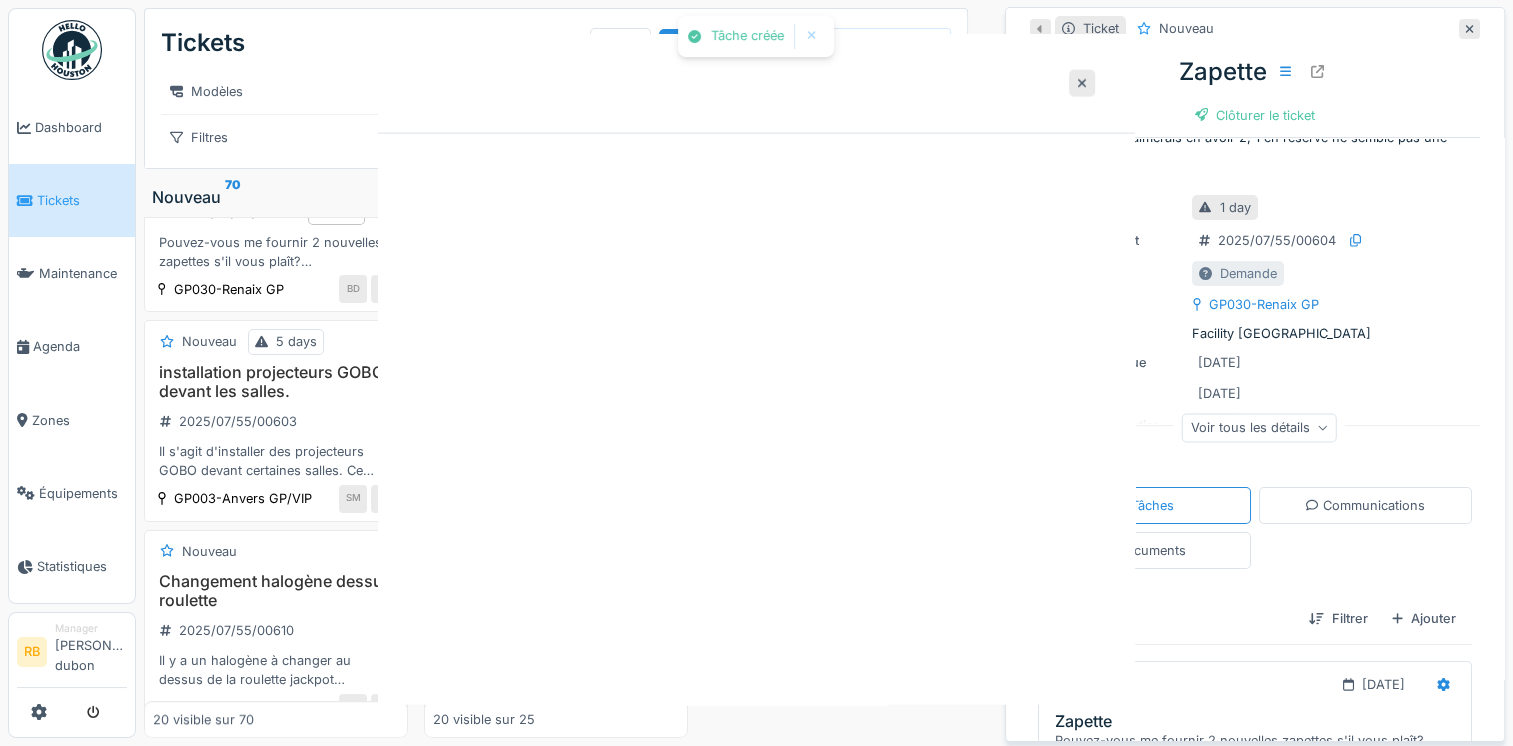 scroll, scrollTop: 0, scrollLeft: 0, axis: both 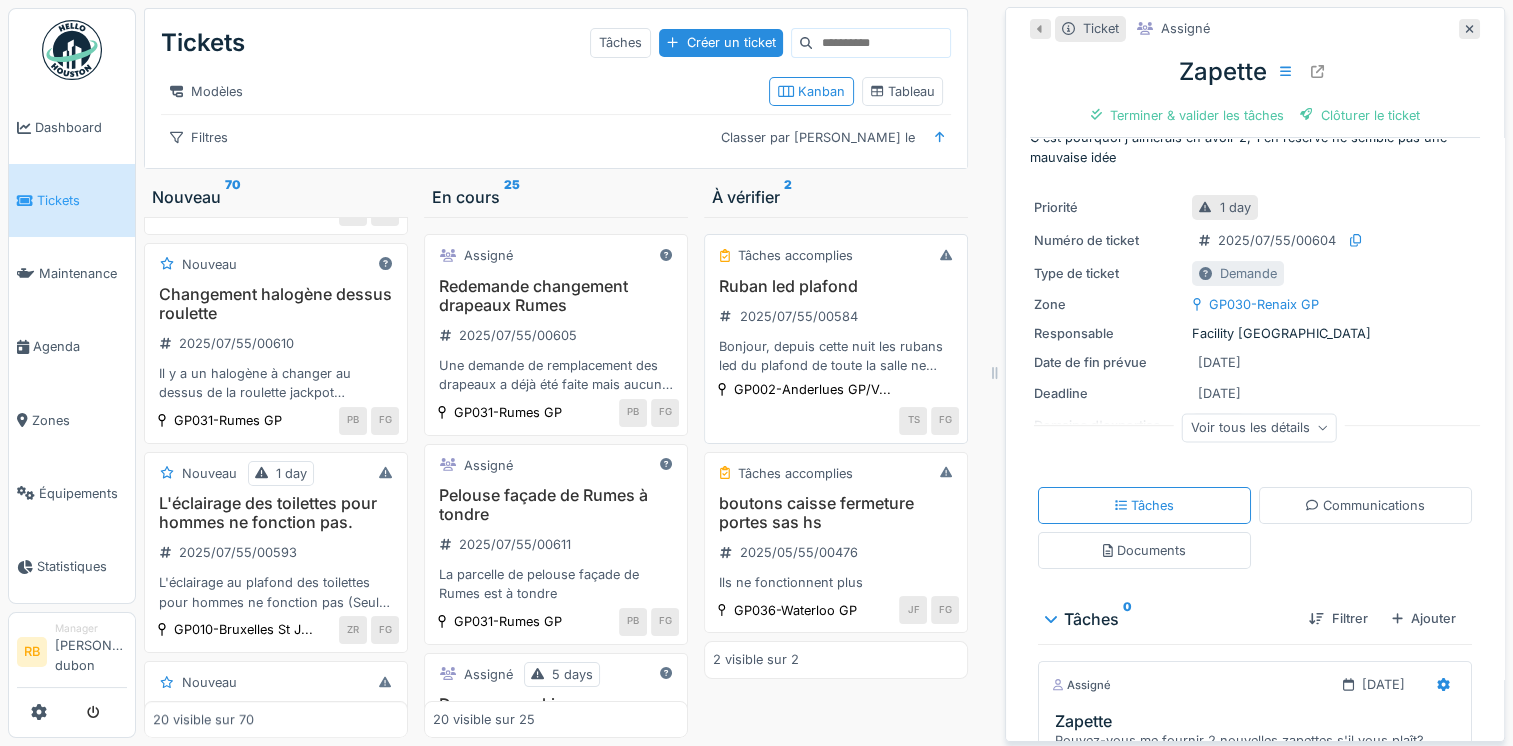 click on "Ruban led plafond 2025/07/55/00584 Bonjour, depuis cette nuit les rubans led du plafond de toute la salle ne fonctionne plus." at bounding box center [836, 326] 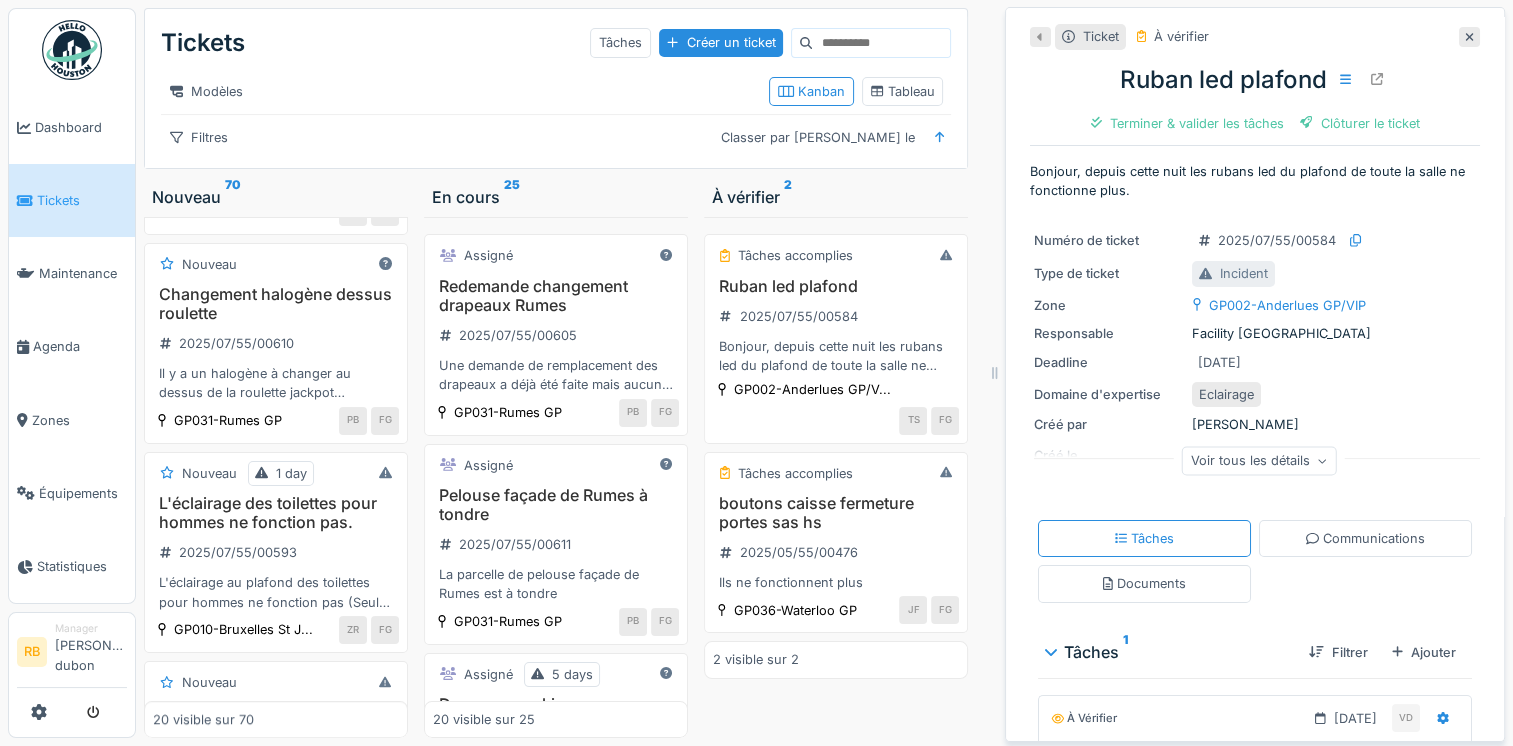 scroll, scrollTop: 195, scrollLeft: 0, axis: vertical 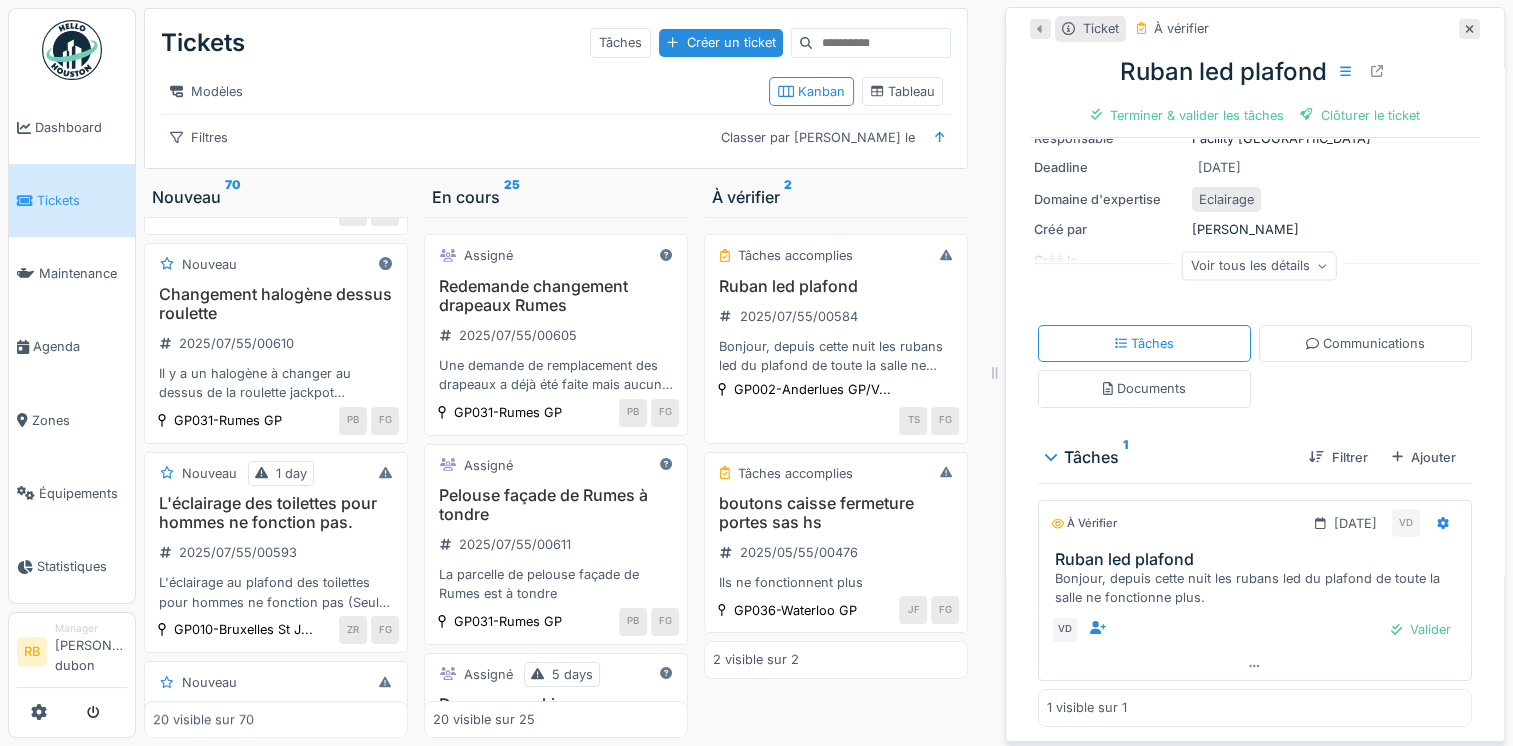 click on "Bonjour, depuis cette nuit les rubans led du plafond de toute la salle ne fonctionne plus." at bounding box center [1259, 588] 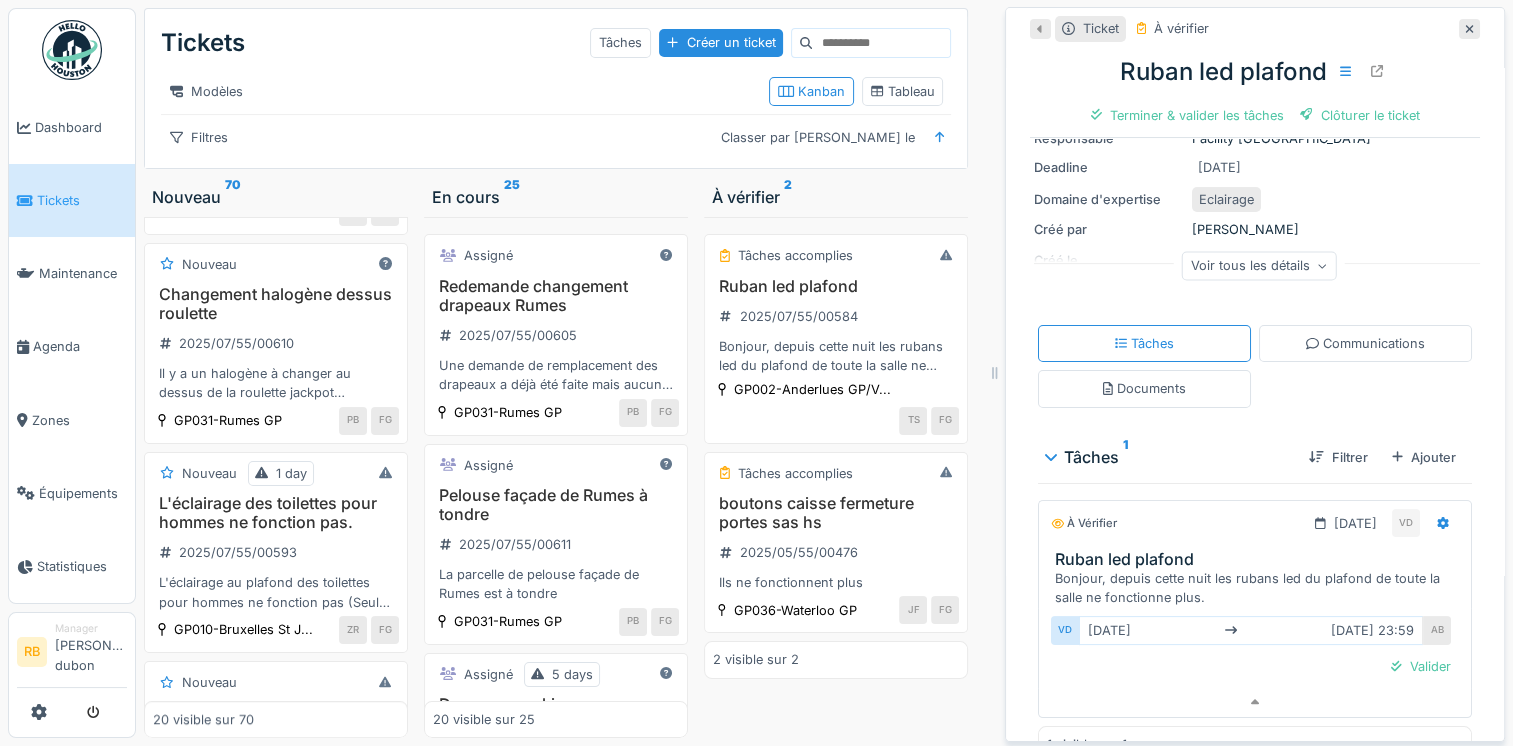 scroll, scrollTop: 15, scrollLeft: 0, axis: vertical 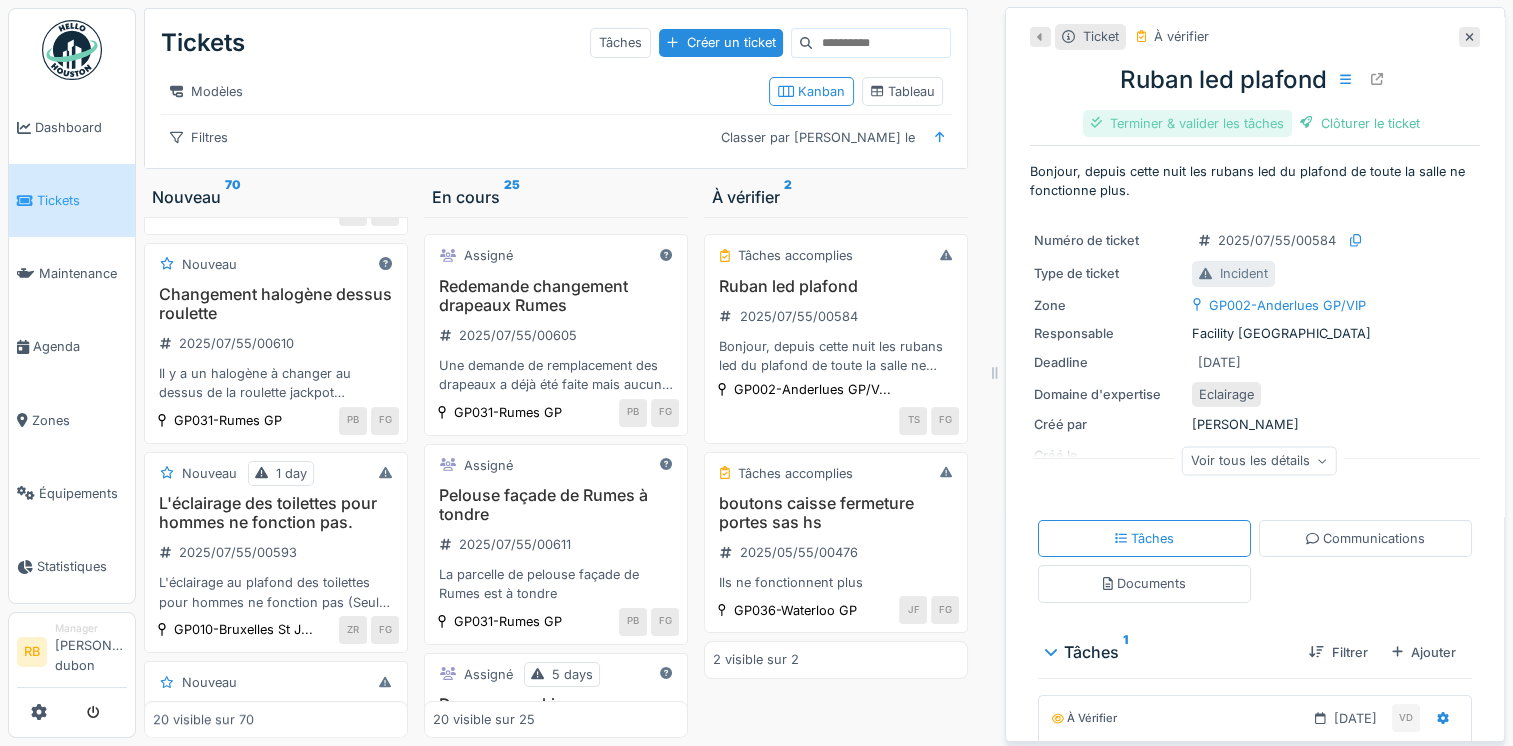 click on "Terminer & valider les tâches" at bounding box center [1187, 123] 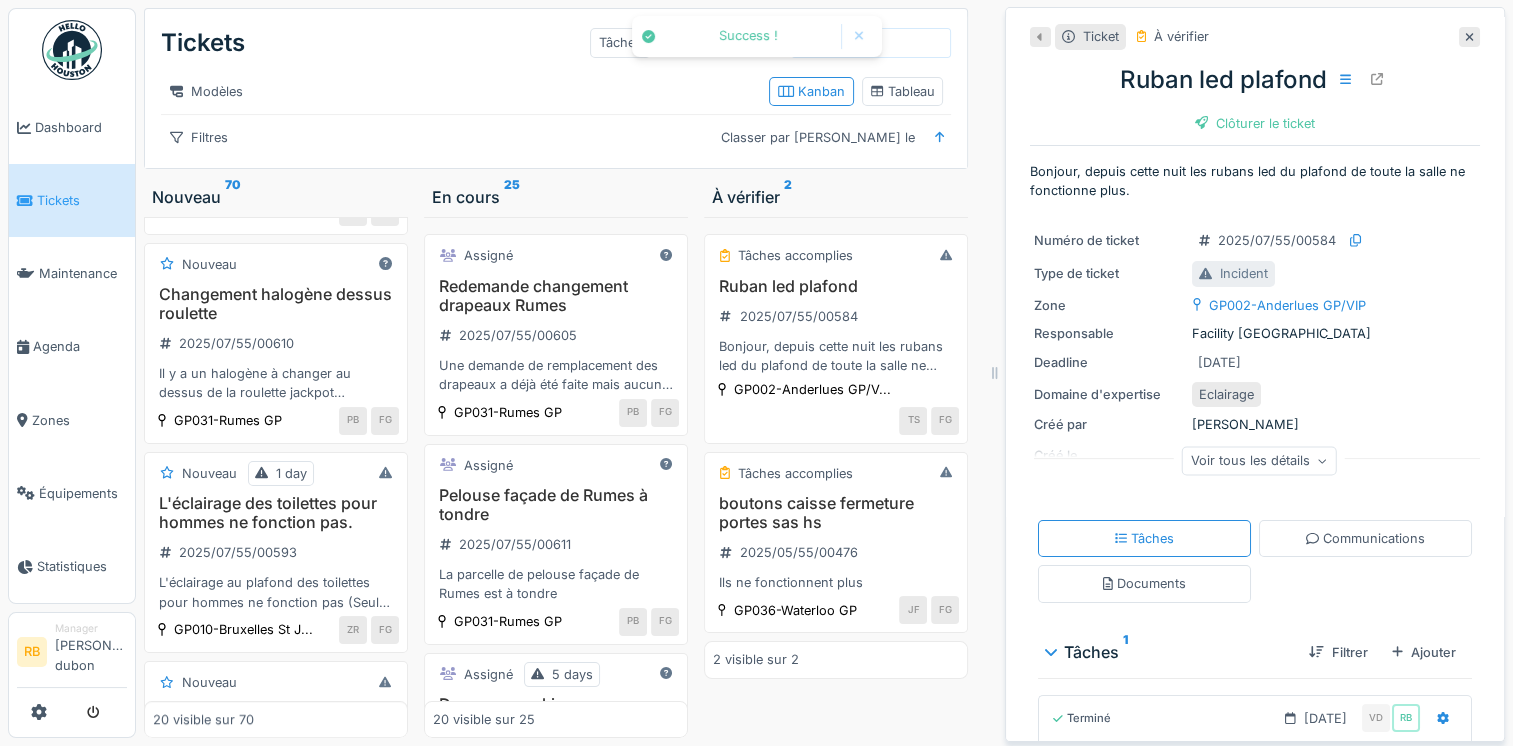 click on "Ruban led plafond Clôturer le ticket" at bounding box center (1255, 97) 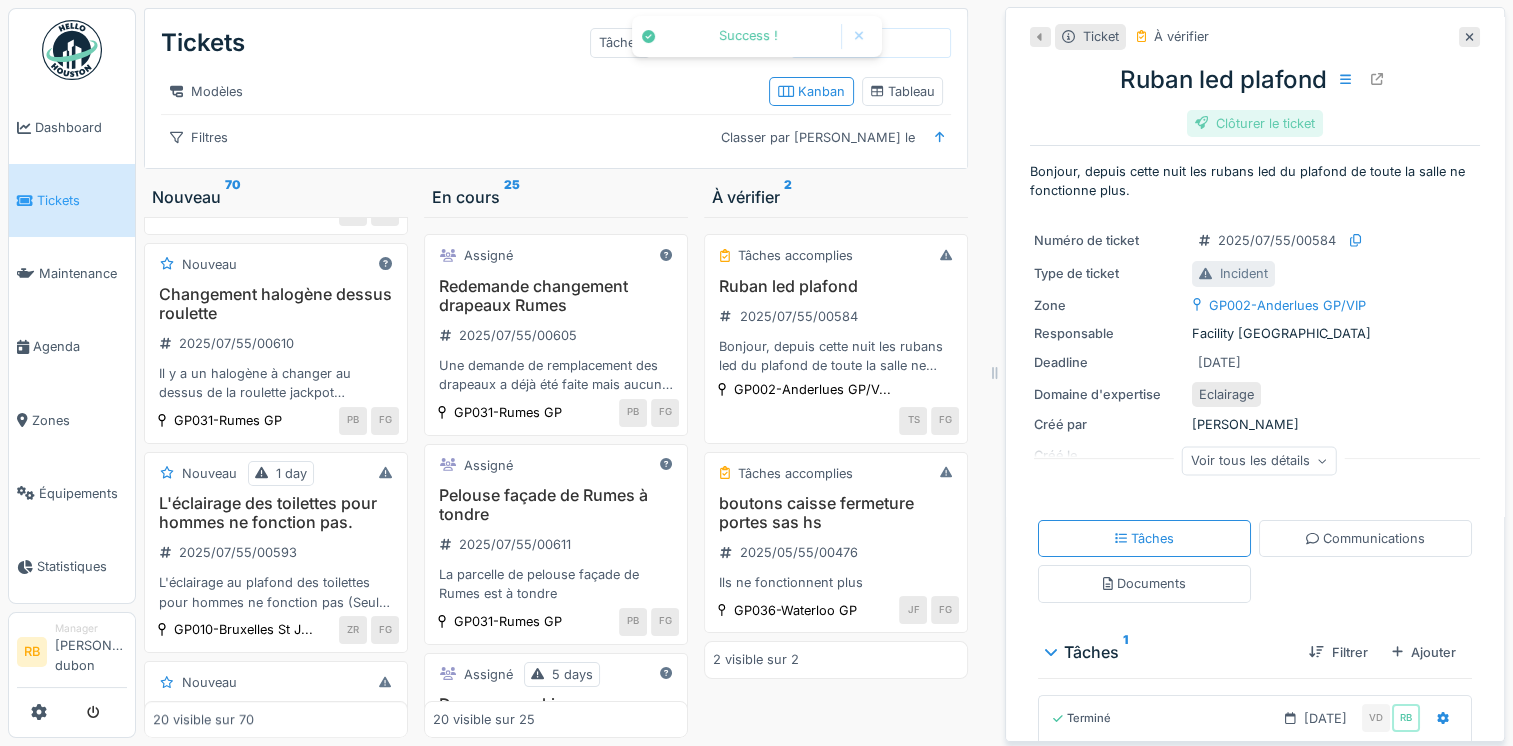 click on "Clôturer le ticket" at bounding box center [1255, 123] 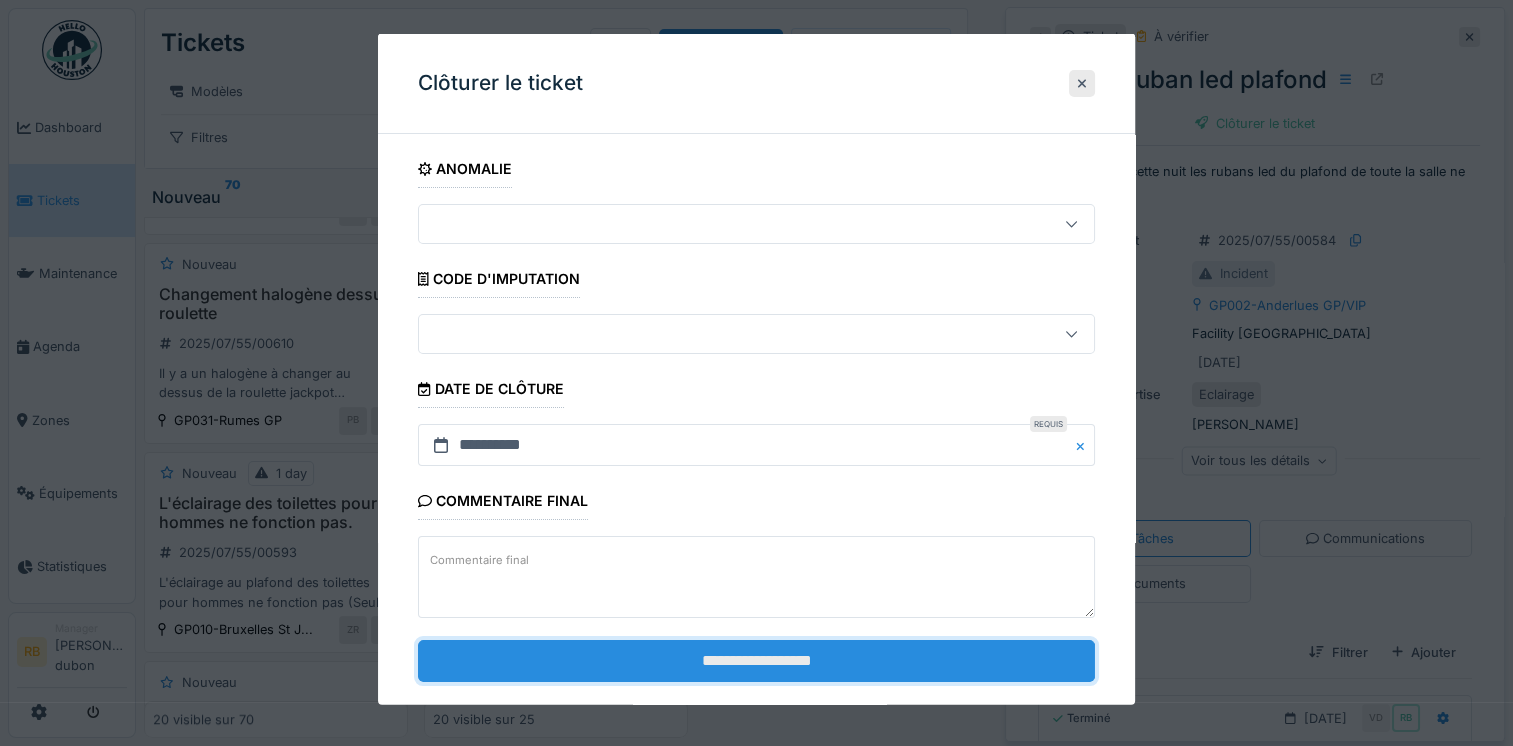 click on "**********" at bounding box center (756, 660) 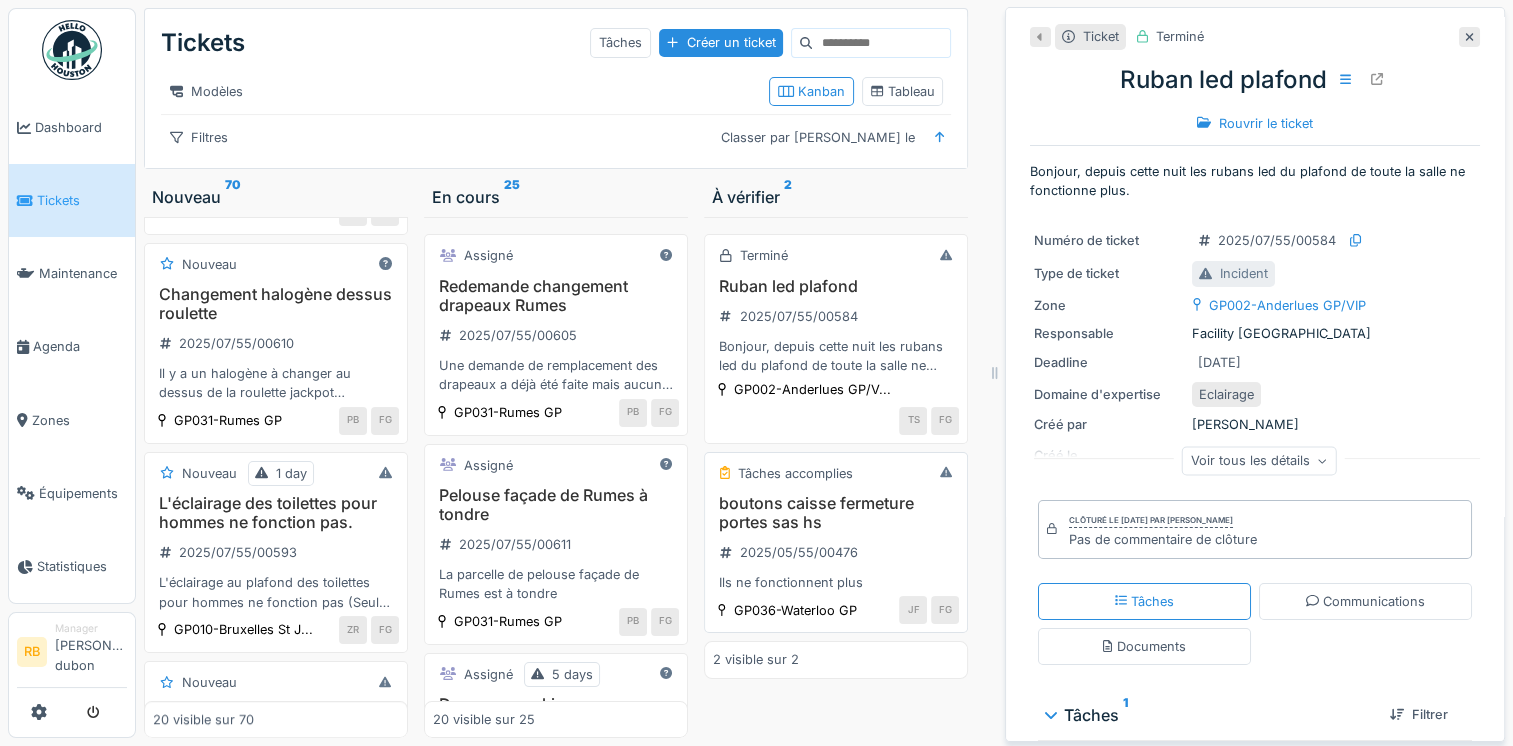 click on "boutons caisse fermeture portes sas hs" at bounding box center [836, 513] 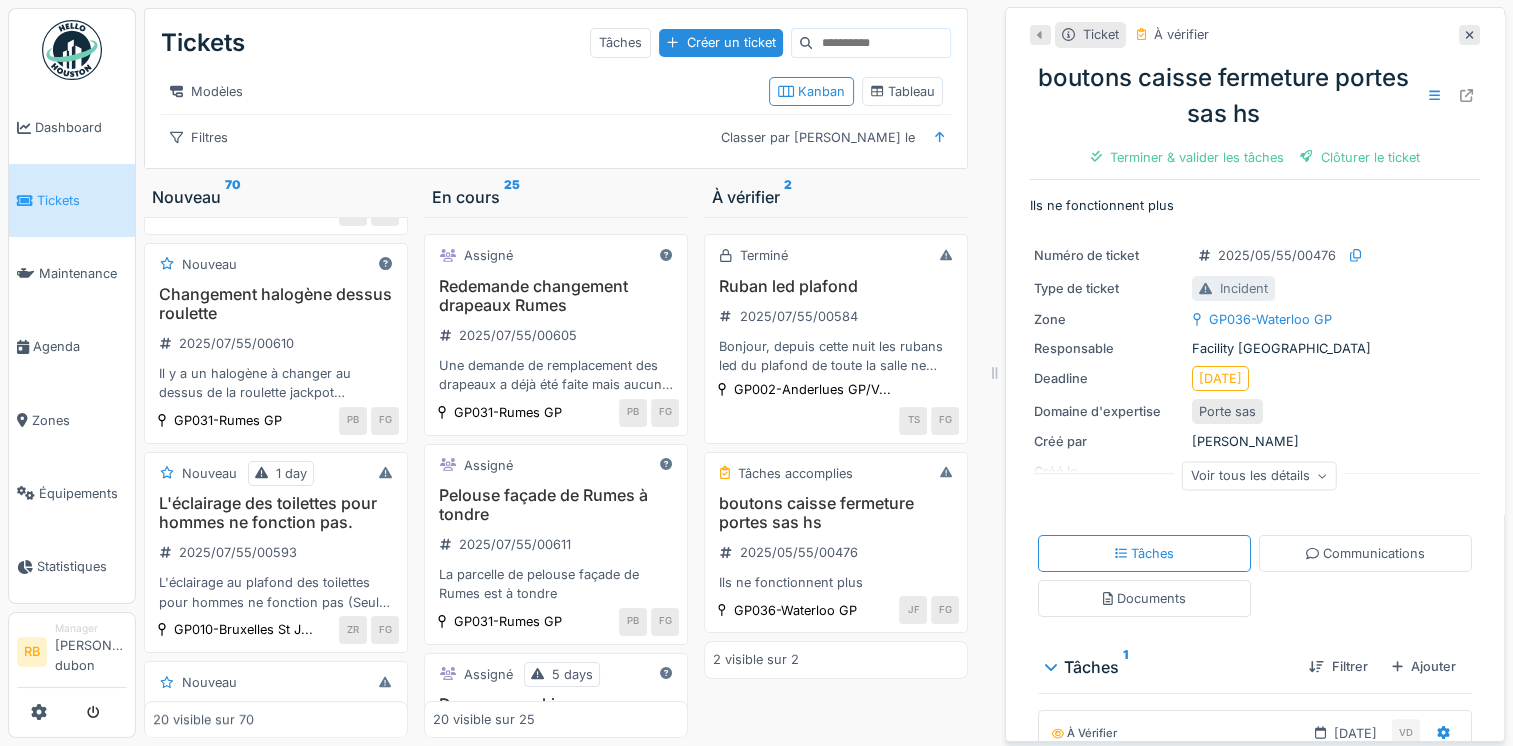 scroll, scrollTop: 192, scrollLeft: 0, axis: vertical 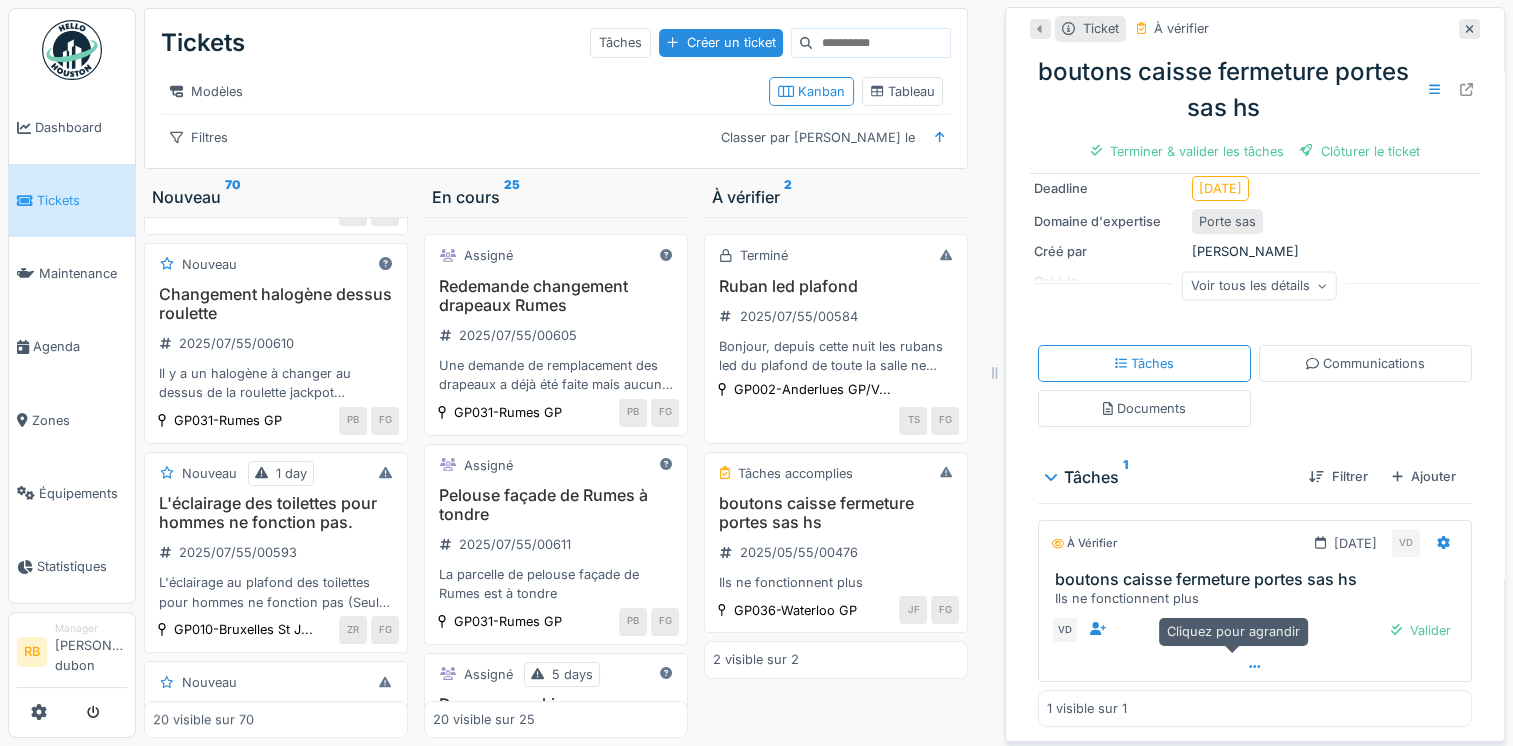 drag, startPoint x: 1316, startPoint y: 603, endPoint x: 1239, endPoint y: 650, distance: 90.21086 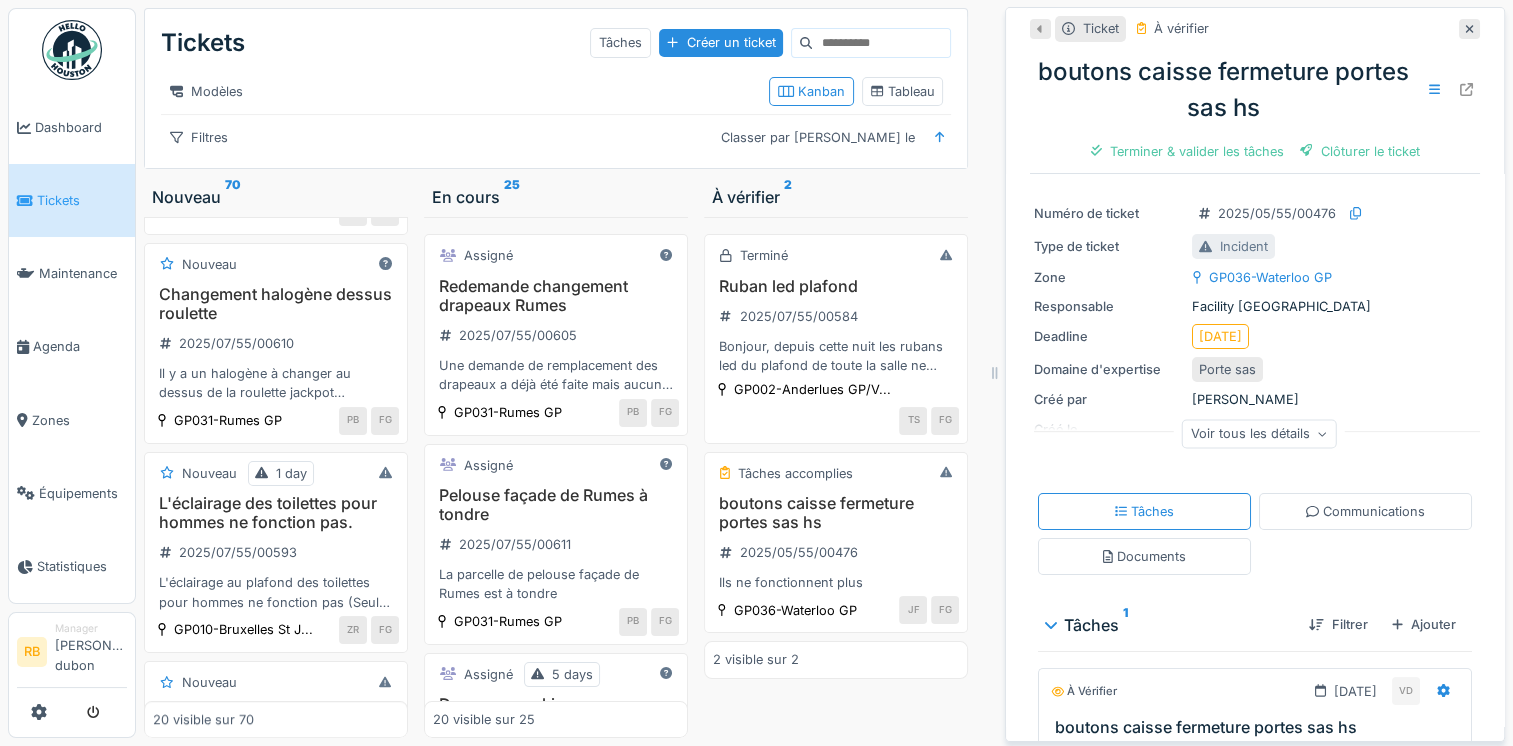 scroll, scrollTop: 0, scrollLeft: 0, axis: both 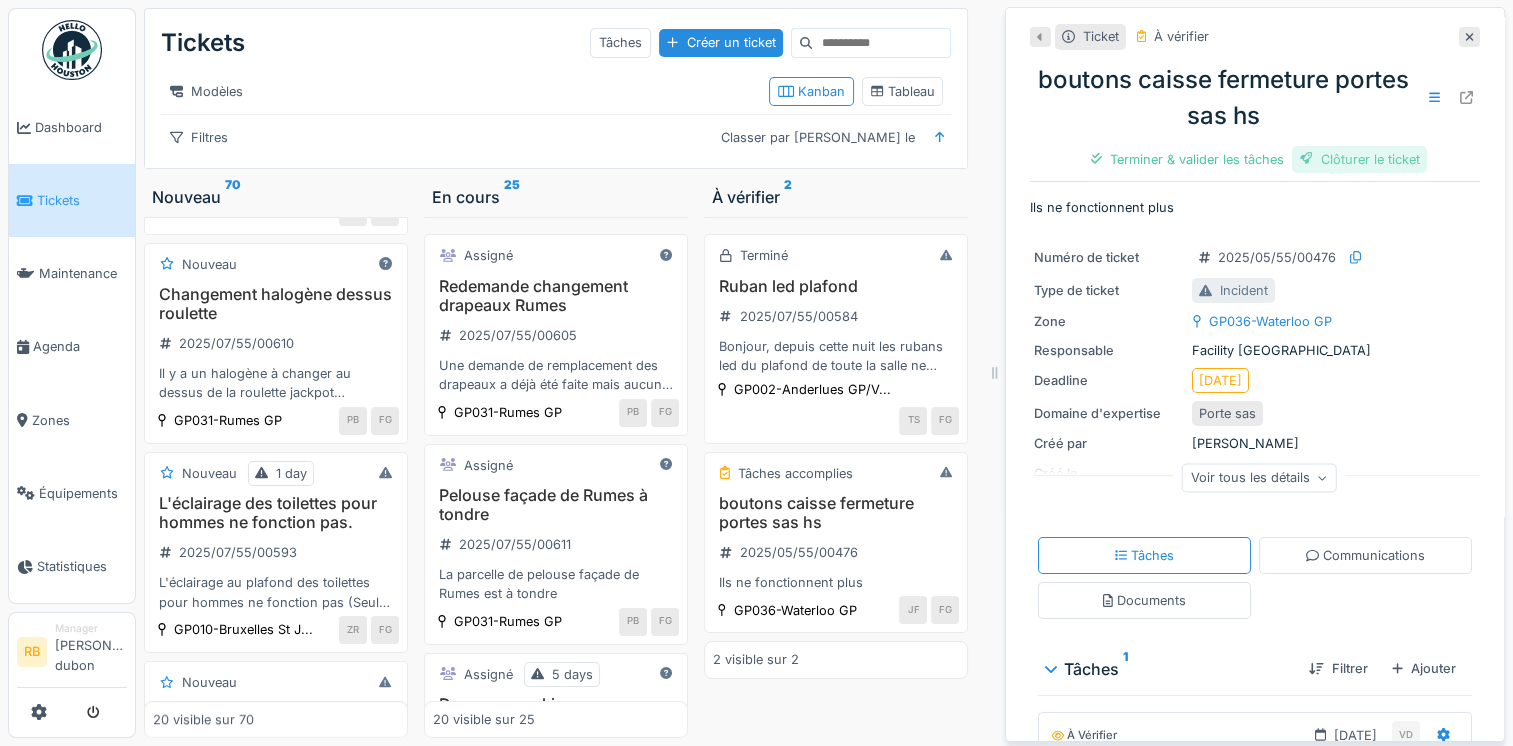 click on "Clôturer le ticket" at bounding box center [1360, 159] 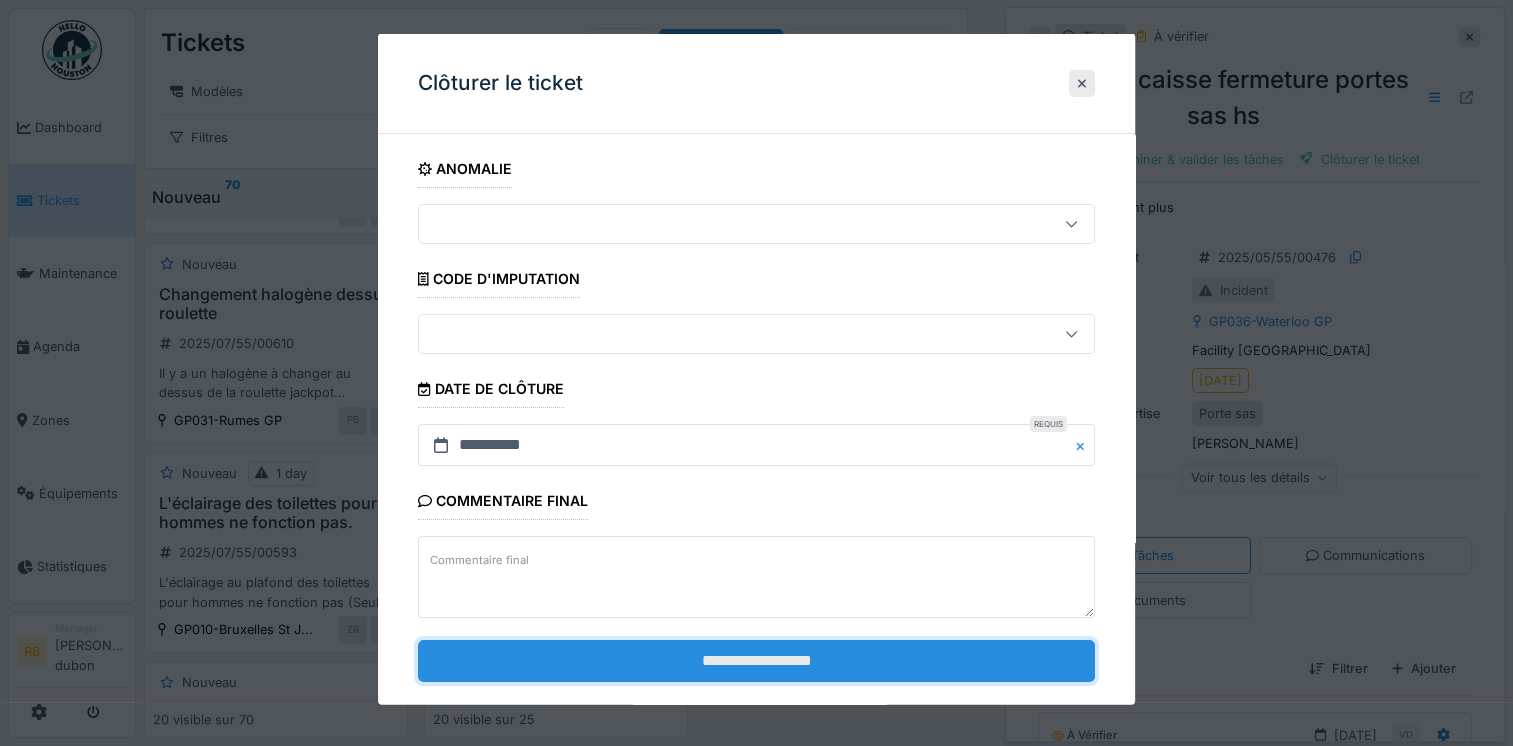 click on "**********" at bounding box center (756, 660) 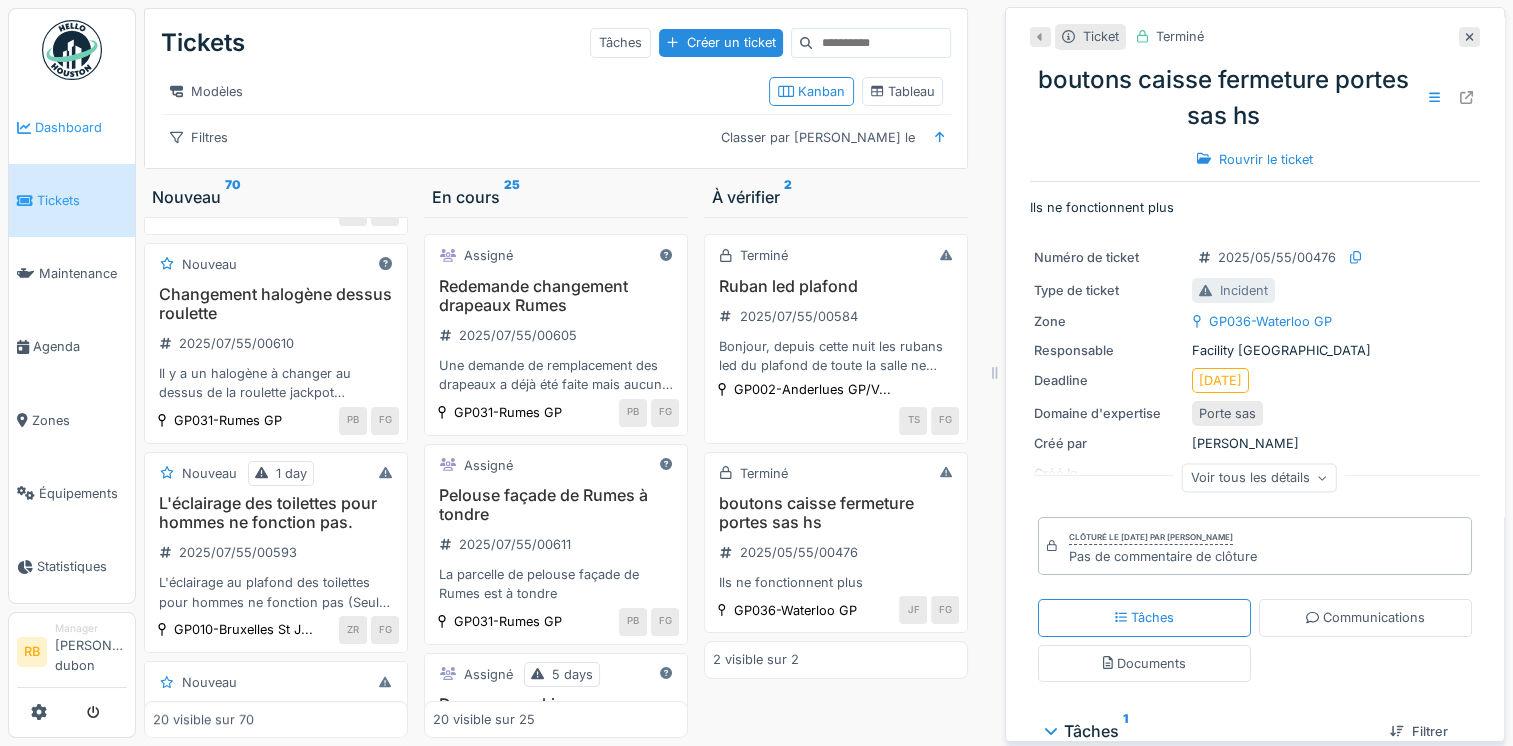 click on "Dashboard" at bounding box center [81, 127] 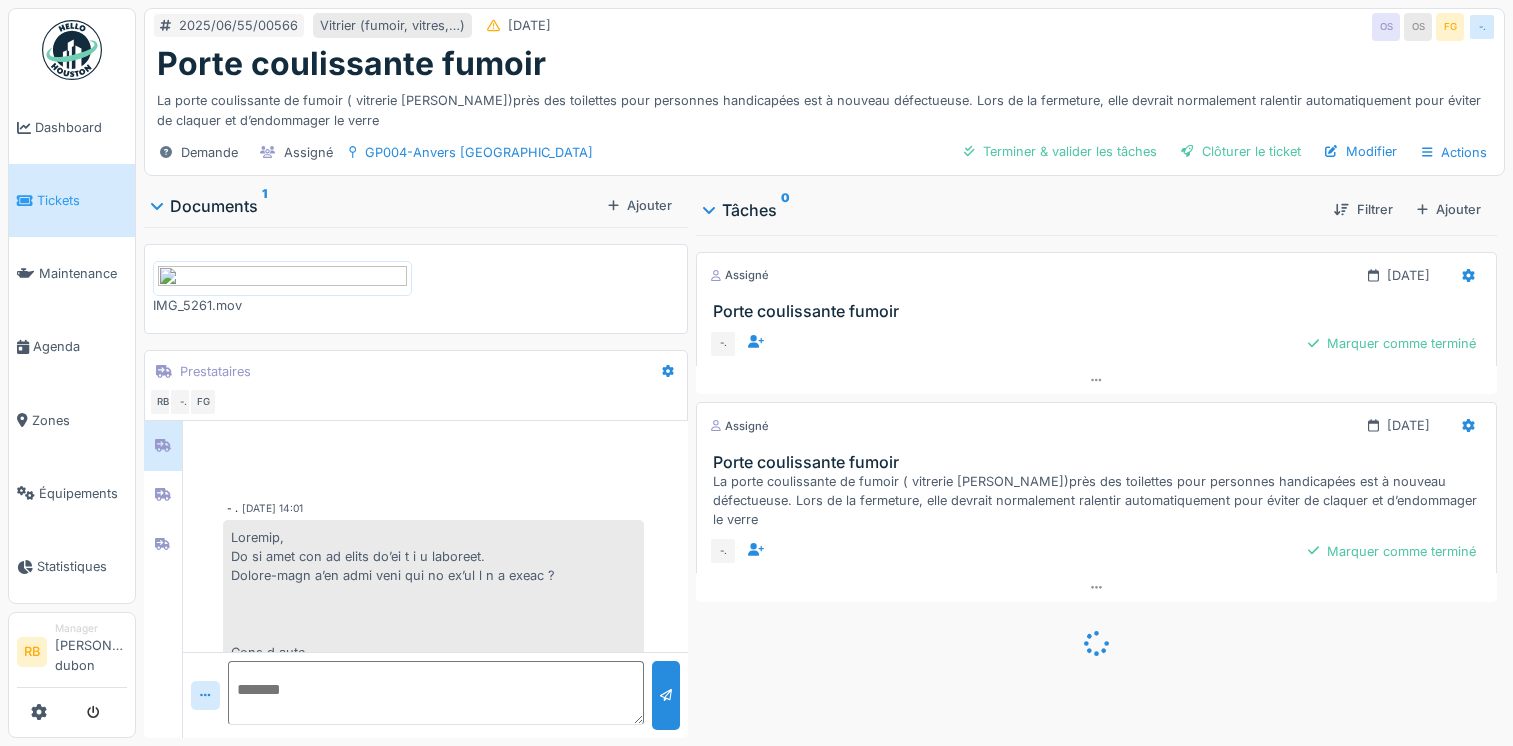 scroll, scrollTop: 0, scrollLeft: 0, axis: both 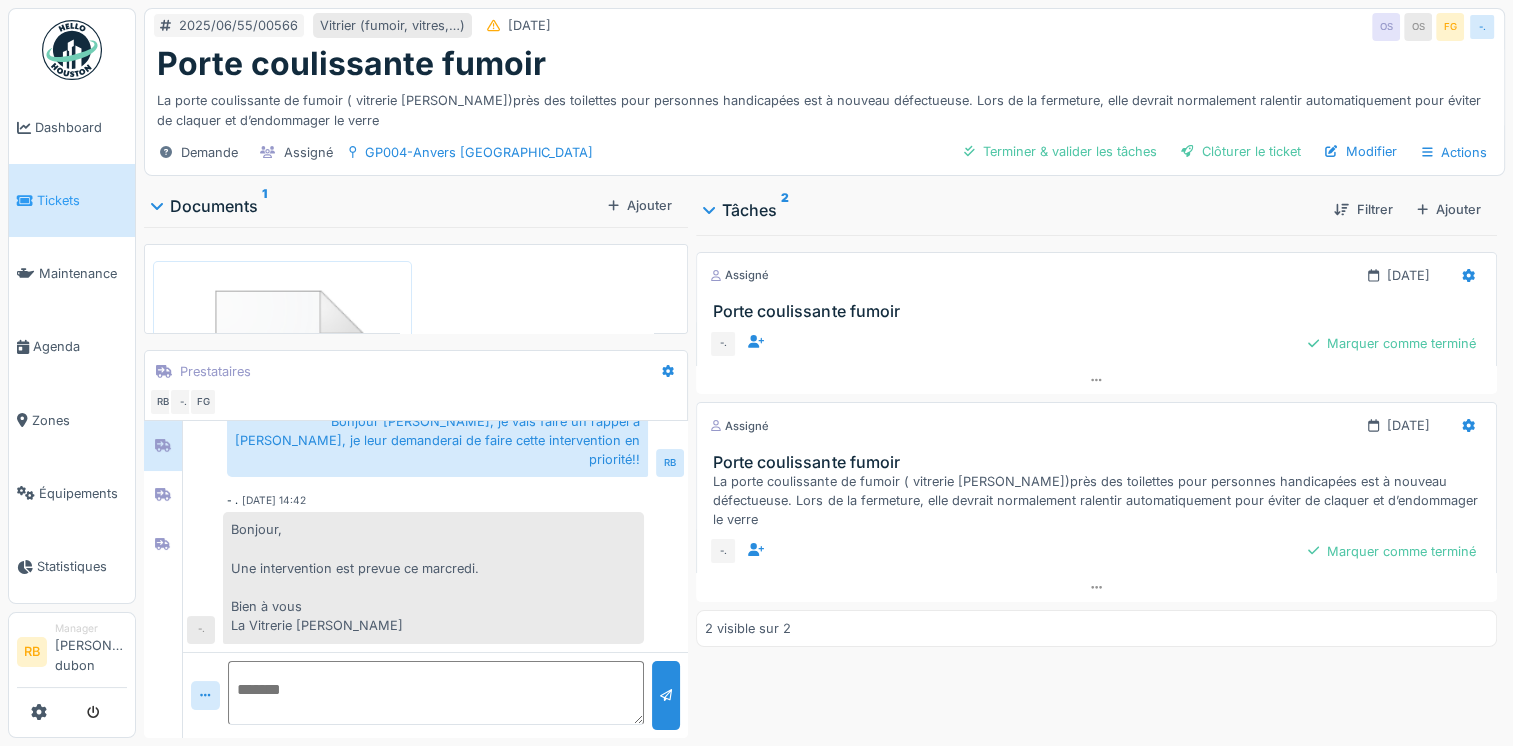 click at bounding box center [435, 693] 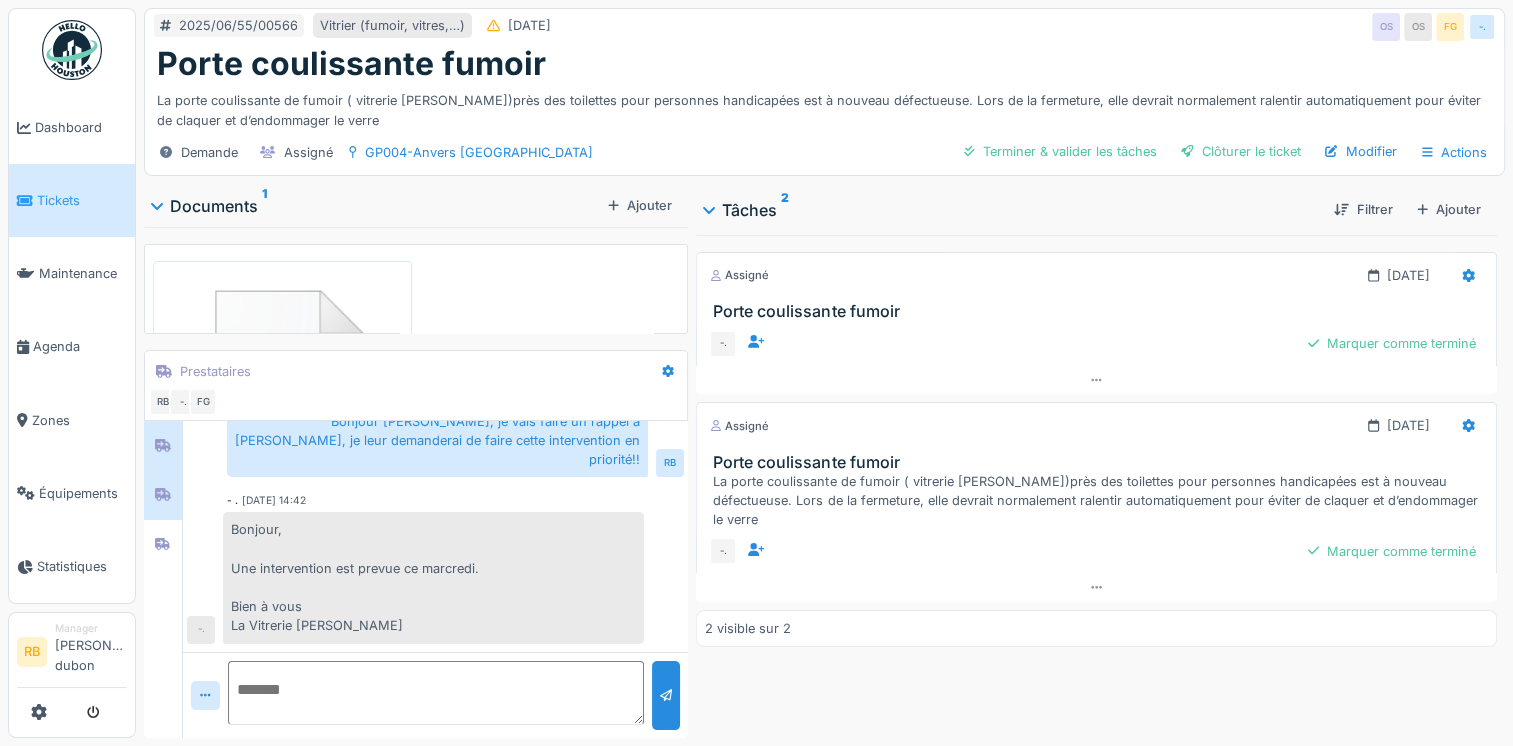click at bounding box center (163, 495) 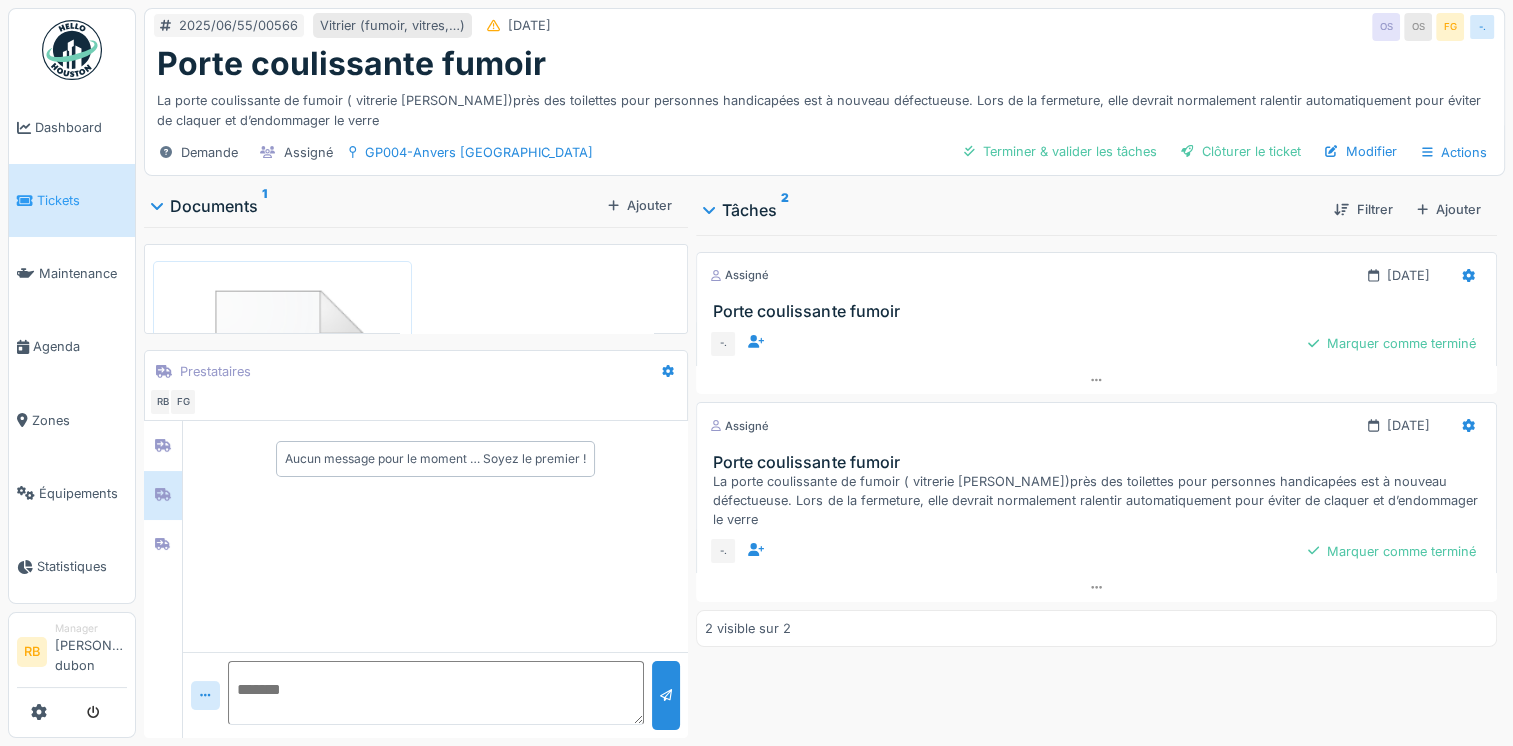 scroll, scrollTop: 0, scrollLeft: 0, axis: both 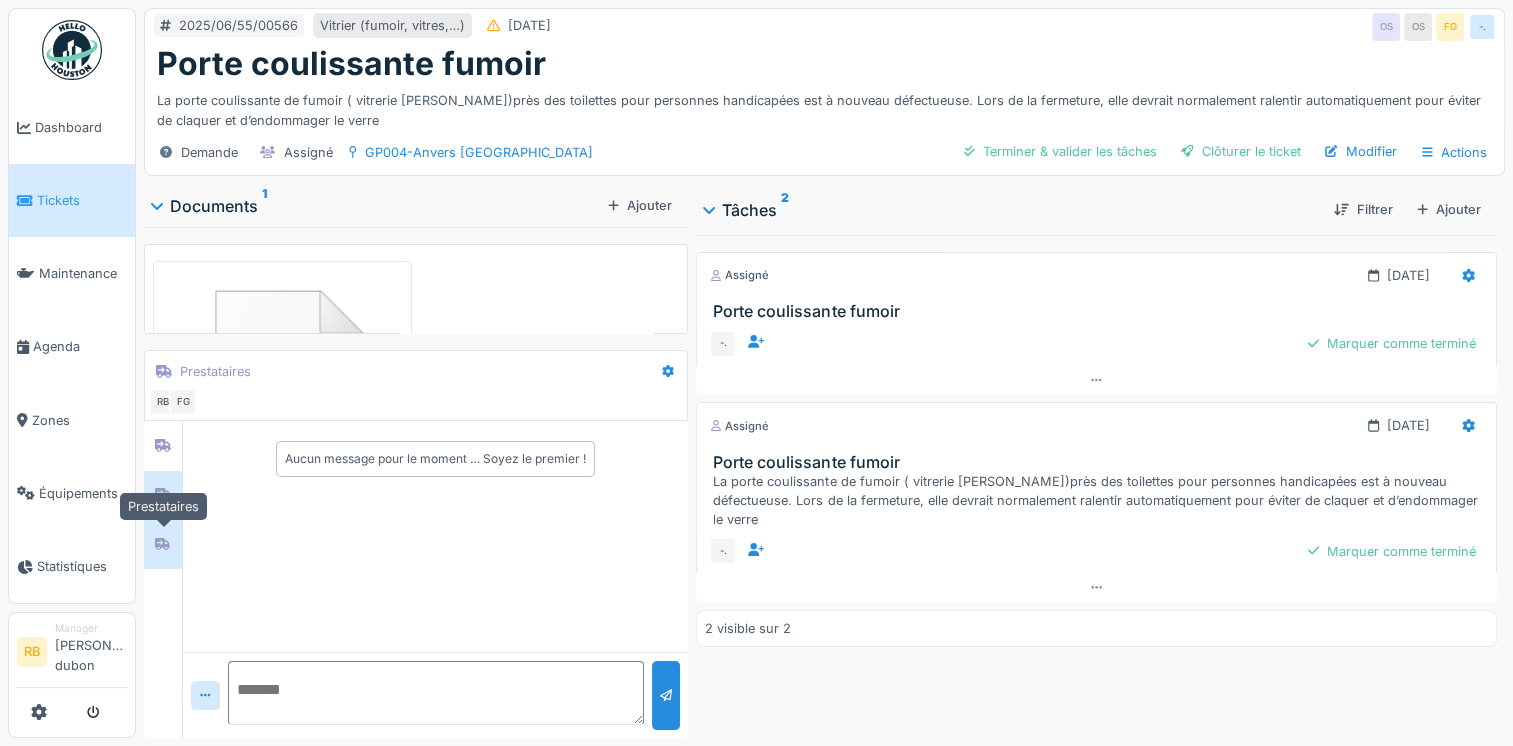click at bounding box center (163, 544) 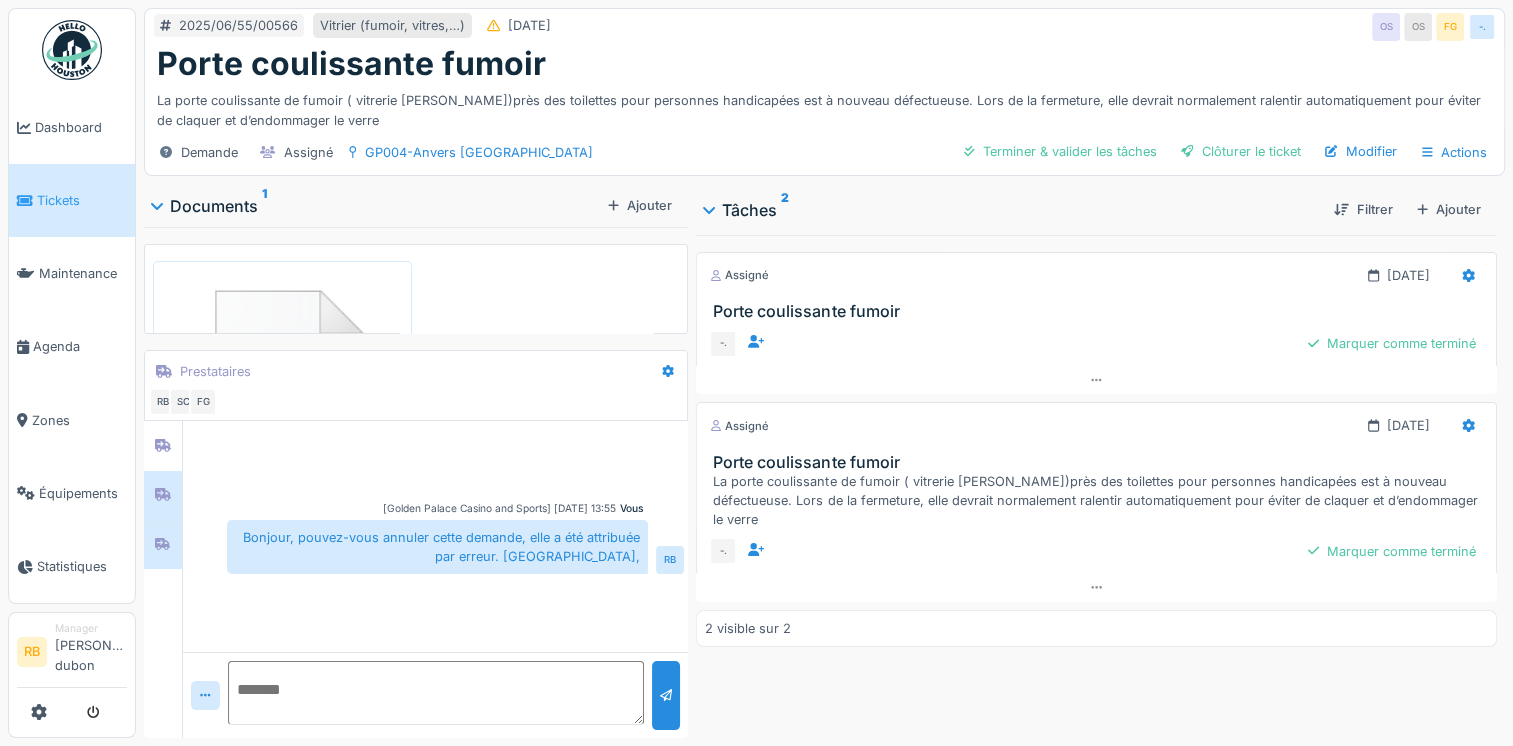 click at bounding box center (163, 495) 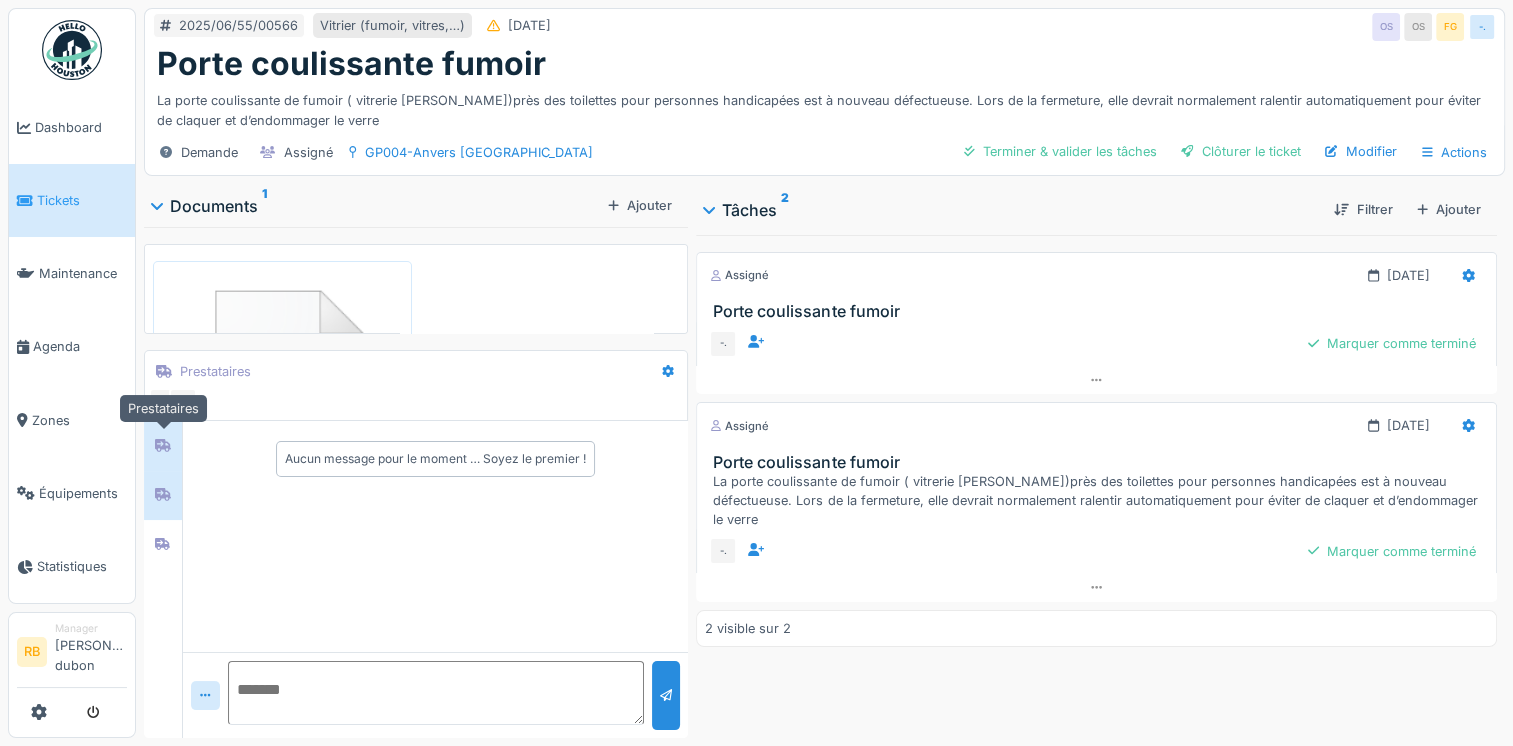 click at bounding box center (163, 445) 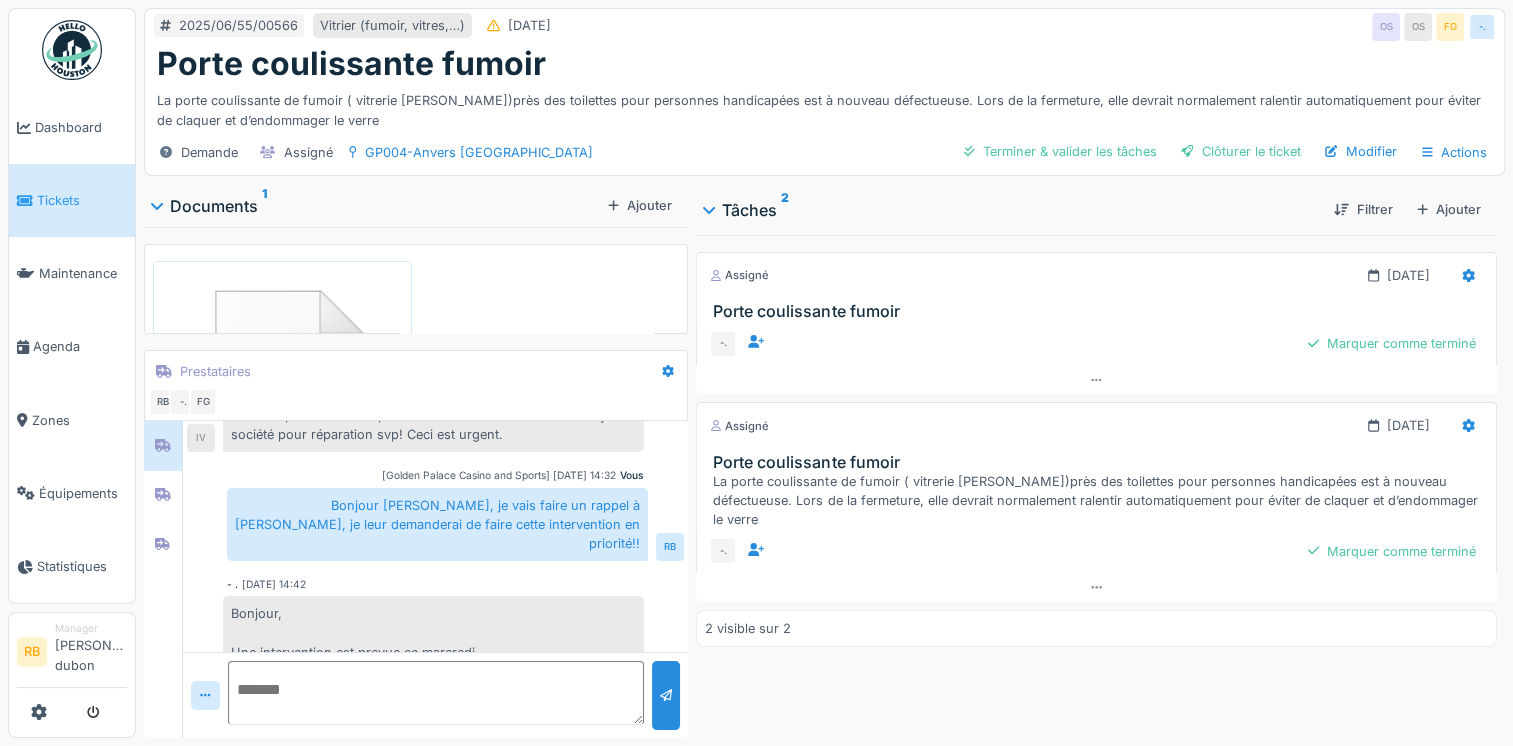 scroll, scrollTop: 1876, scrollLeft: 0, axis: vertical 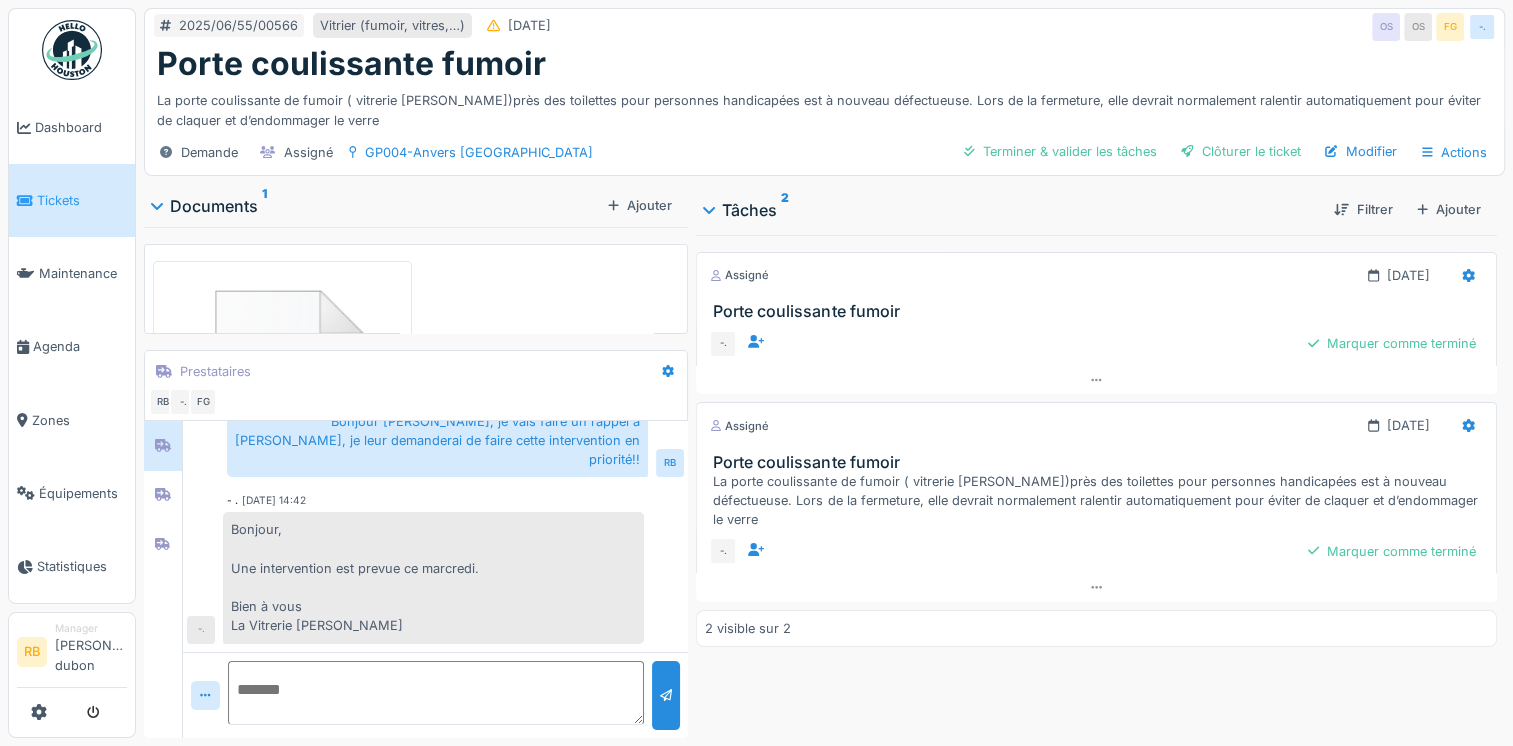 click at bounding box center (435, 693) 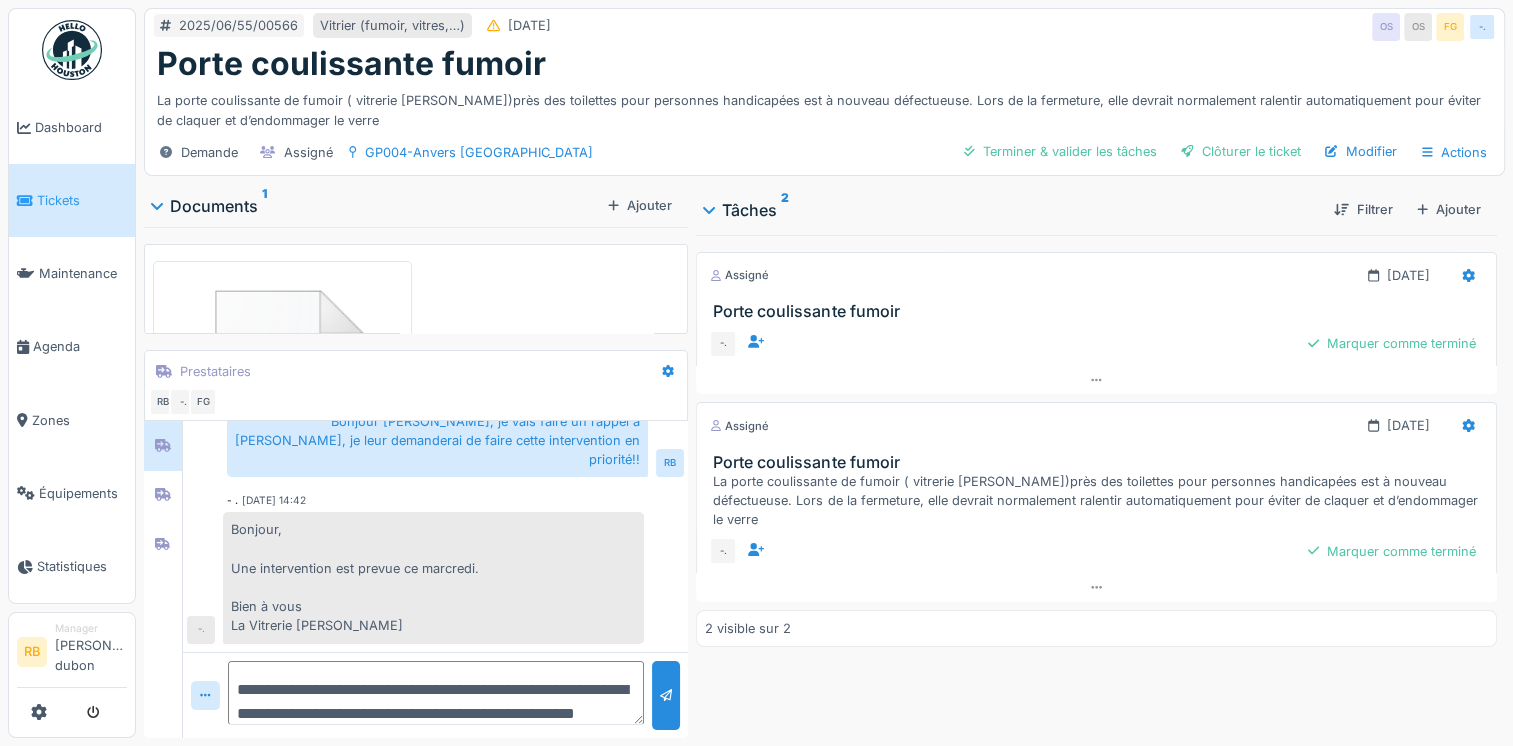 scroll, scrollTop: 23, scrollLeft: 0, axis: vertical 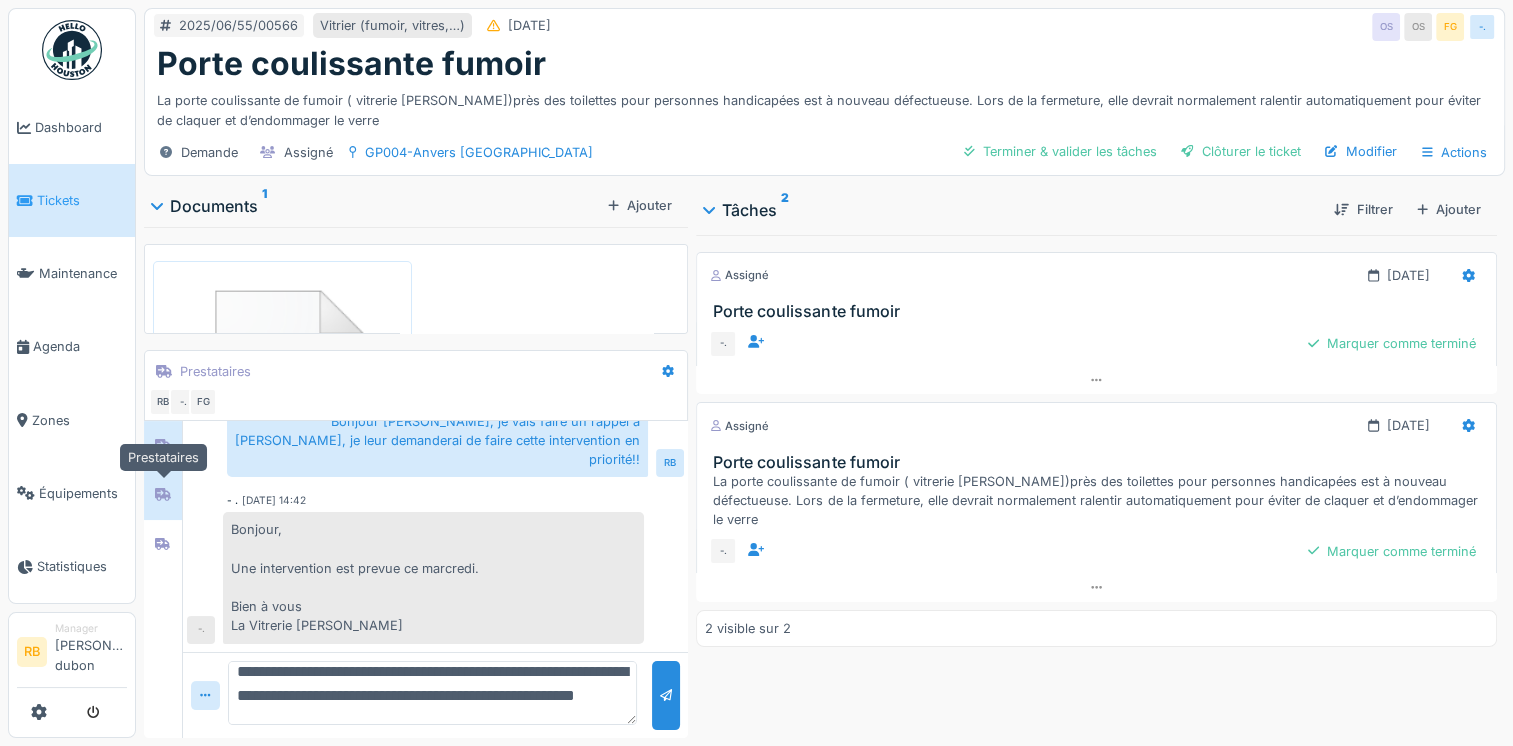 click at bounding box center (163, 495) 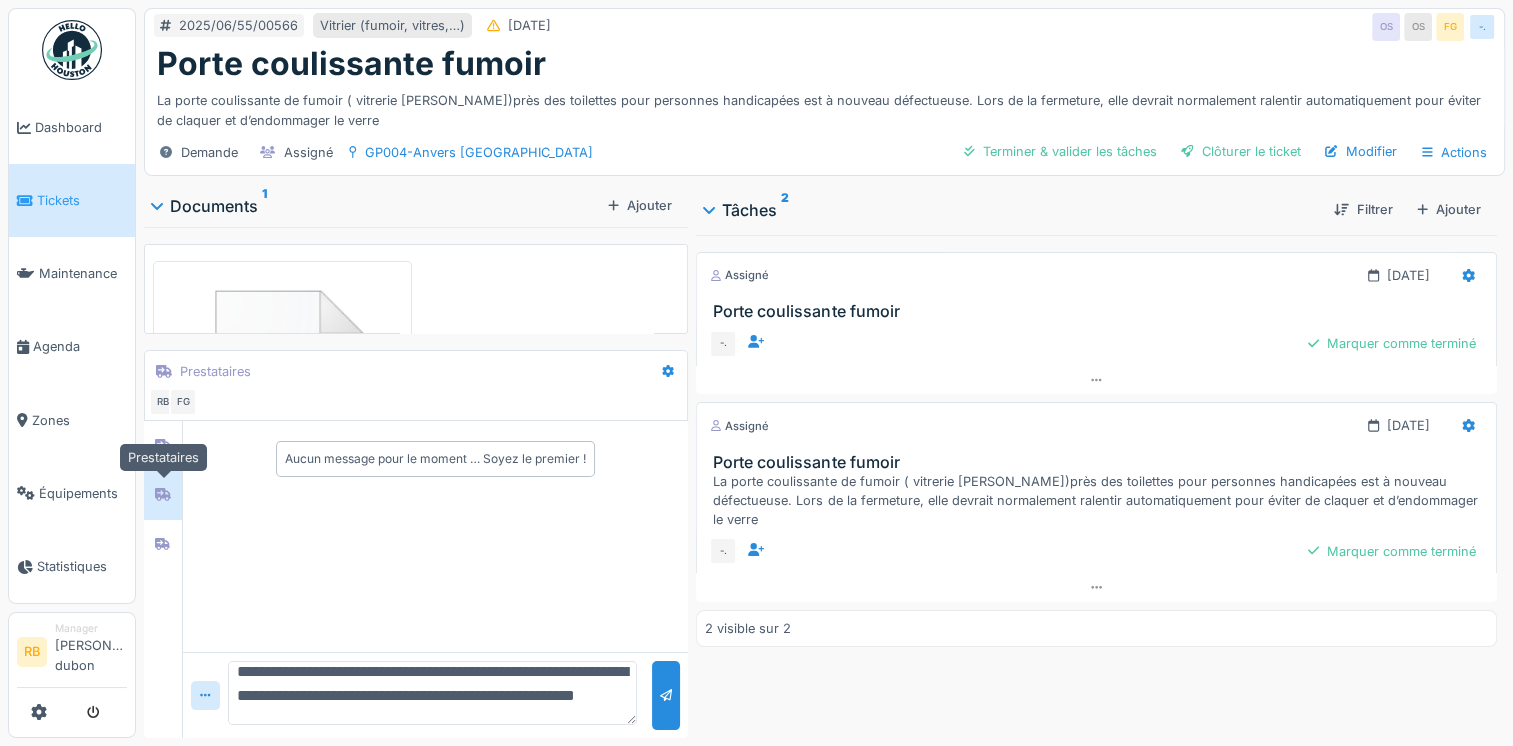 scroll, scrollTop: 0, scrollLeft: 0, axis: both 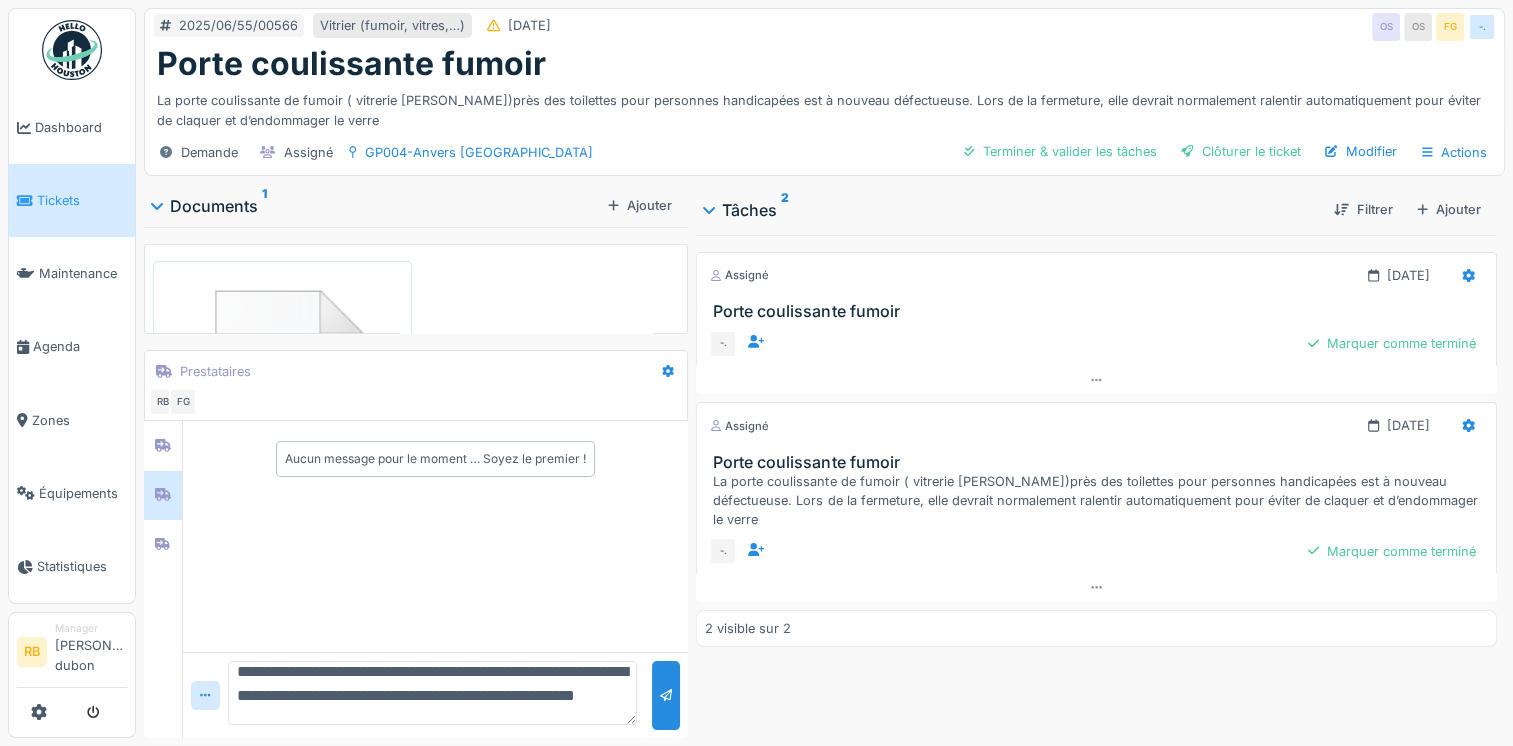 click at bounding box center [163, 495] 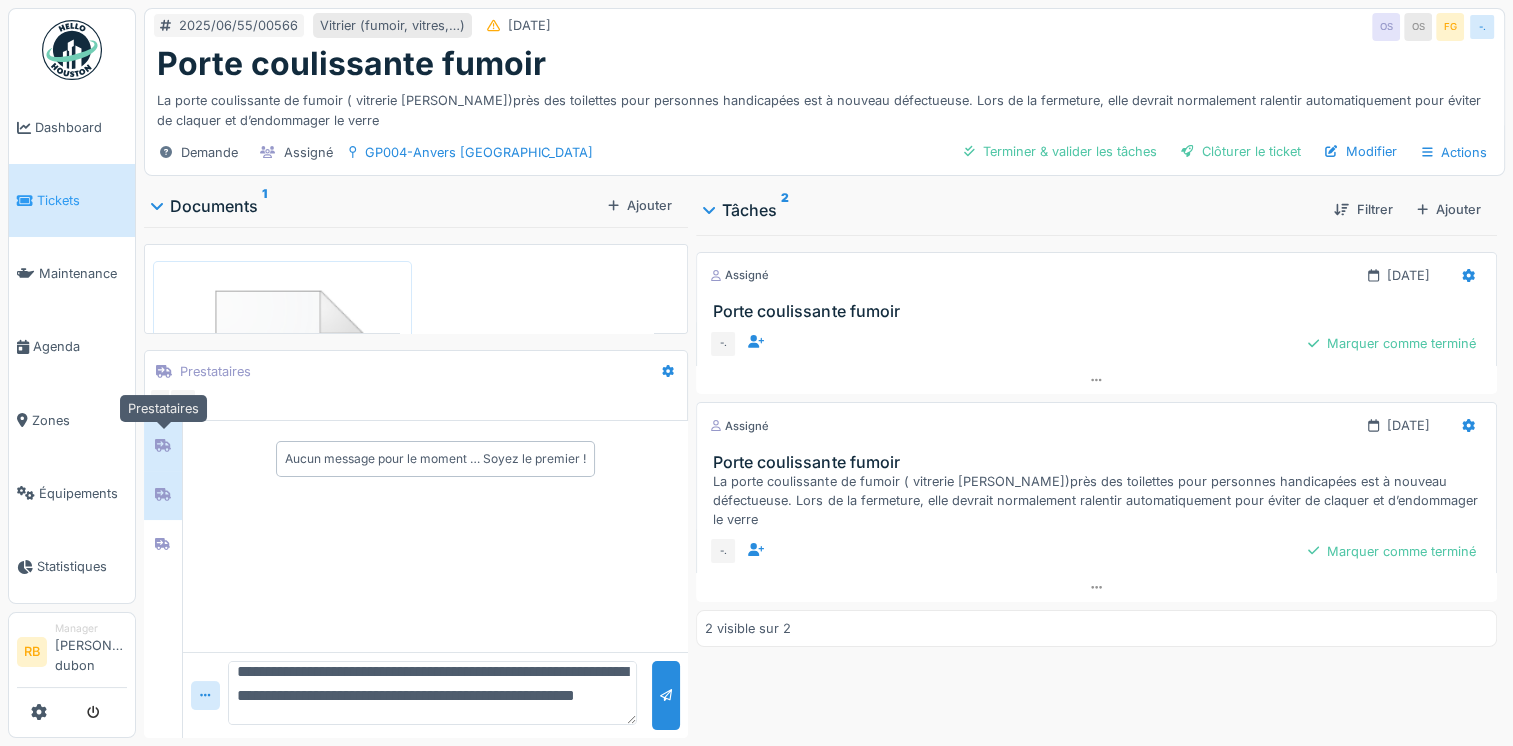 click 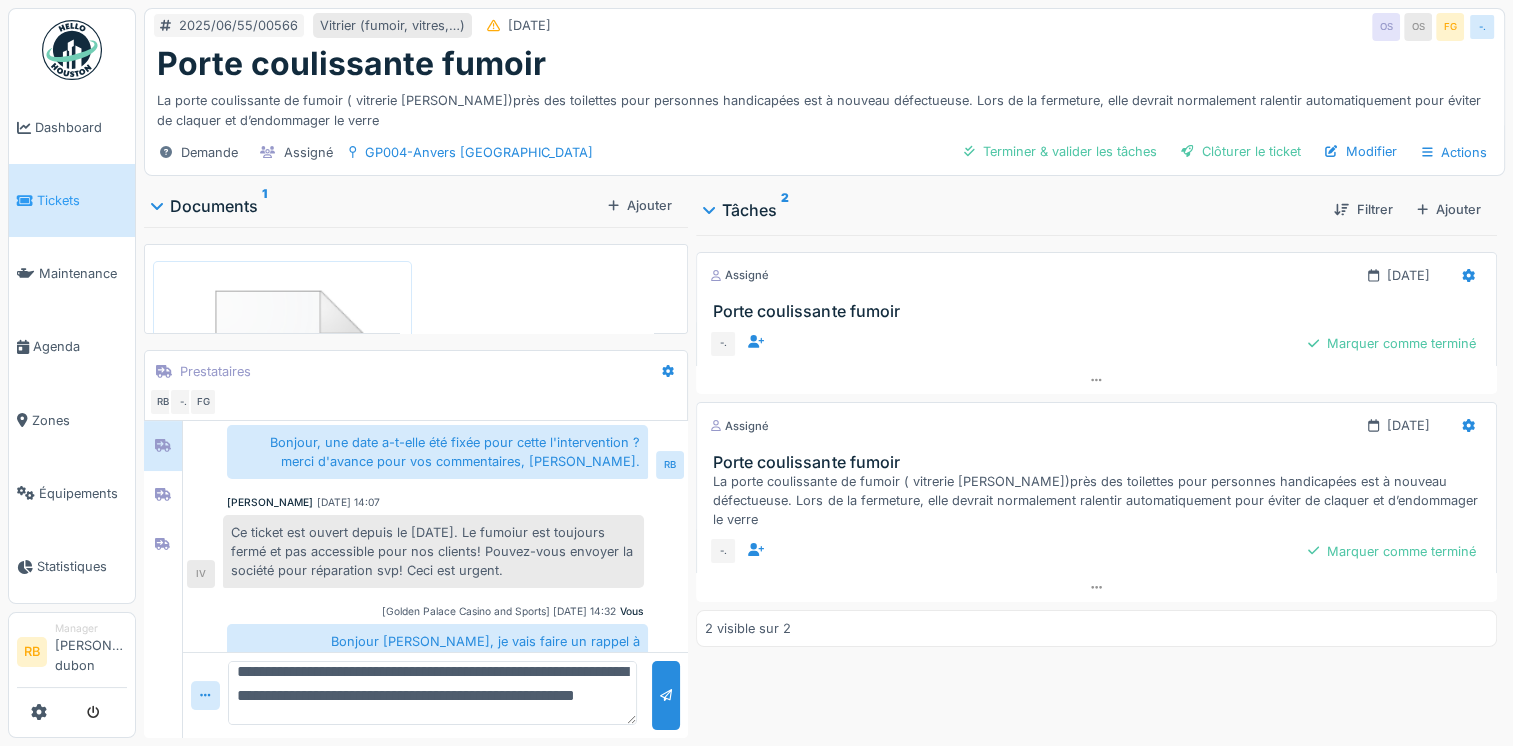 scroll, scrollTop: 1670, scrollLeft: 0, axis: vertical 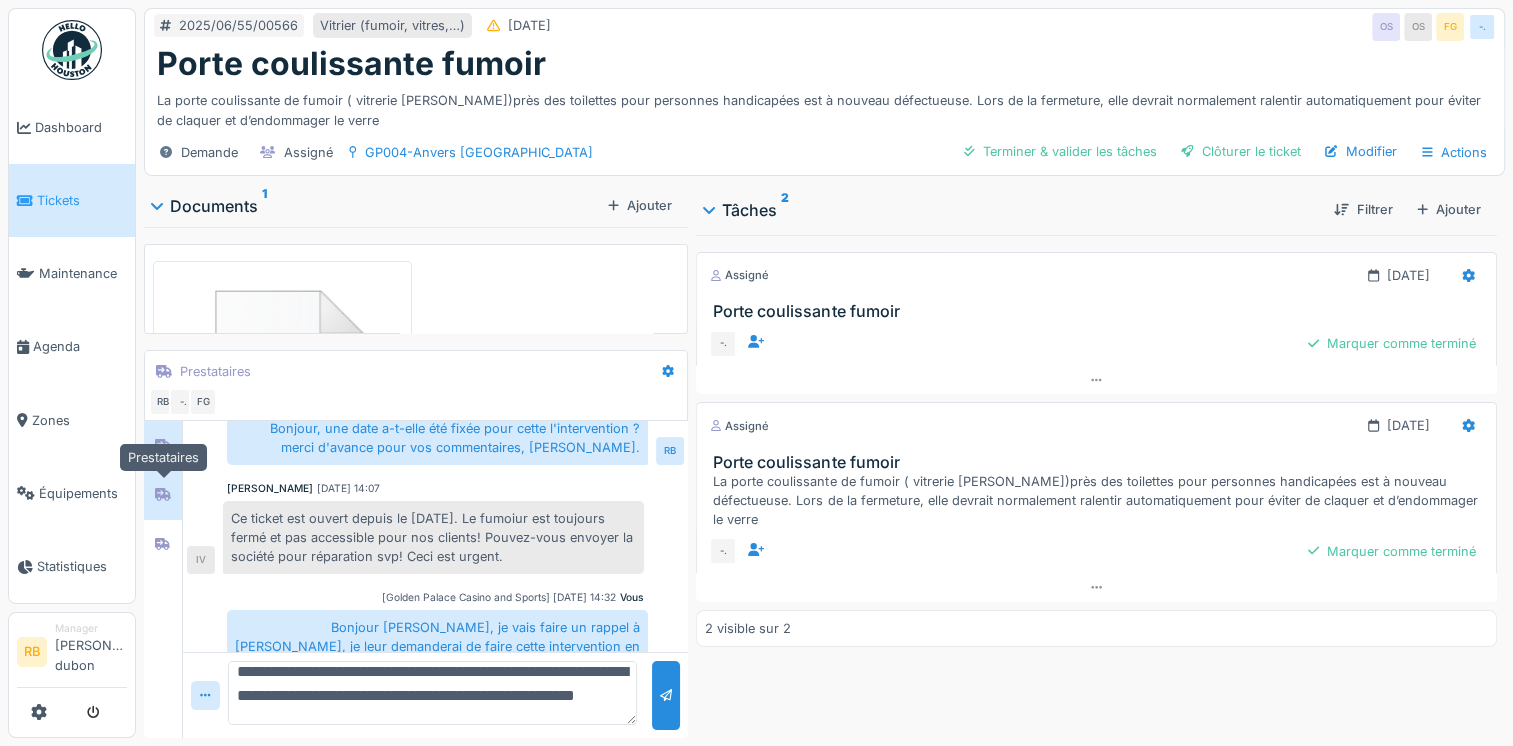 click at bounding box center [163, 495] 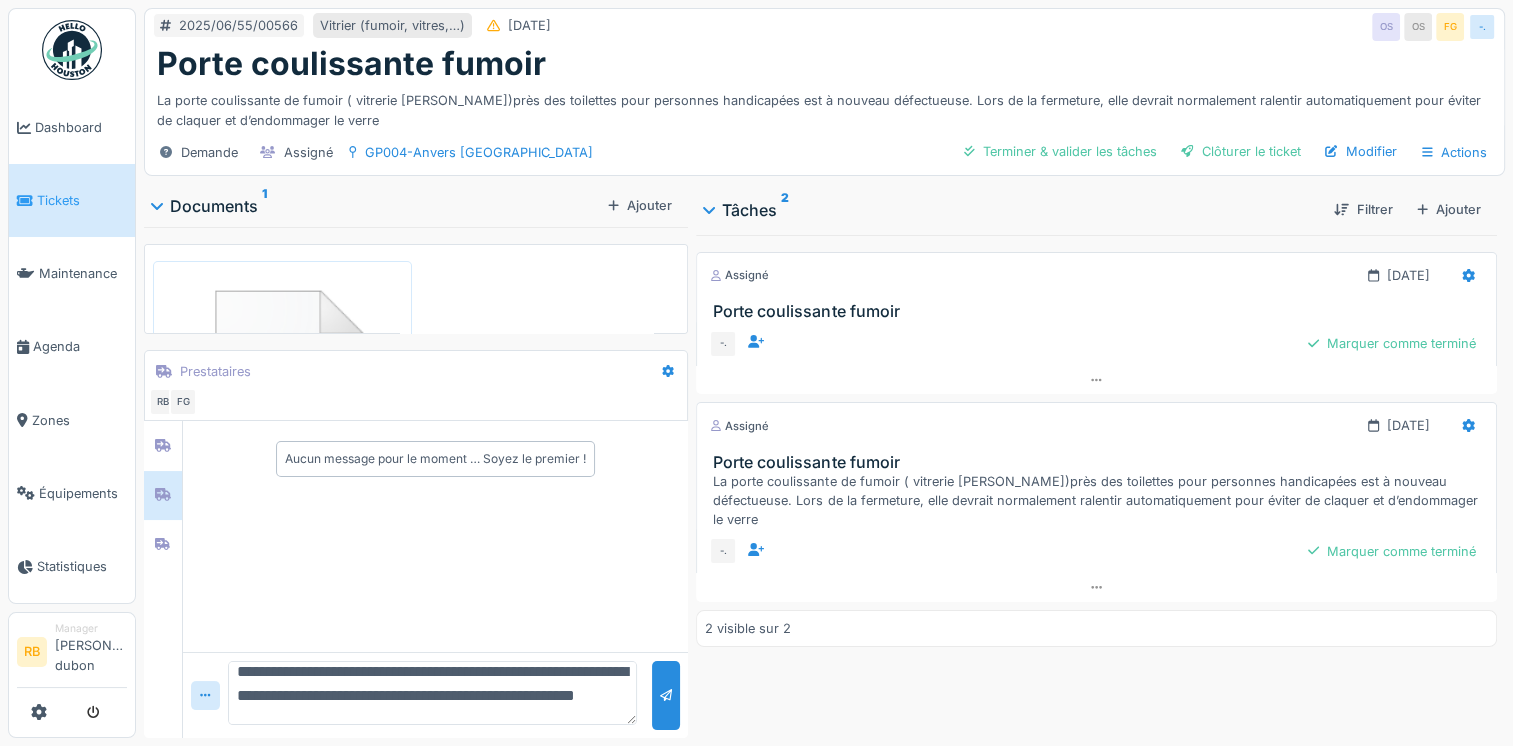 scroll, scrollTop: 0, scrollLeft: 0, axis: both 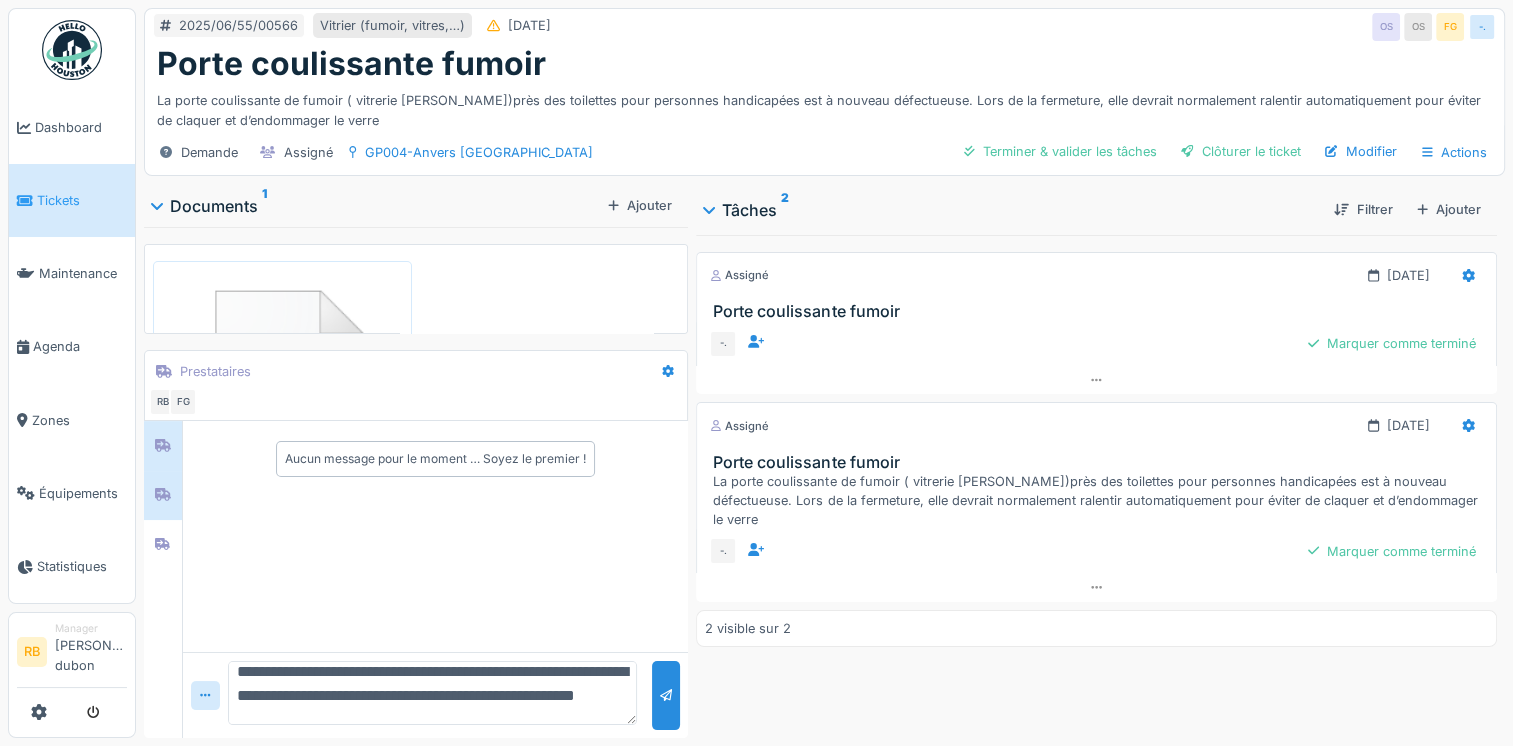 click at bounding box center [163, 445] 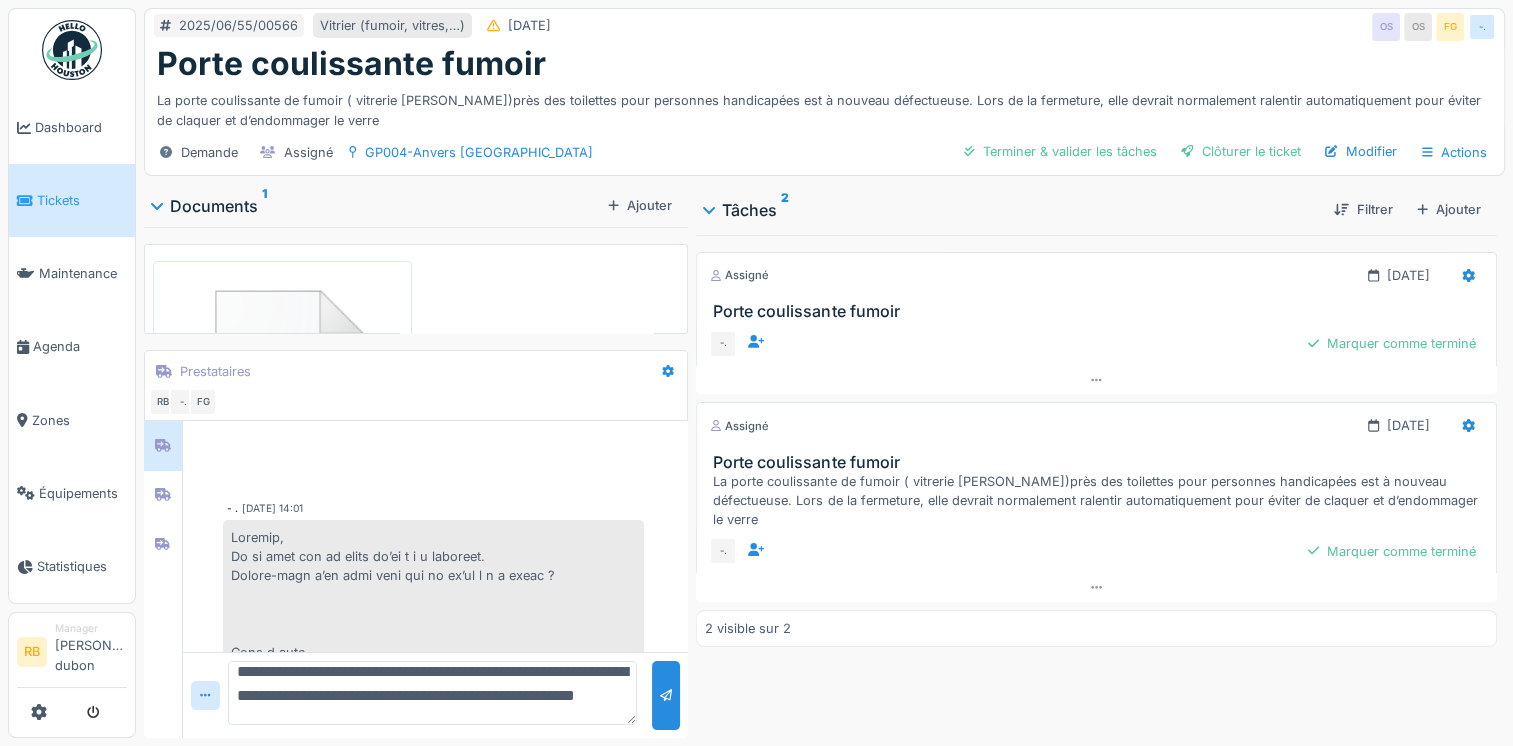 scroll, scrollTop: 1876, scrollLeft: 0, axis: vertical 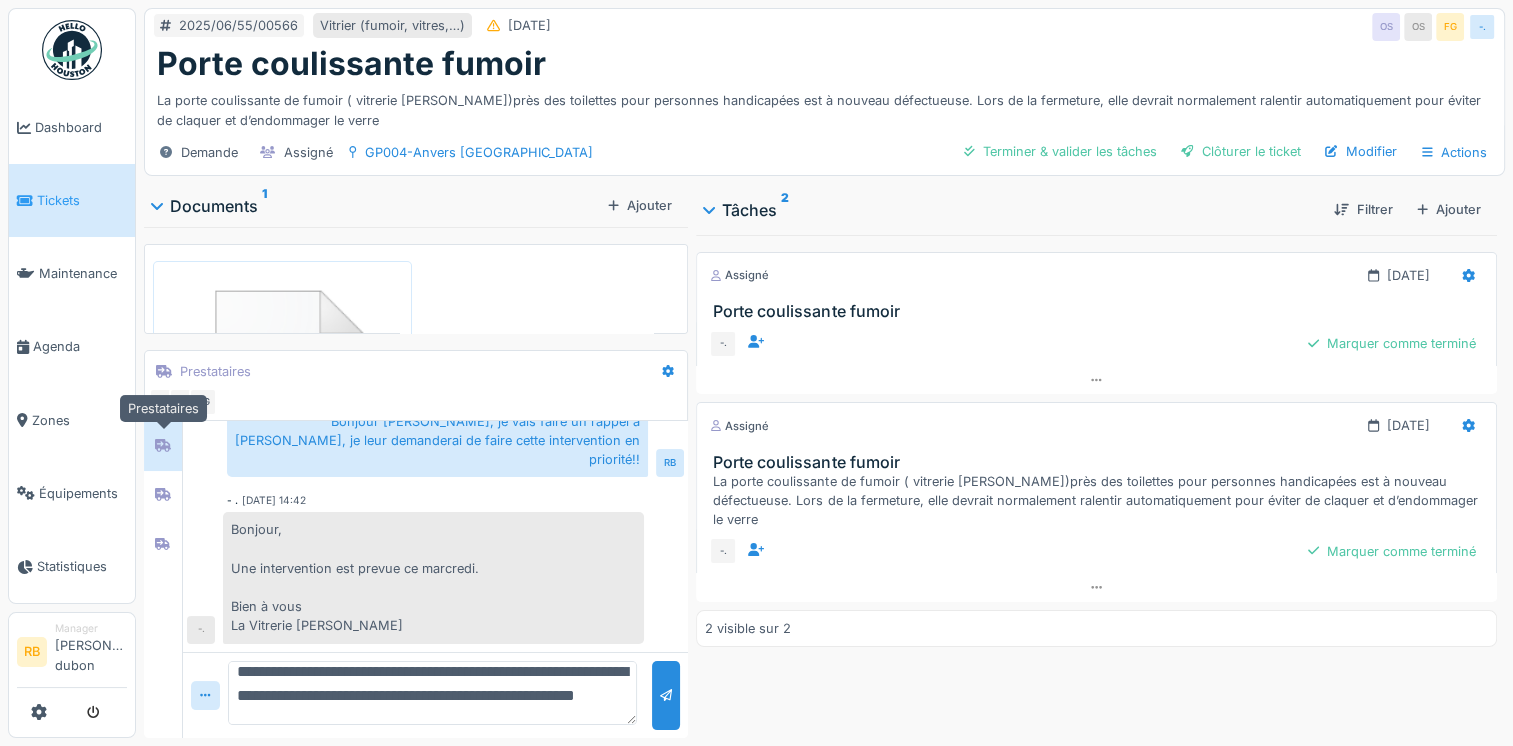 click 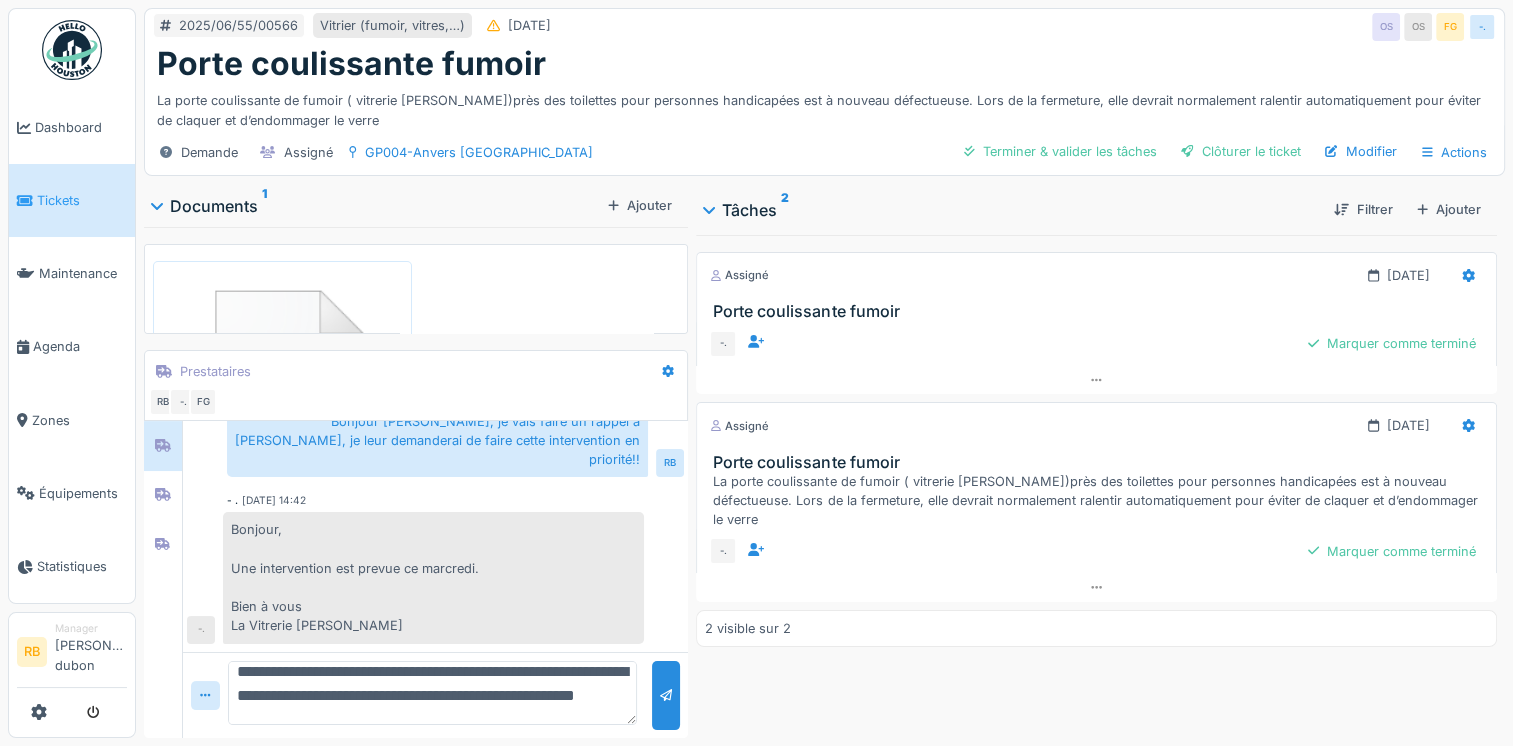 scroll, scrollTop: 15, scrollLeft: 0, axis: vertical 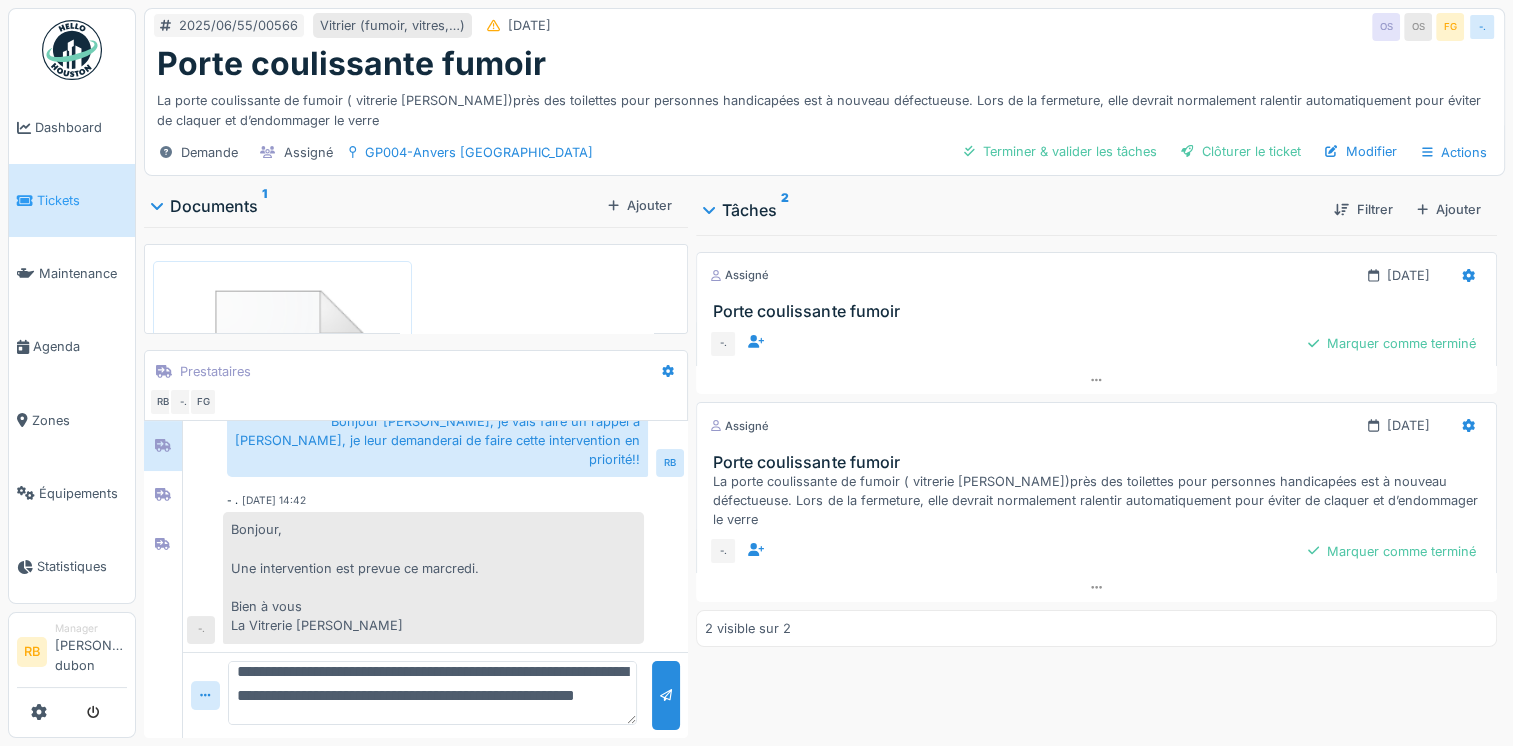 click on "**********" at bounding box center (432, 693) 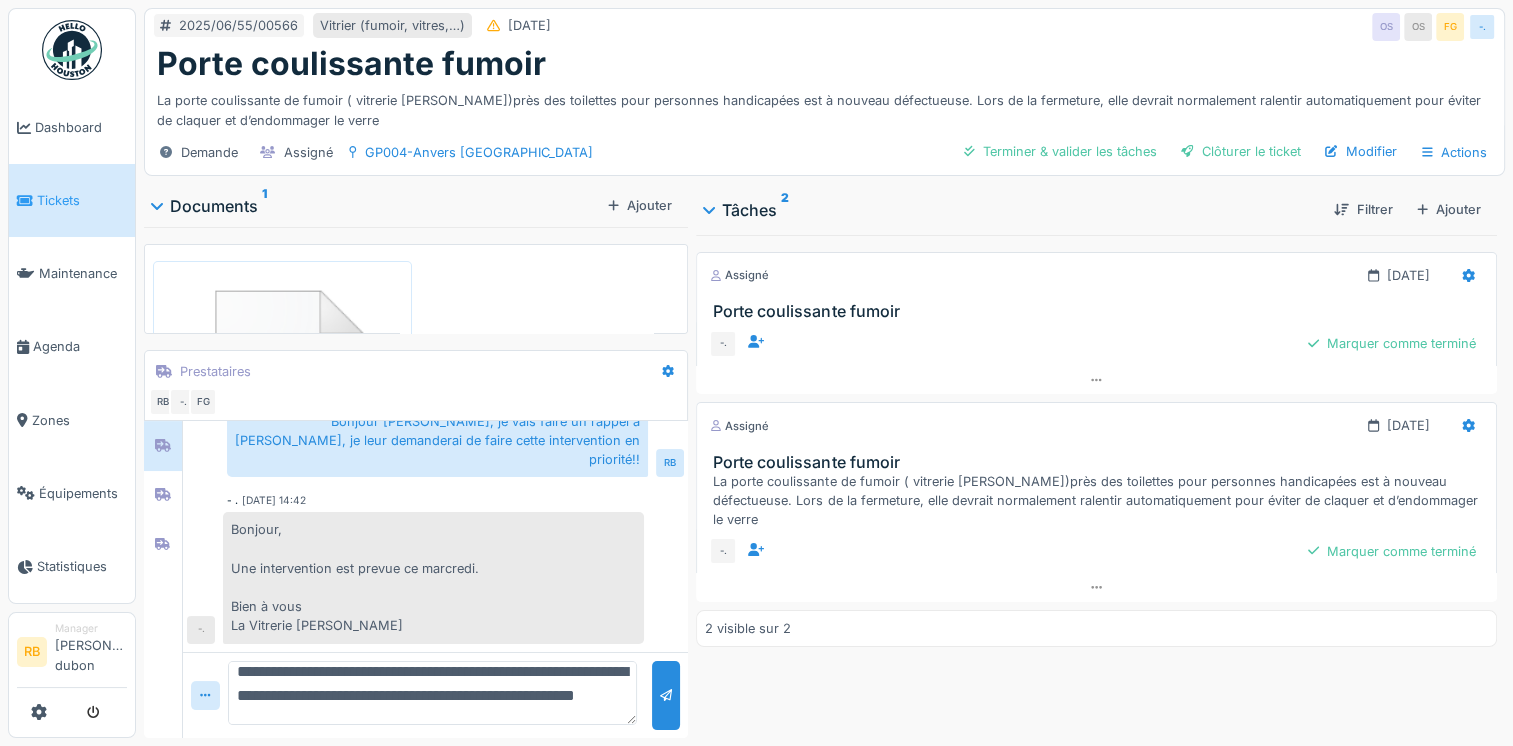 click on "**********" at bounding box center (432, 693) 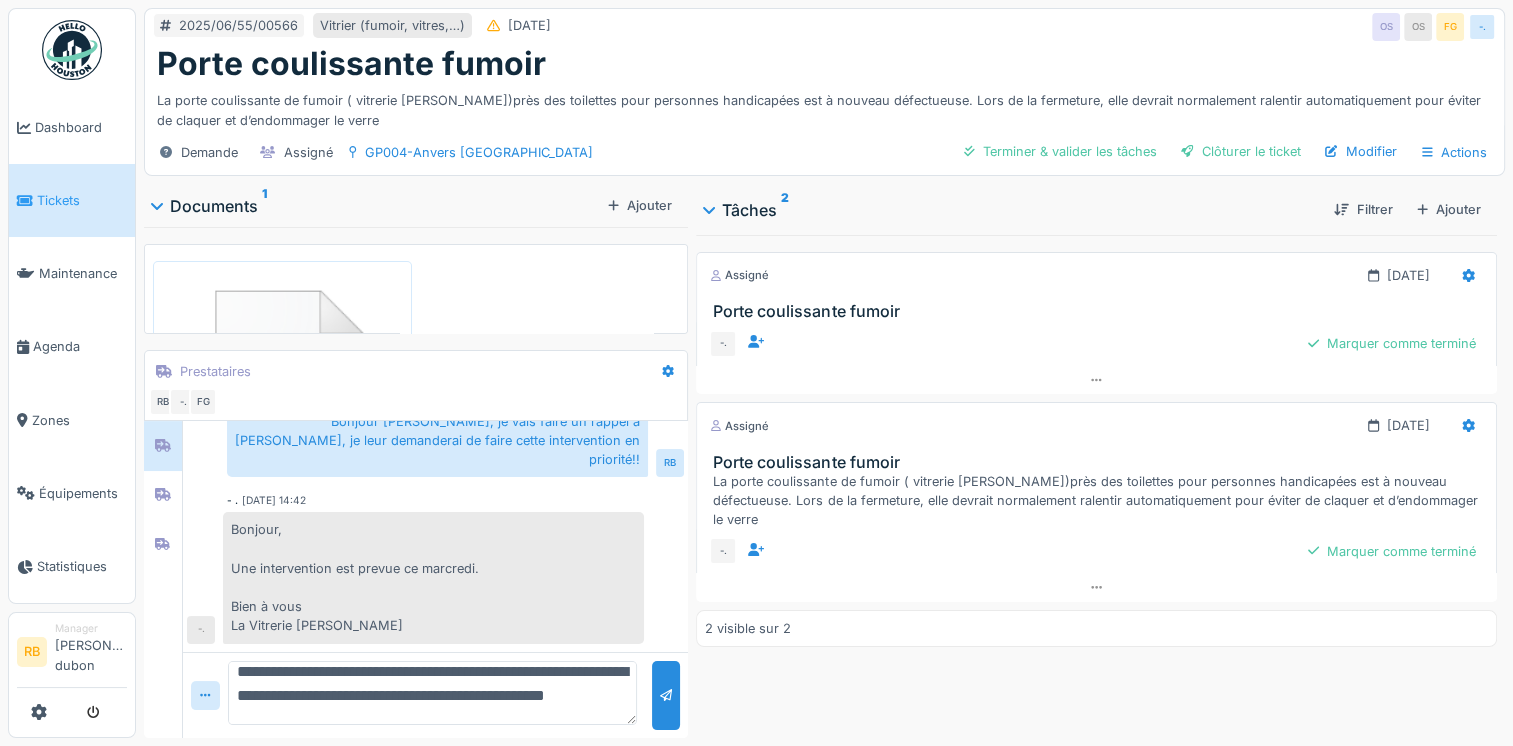 click on "**********" at bounding box center (432, 693) 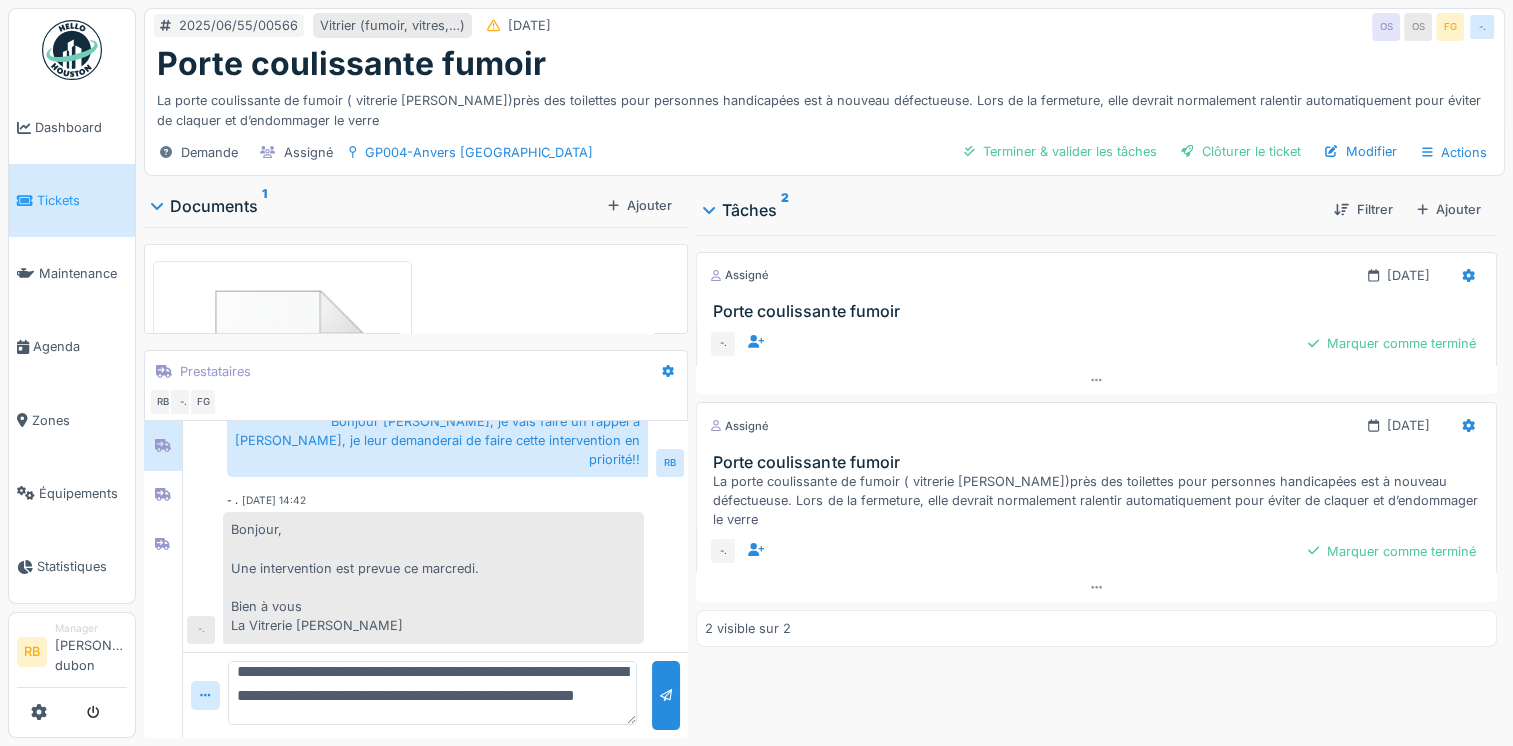 click on "**********" at bounding box center (432, 693) 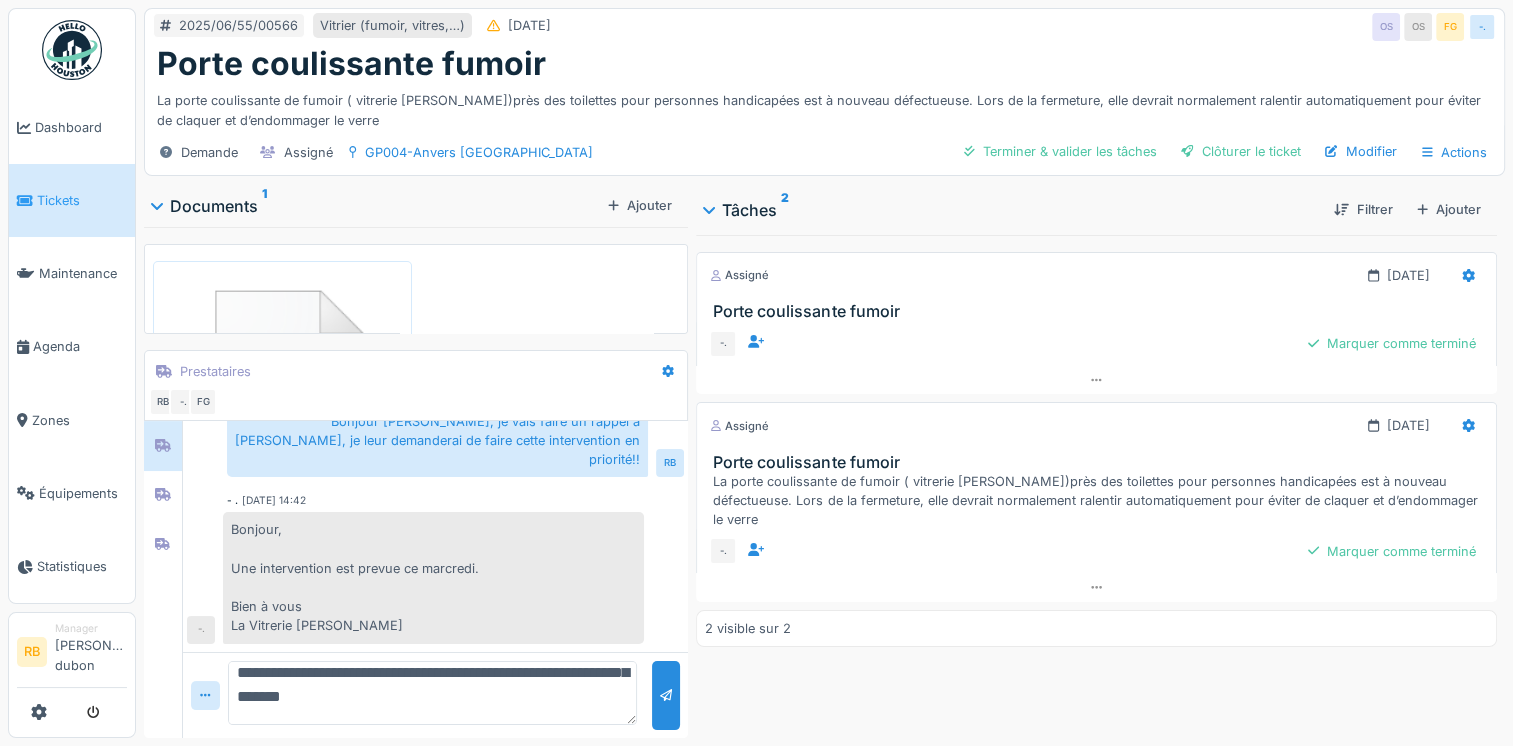 scroll, scrollTop: 47, scrollLeft: 0, axis: vertical 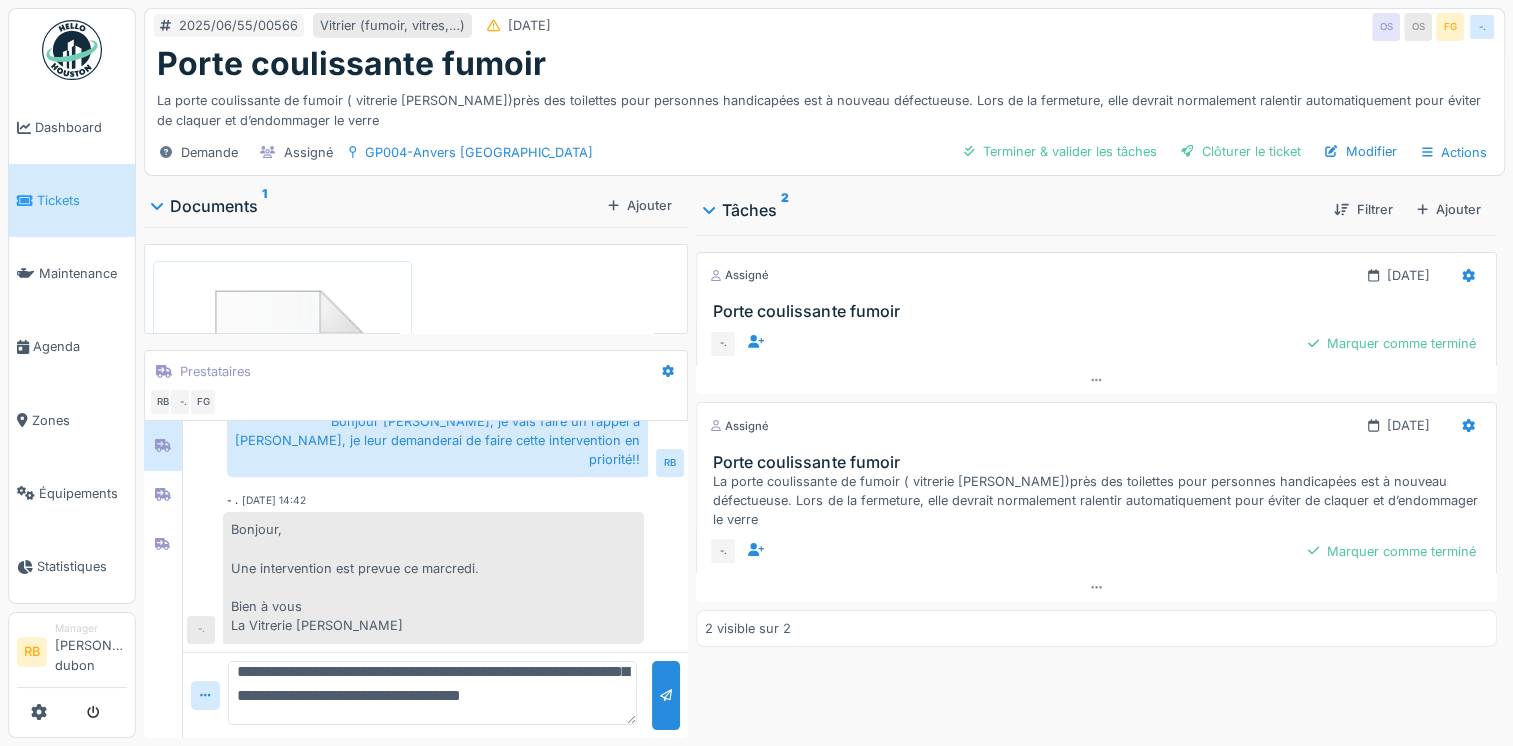 click on "**********" at bounding box center (432, 693) 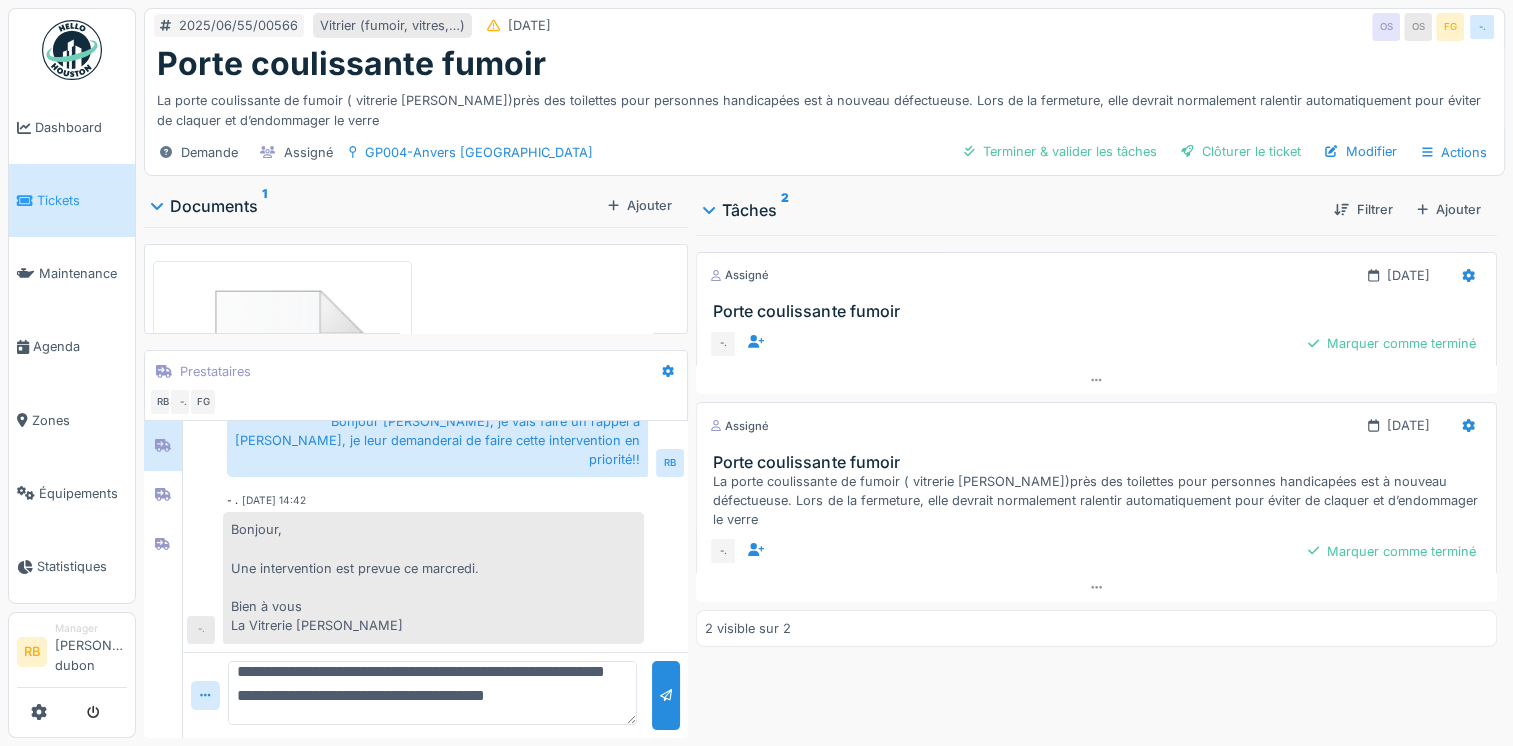 scroll, scrollTop: 0, scrollLeft: 0, axis: both 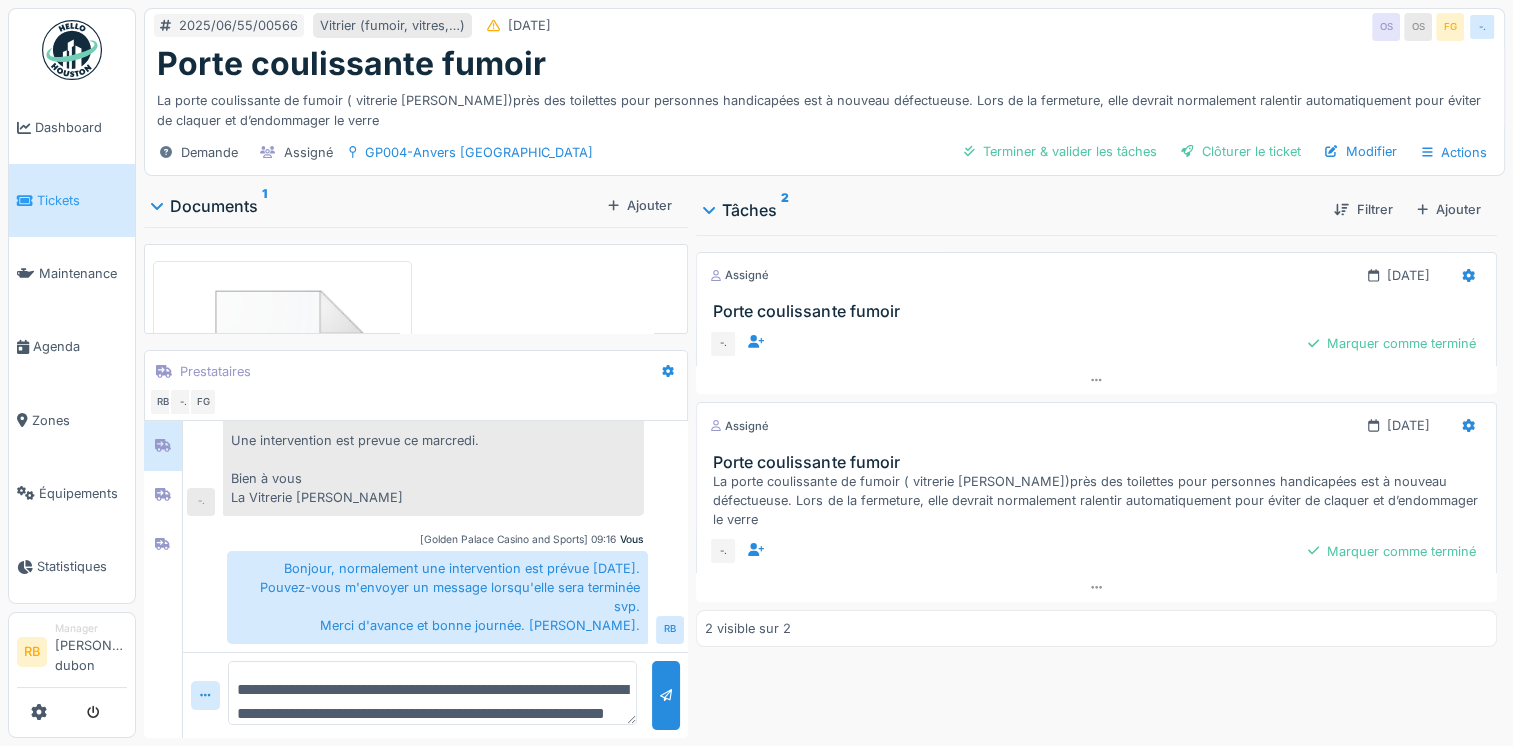 type 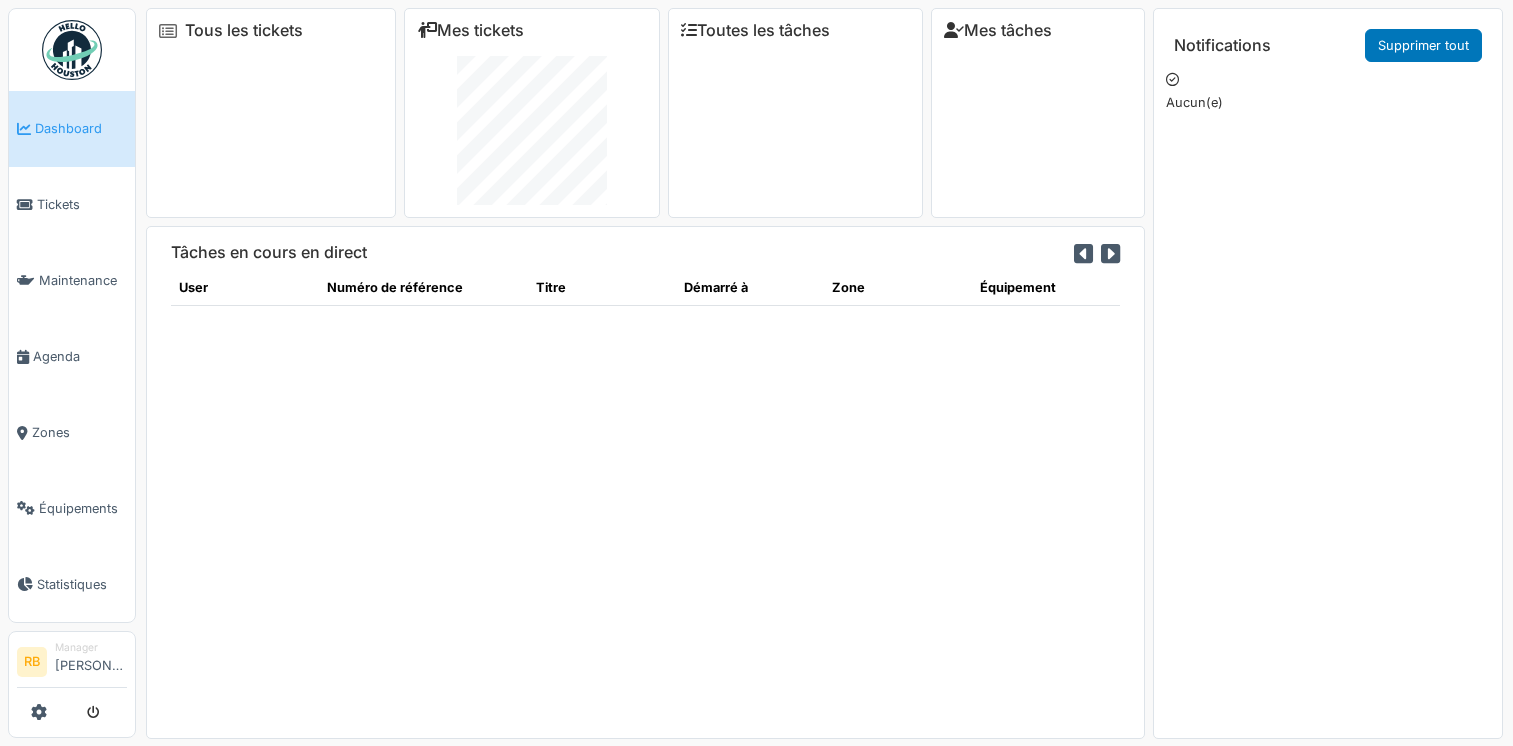 scroll, scrollTop: 0, scrollLeft: 0, axis: both 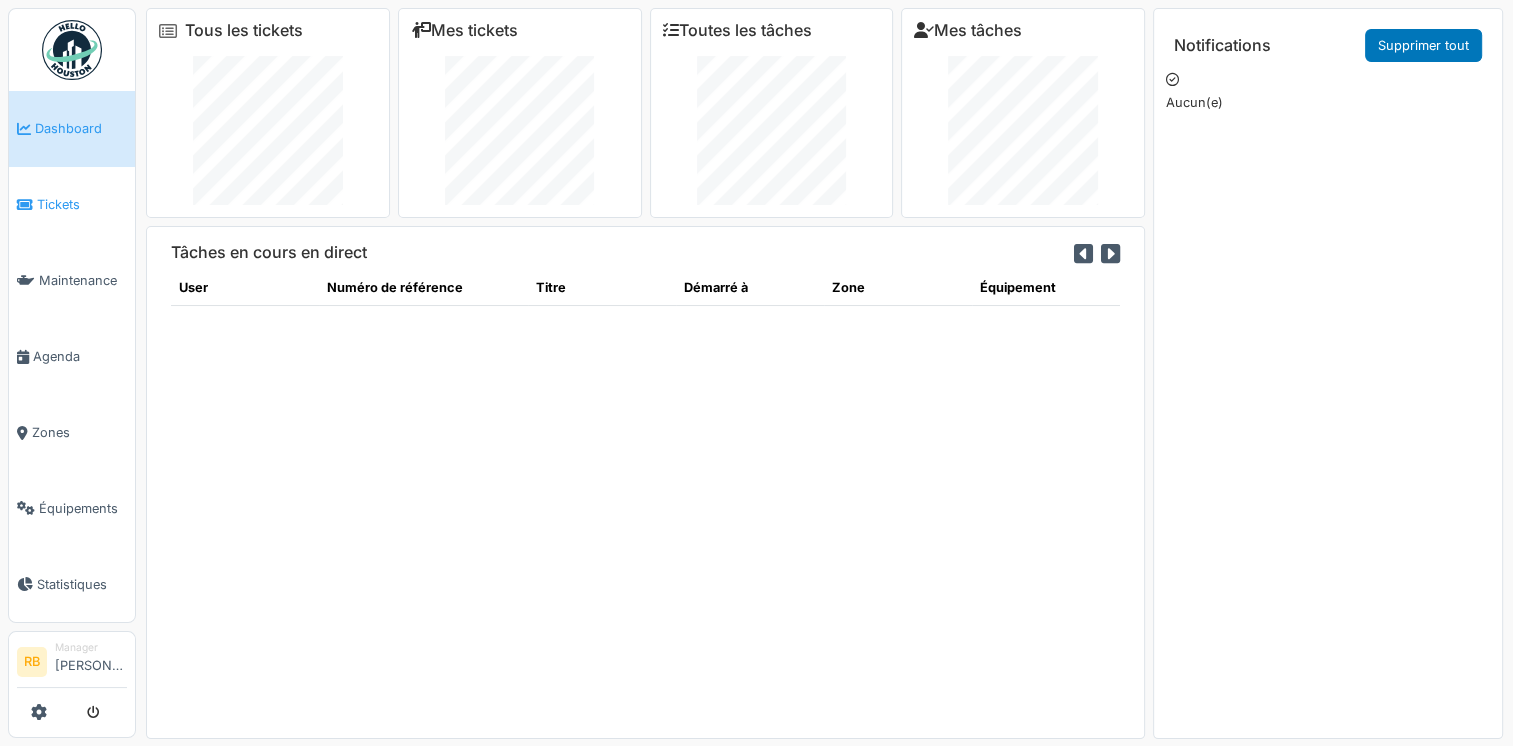 click on "Tickets" at bounding box center [72, 205] 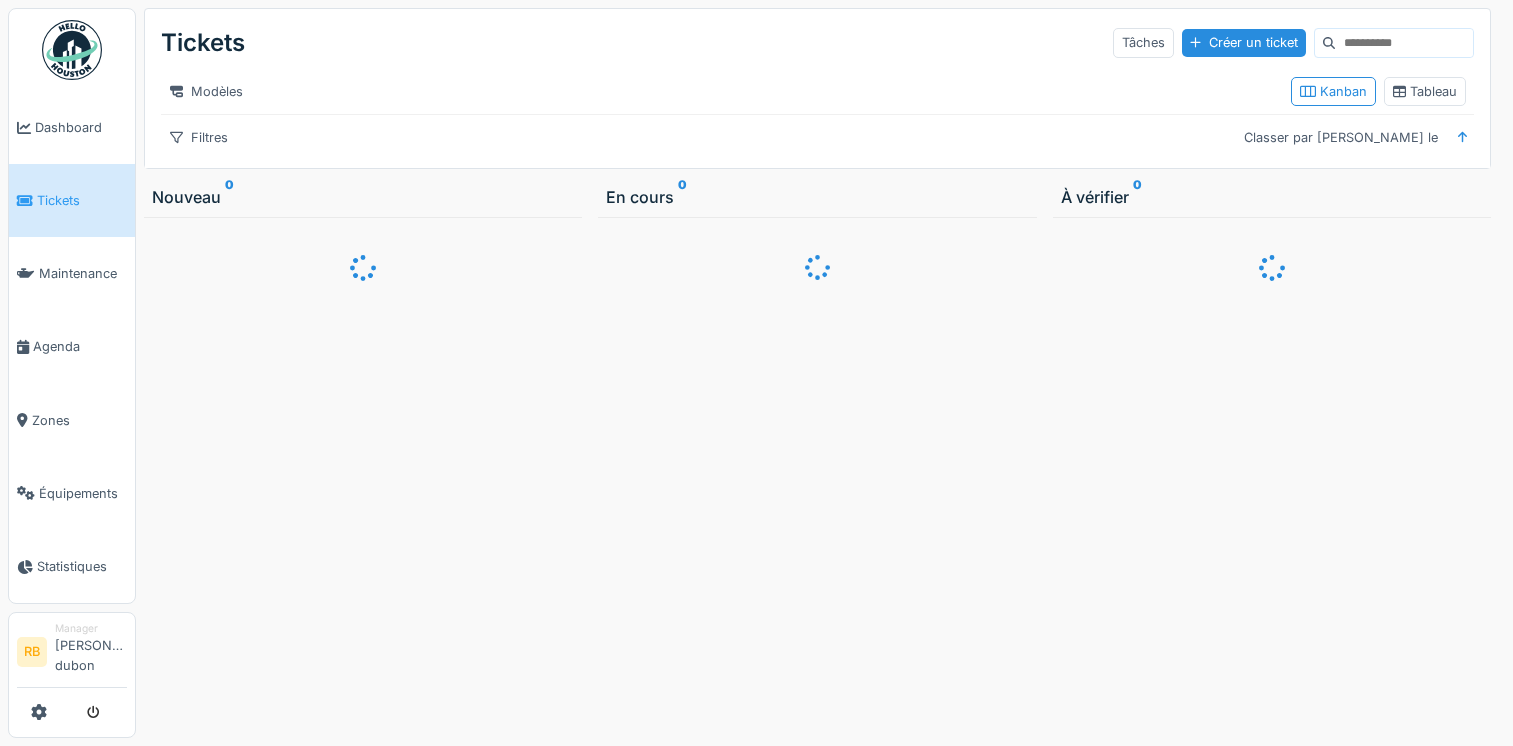 scroll, scrollTop: 0, scrollLeft: 0, axis: both 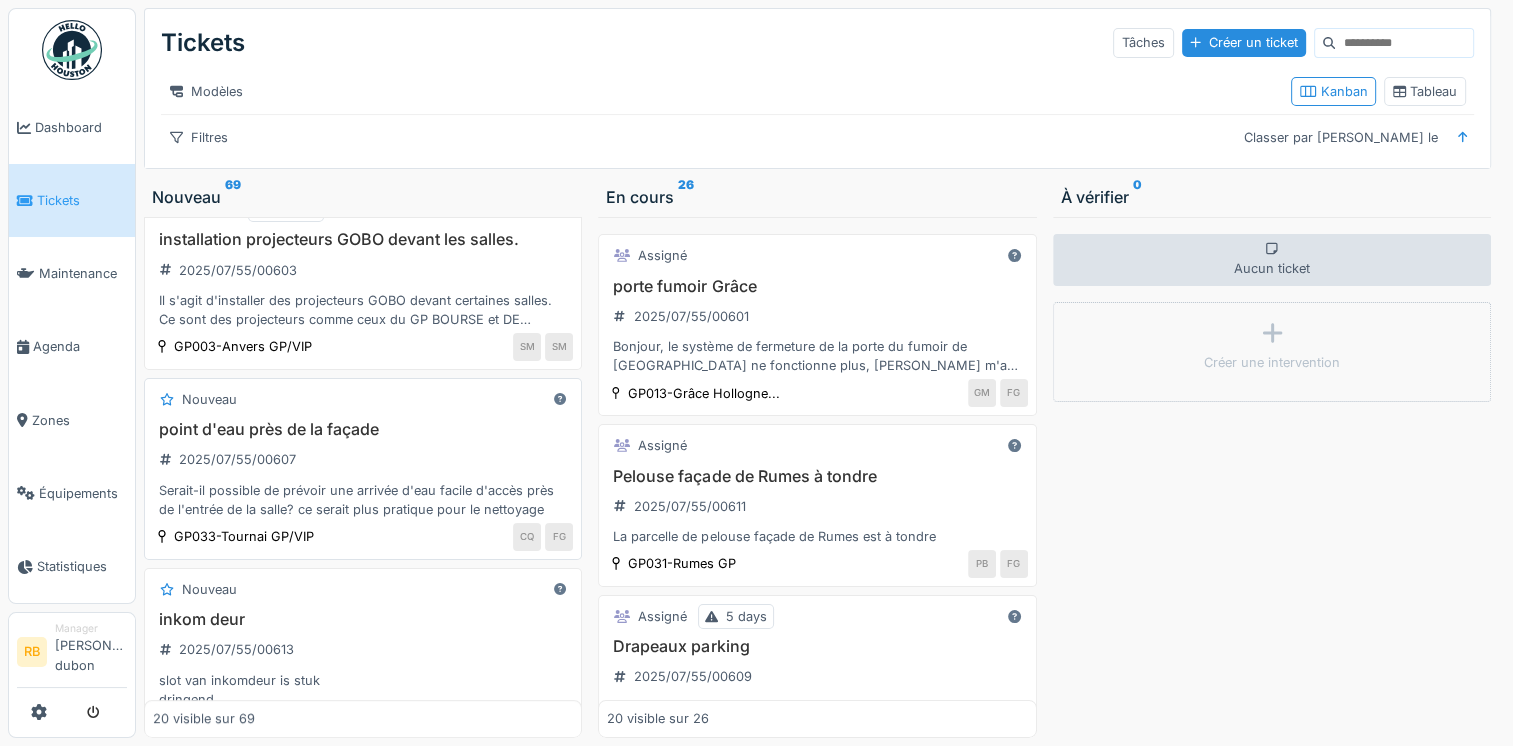 click on "point d'eau près de la façade 2025/07/55/00607 Serait-il possible de prévoir une arrivée d'eau facile d'accès près de l'entrée de la salle? ce serait plus pratique pour le nettoyage" at bounding box center (363, 469) 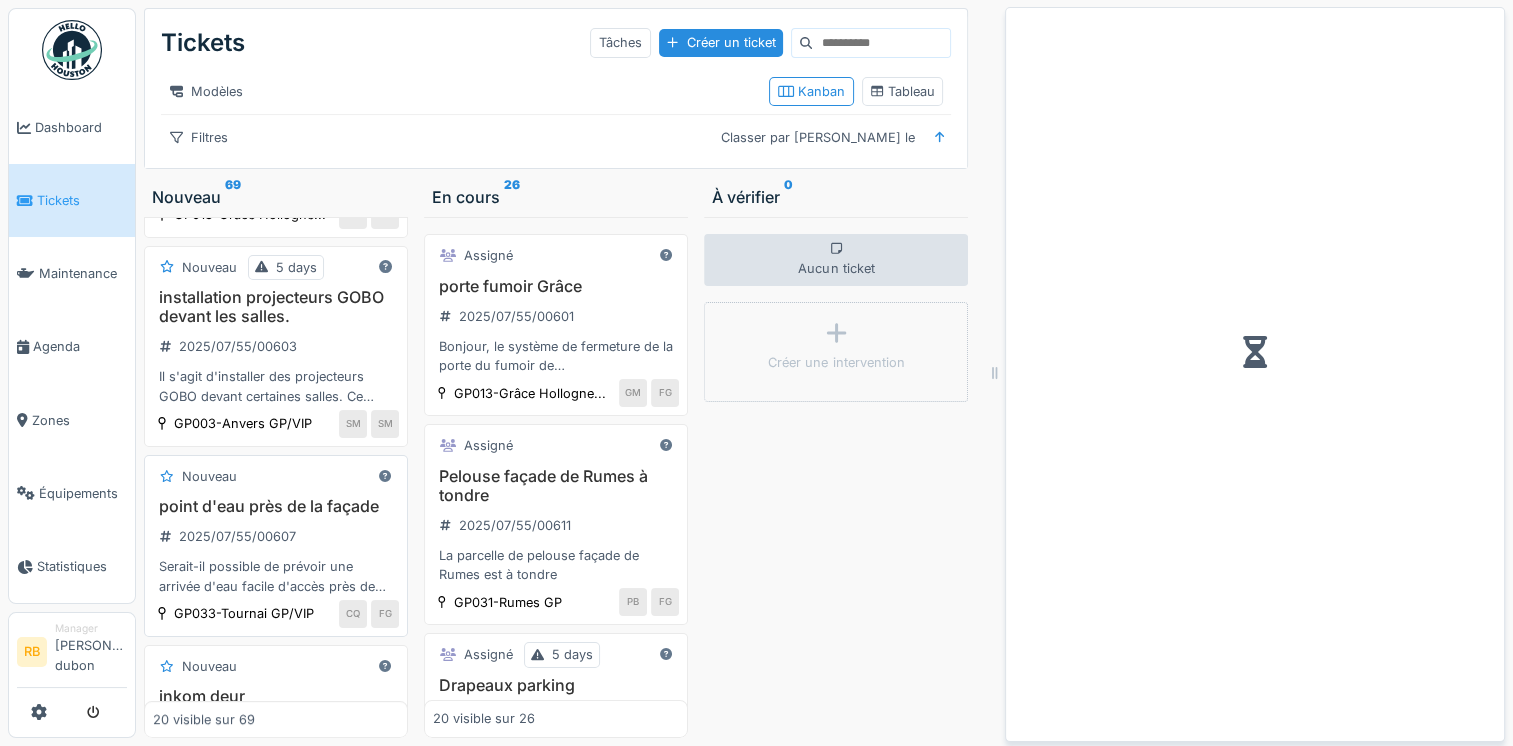 scroll, scrollTop: 942, scrollLeft: 0, axis: vertical 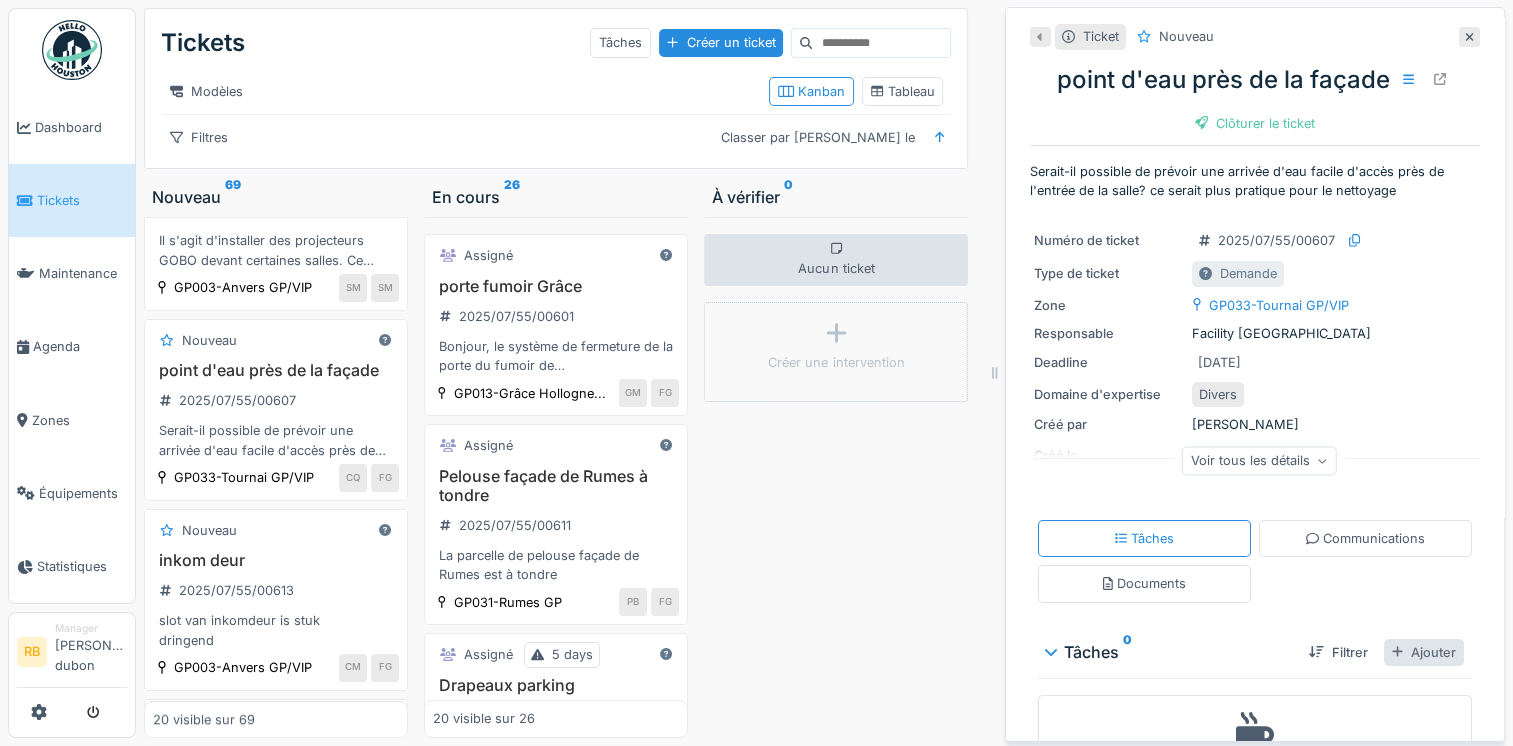 click at bounding box center [1397, 652] 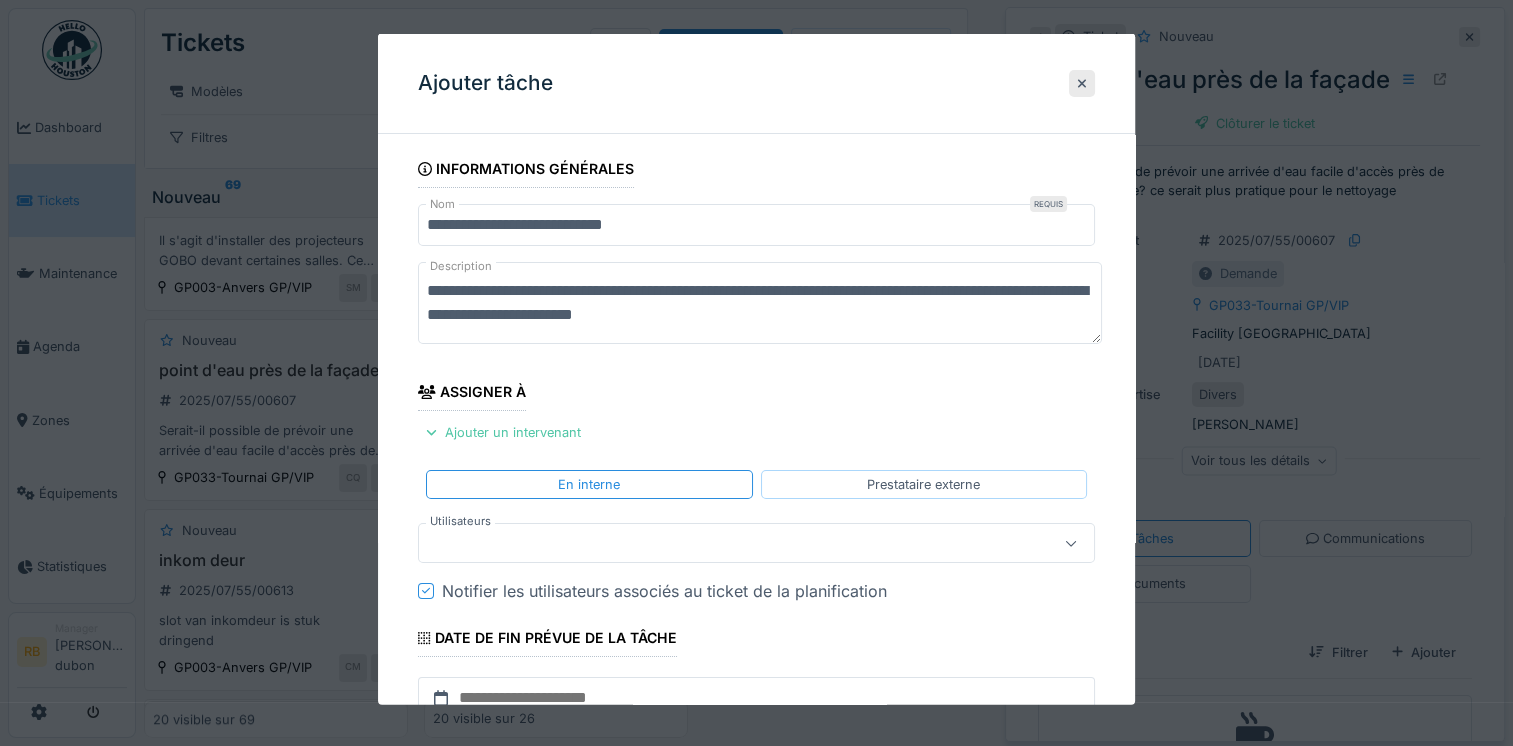 click on "Prestataire externe" at bounding box center (923, 484) 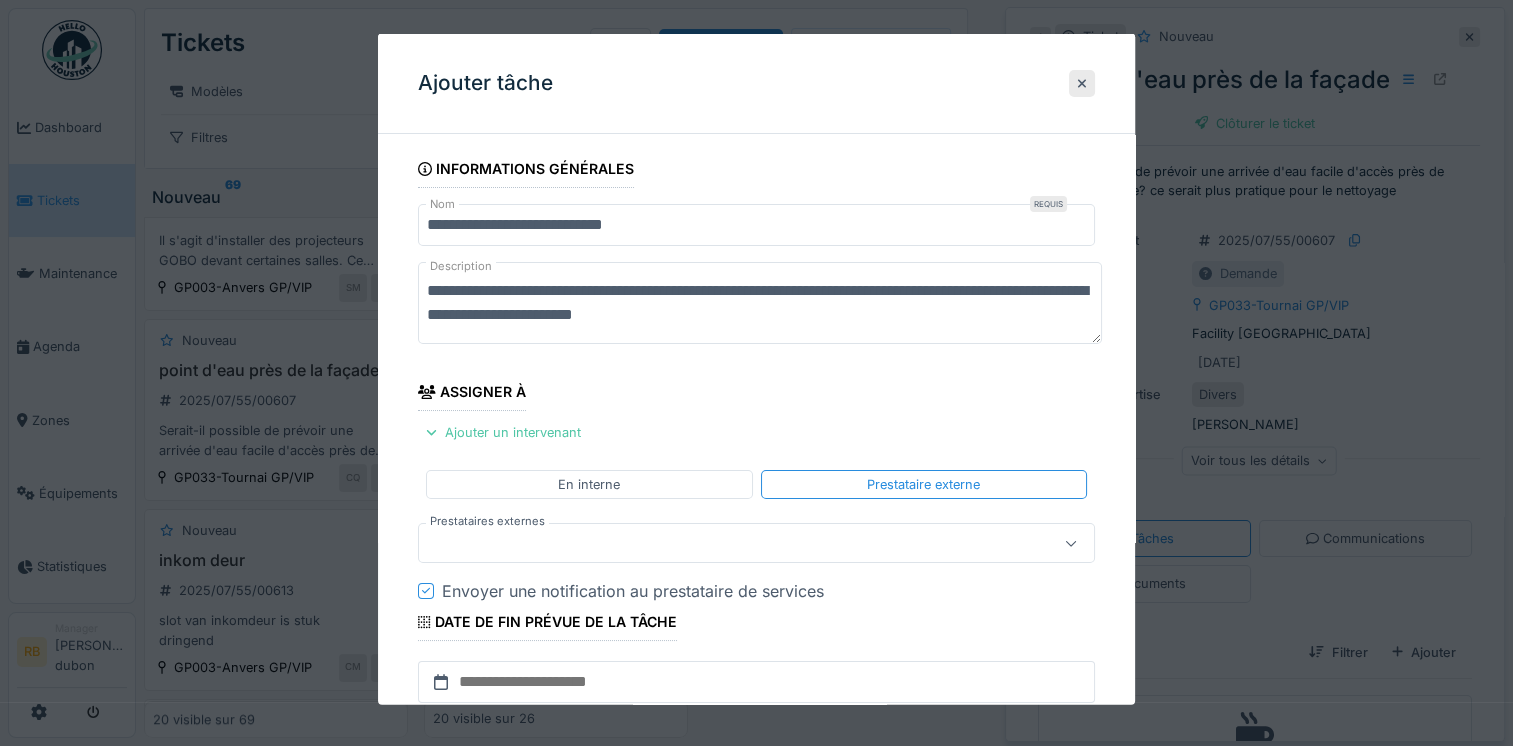click at bounding box center [722, 543] 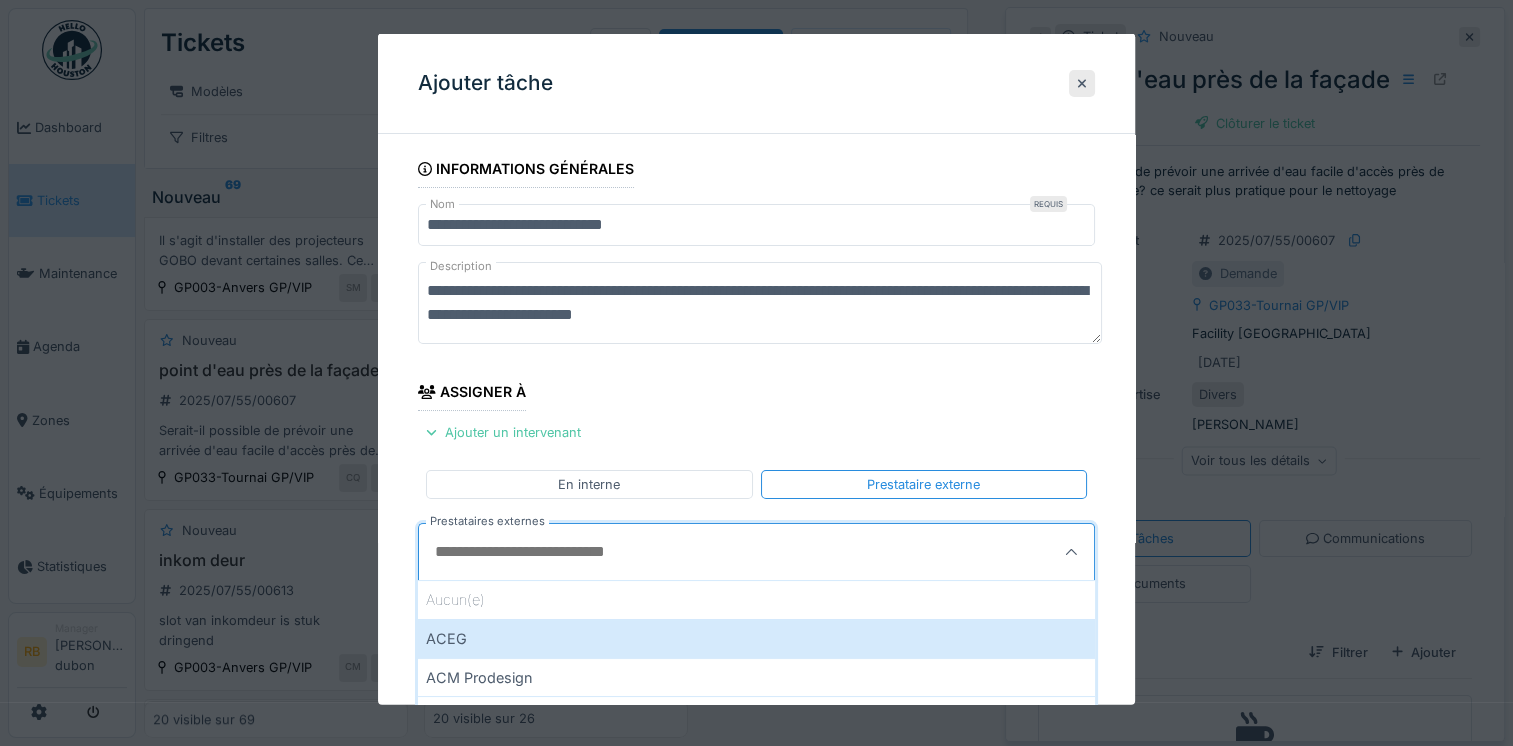 click on "Prestataires externes" at bounding box center [710, 552] 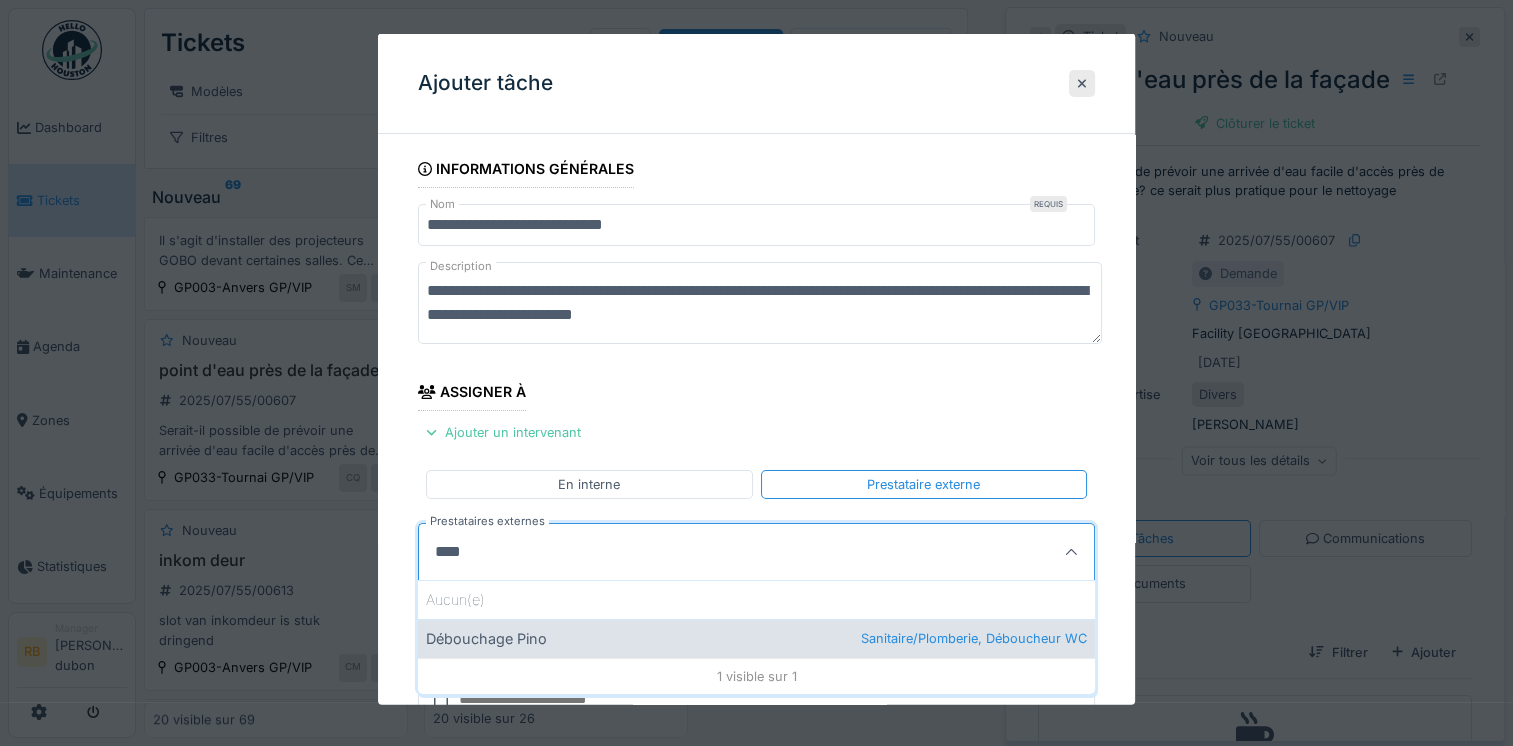 type on "****" 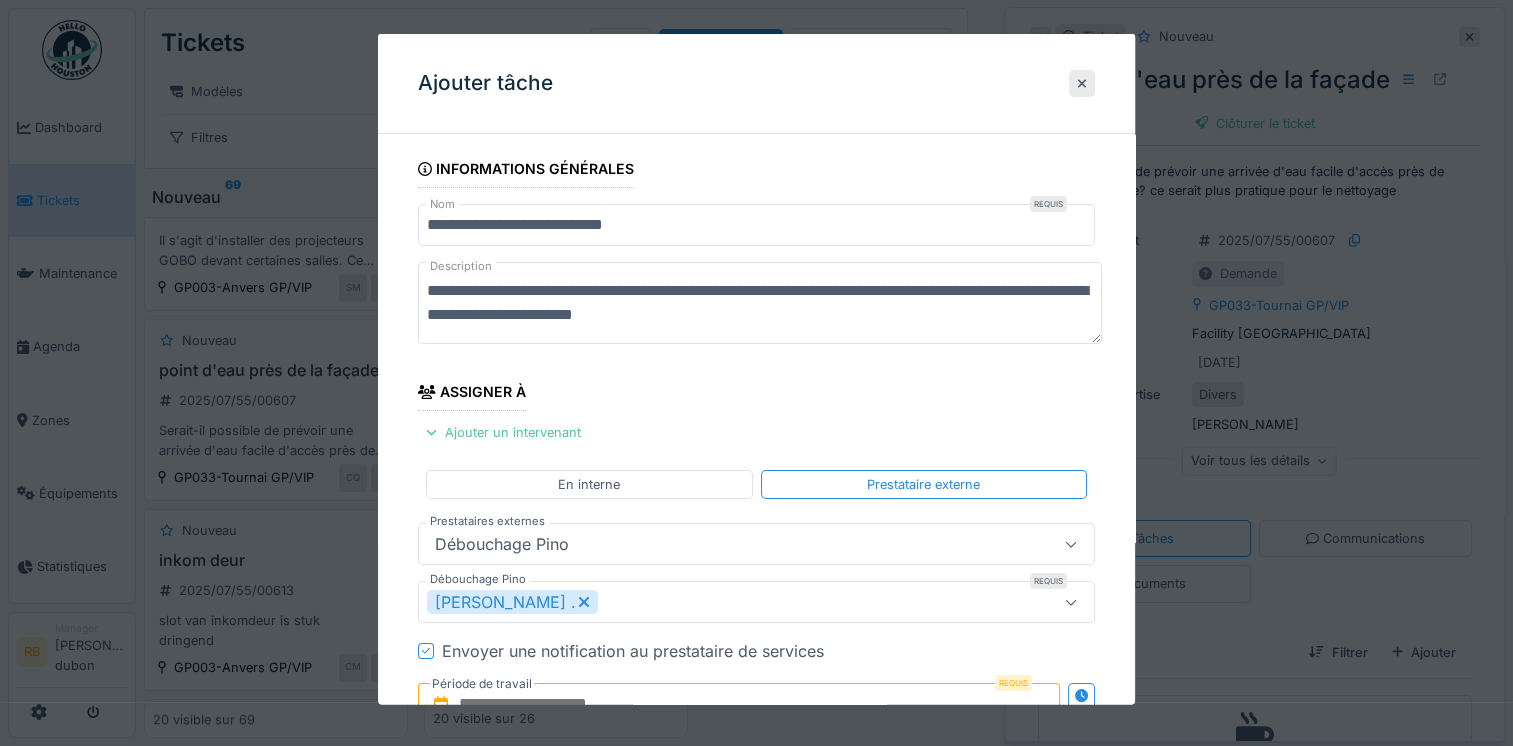 scroll, scrollTop: 290, scrollLeft: 0, axis: vertical 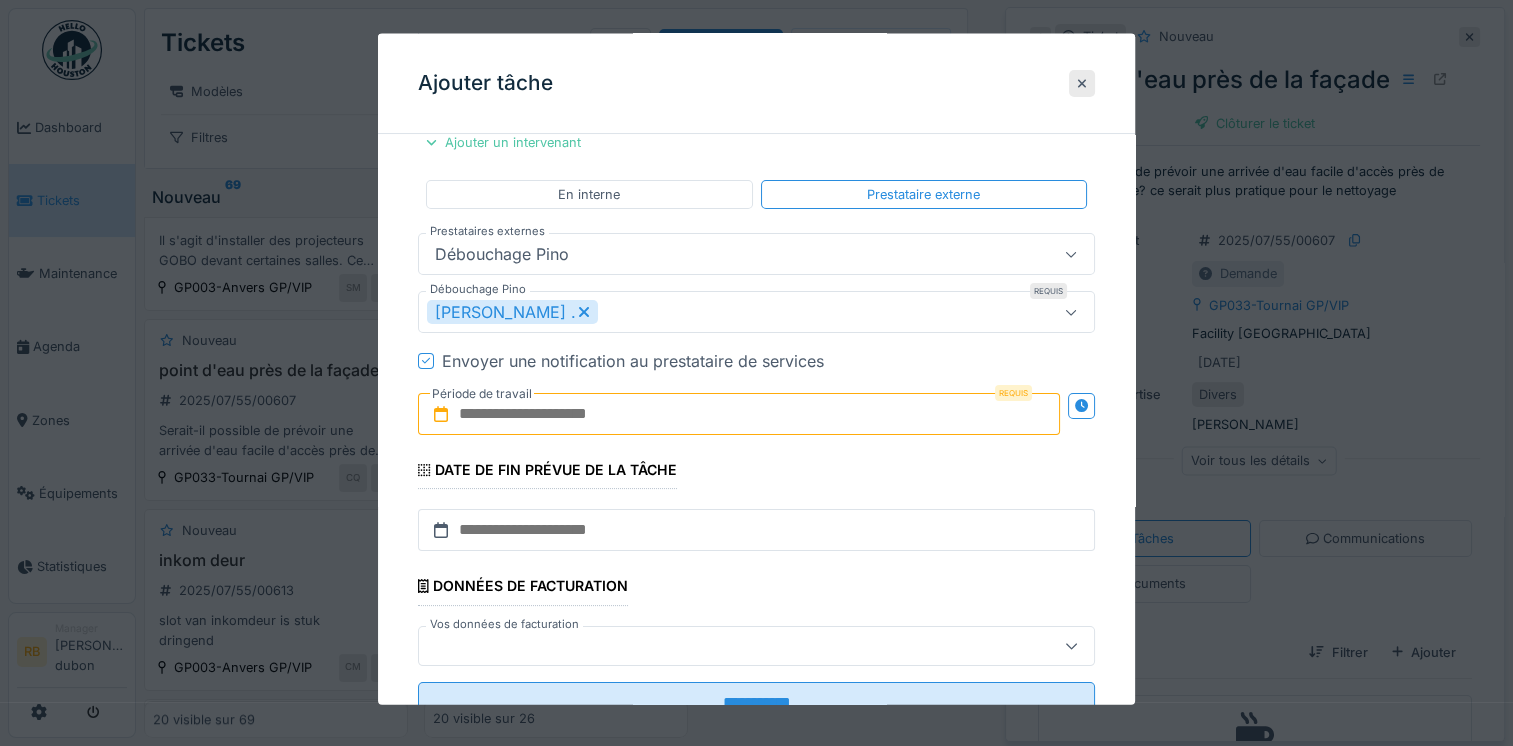 click at bounding box center (739, 414) 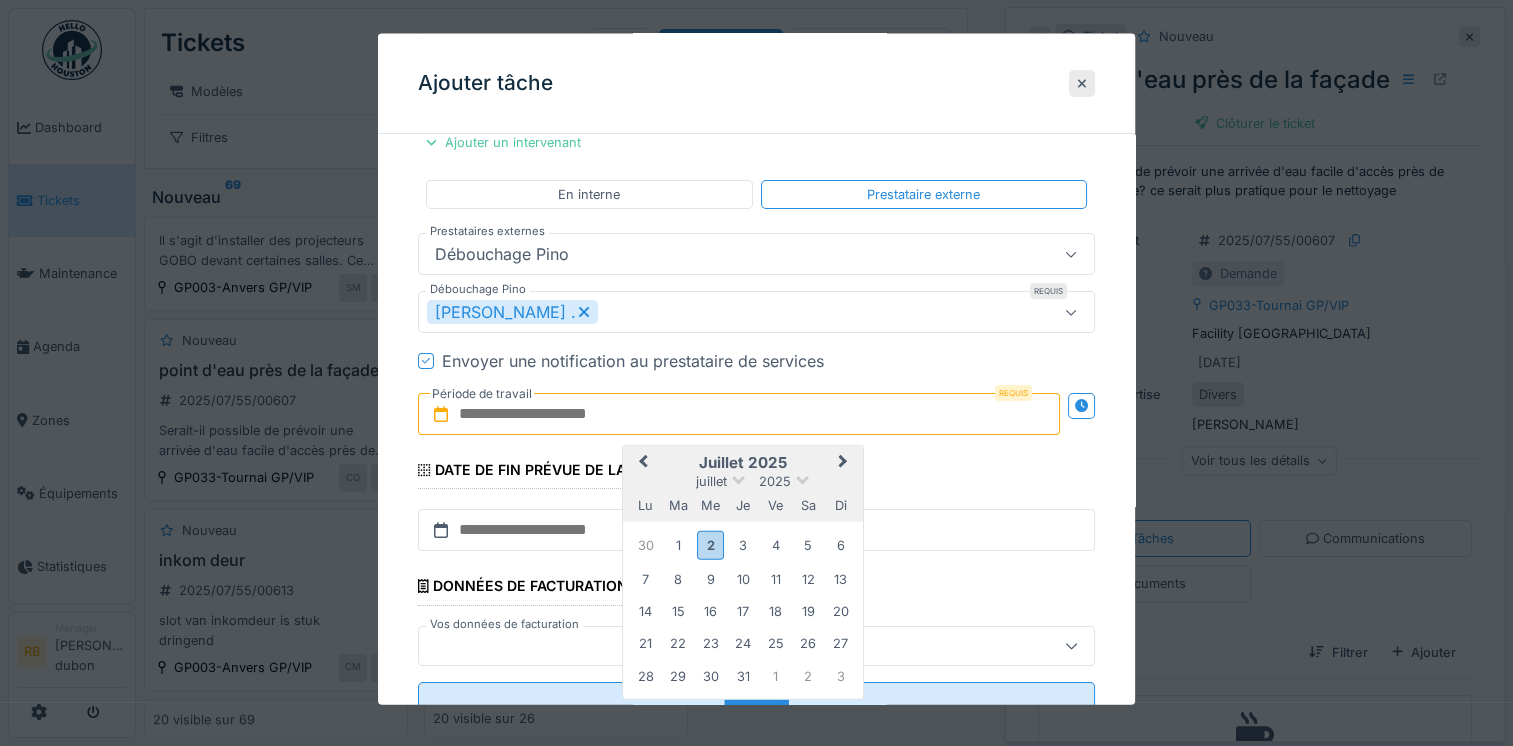 click on "juillet 2025" at bounding box center (743, 463) 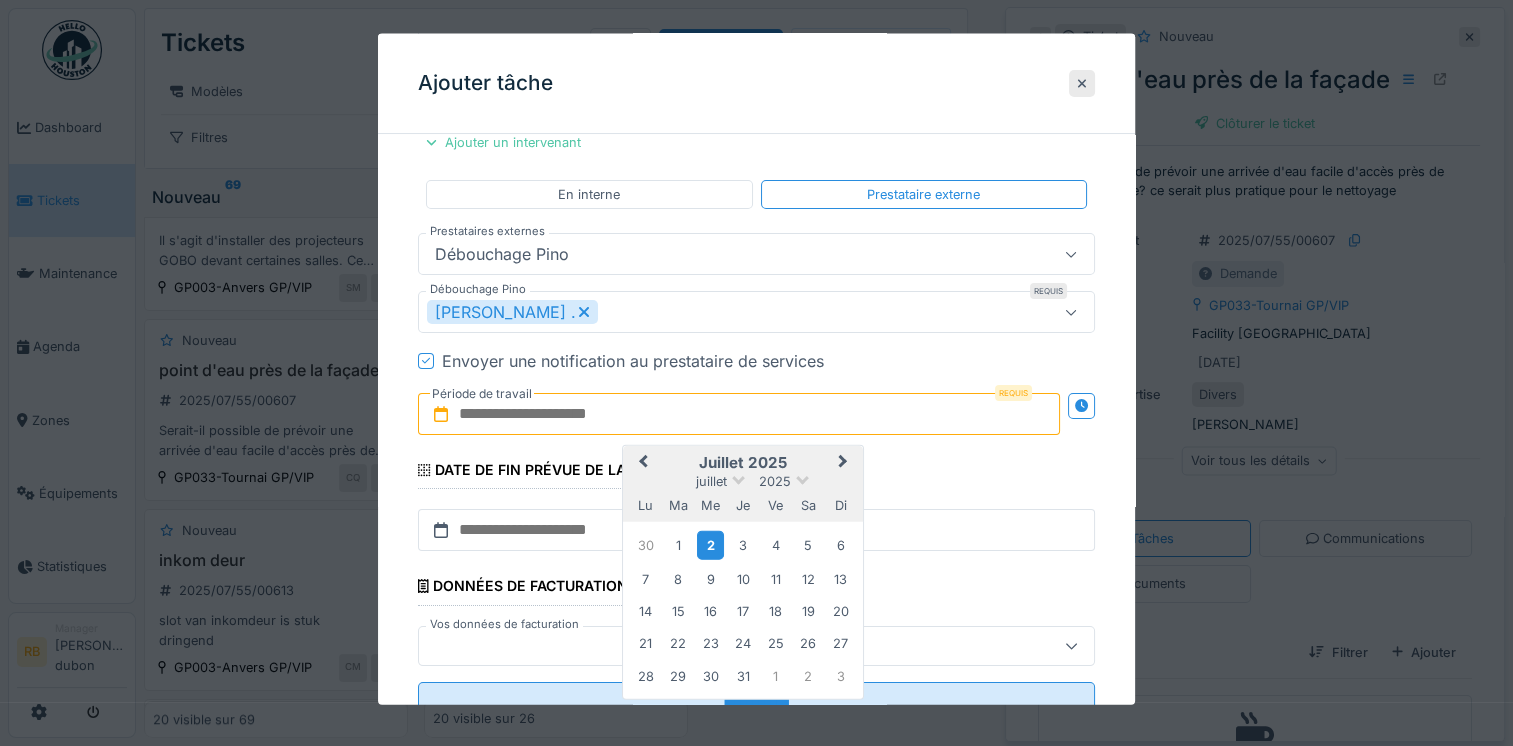 click on "2" at bounding box center [710, 544] 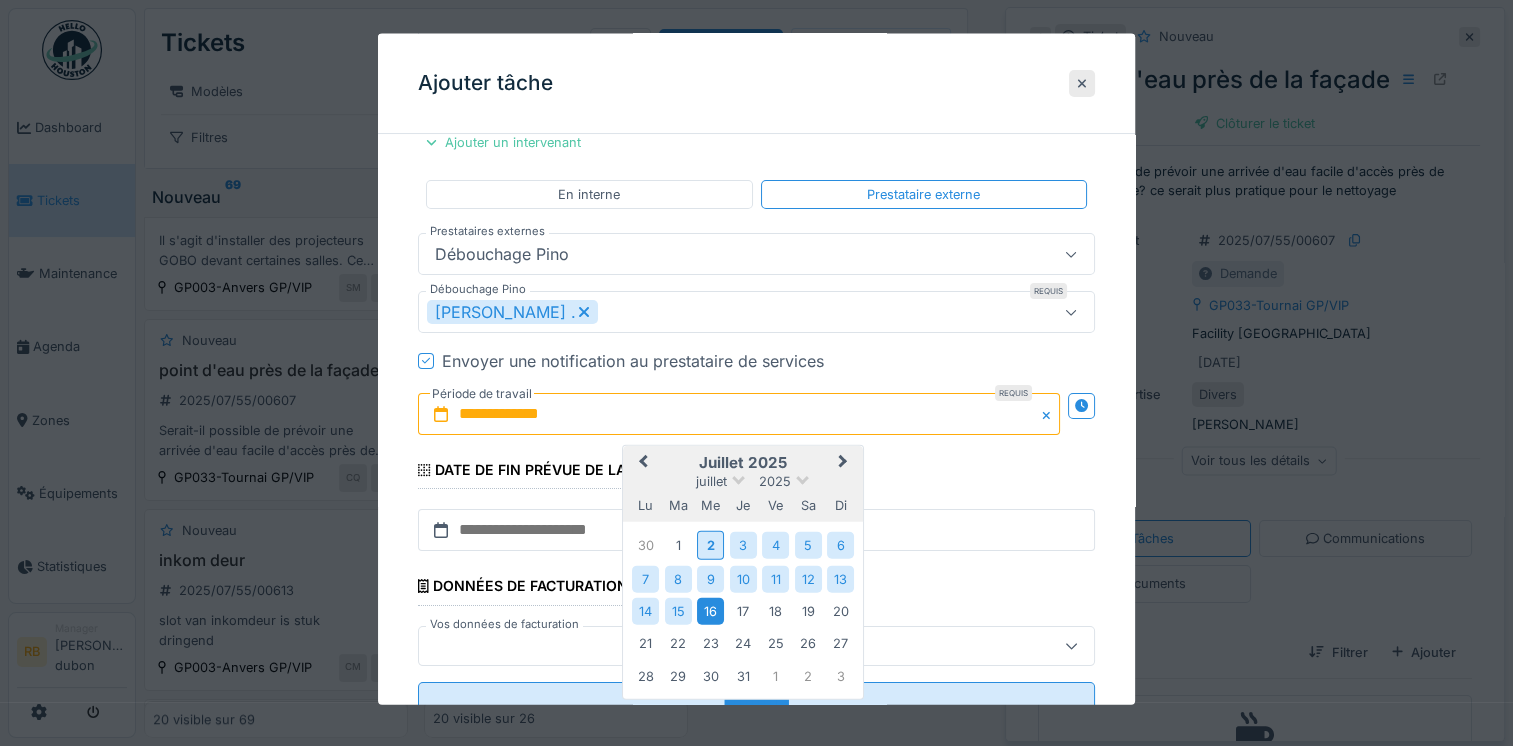 click on "16" at bounding box center [710, 610] 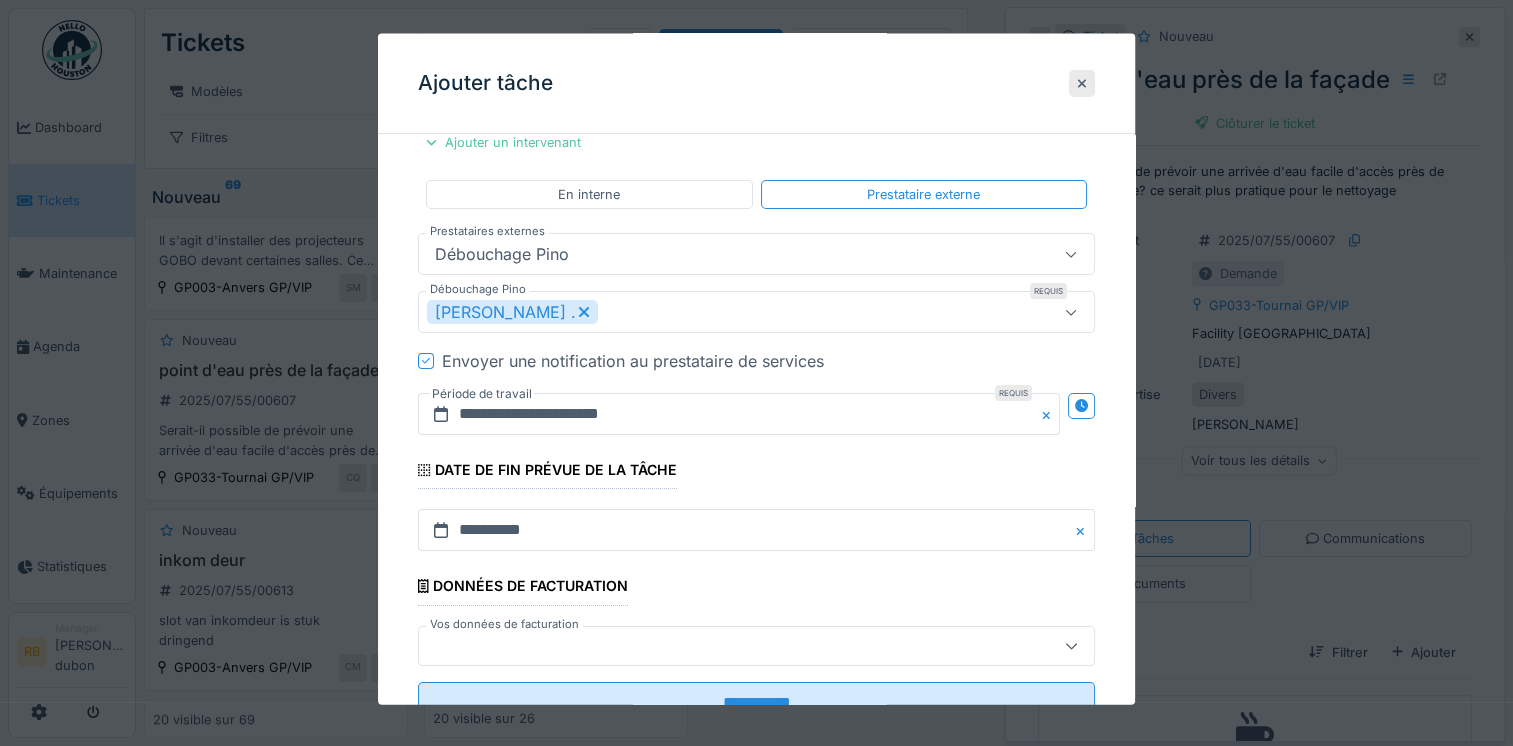 scroll, scrollTop: 360, scrollLeft: 0, axis: vertical 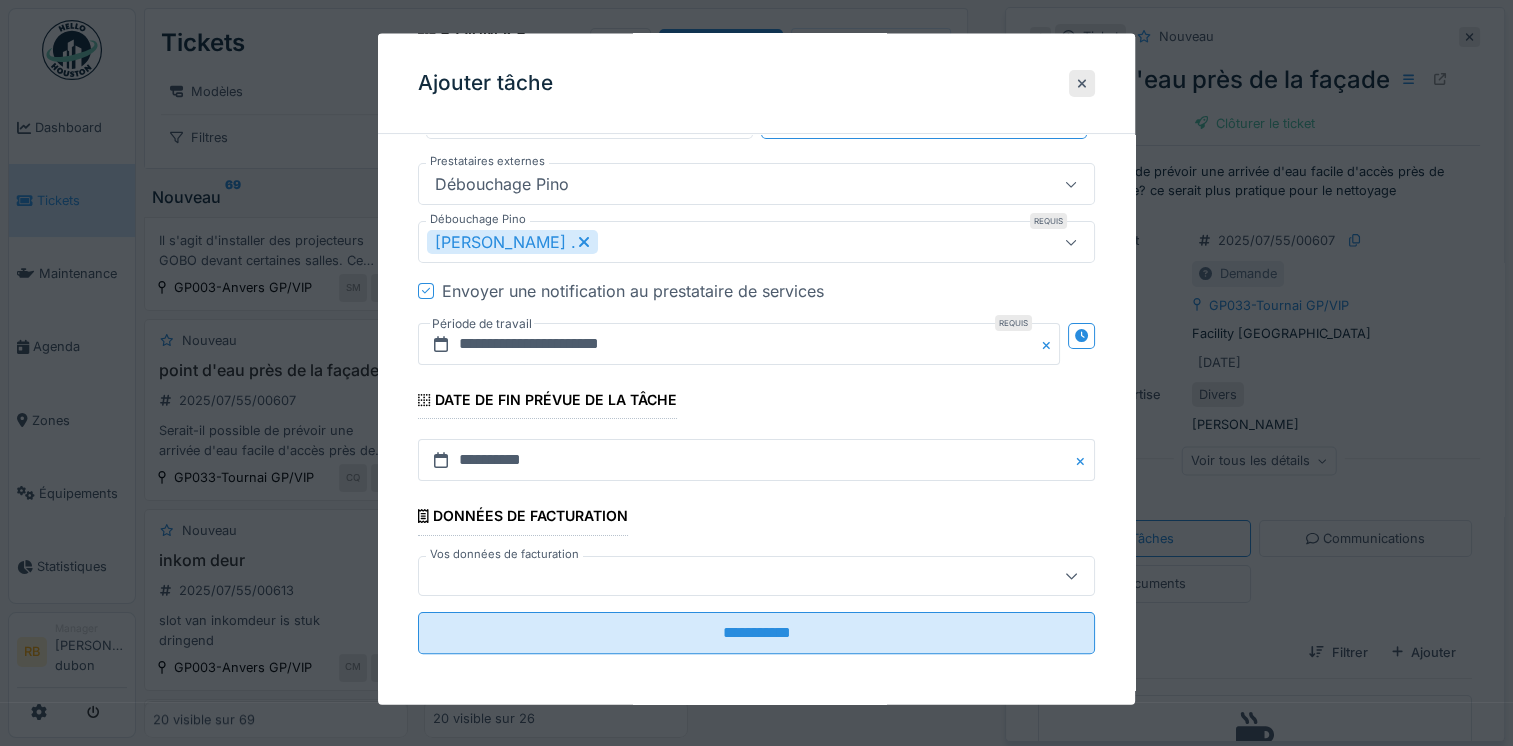 click at bounding box center [722, 575] 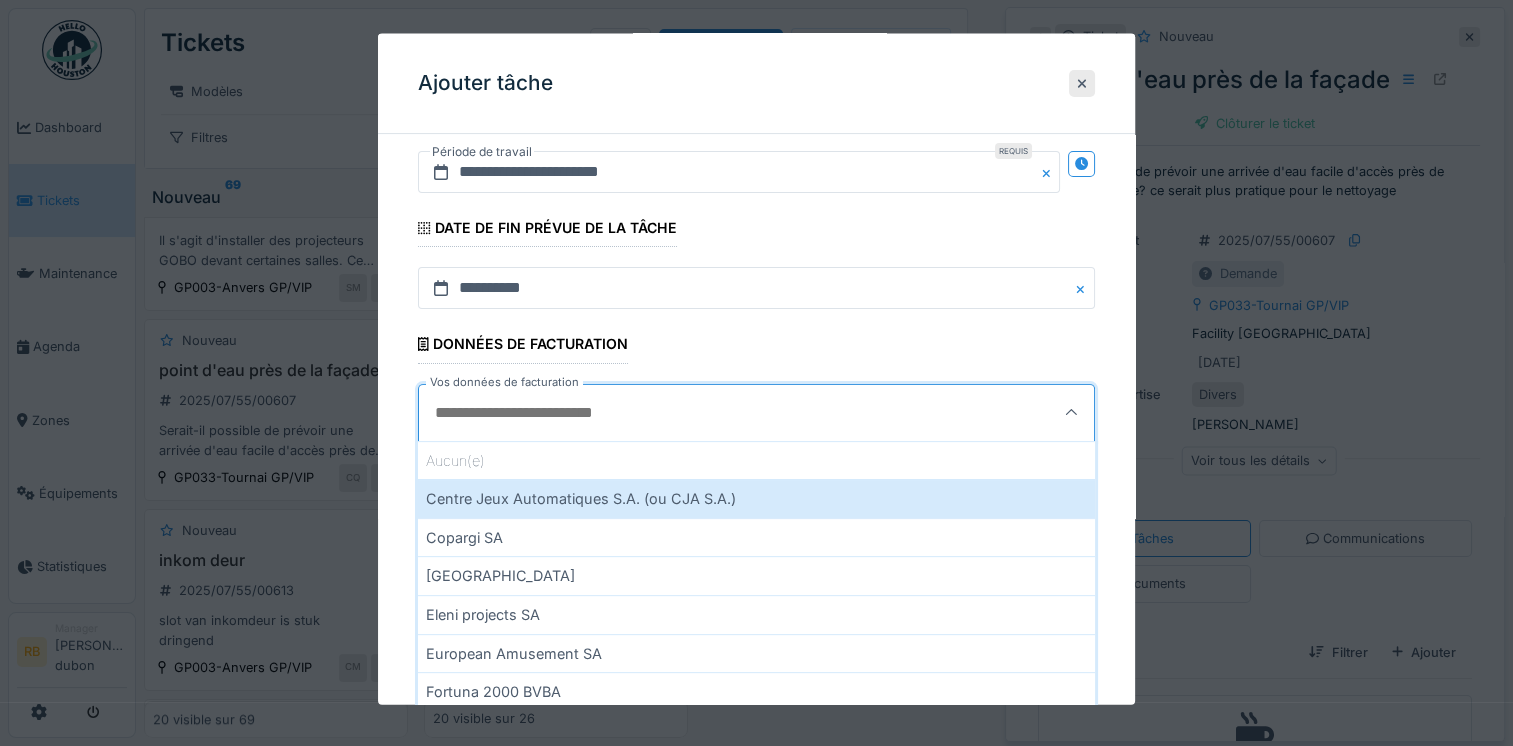 click on "**********" at bounding box center (756, 66) 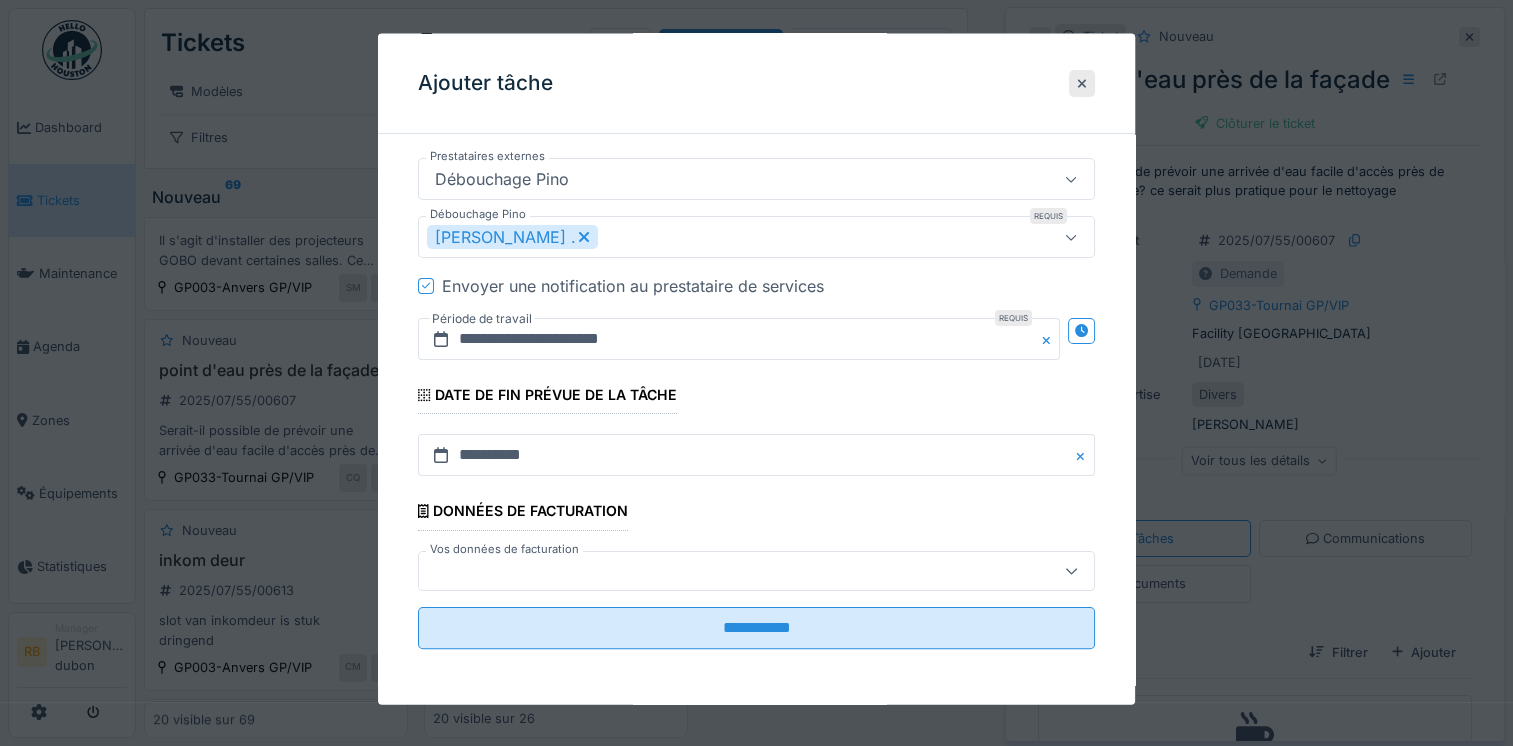 scroll, scrollTop: 360, scrollLeft: 0, axis: vertical 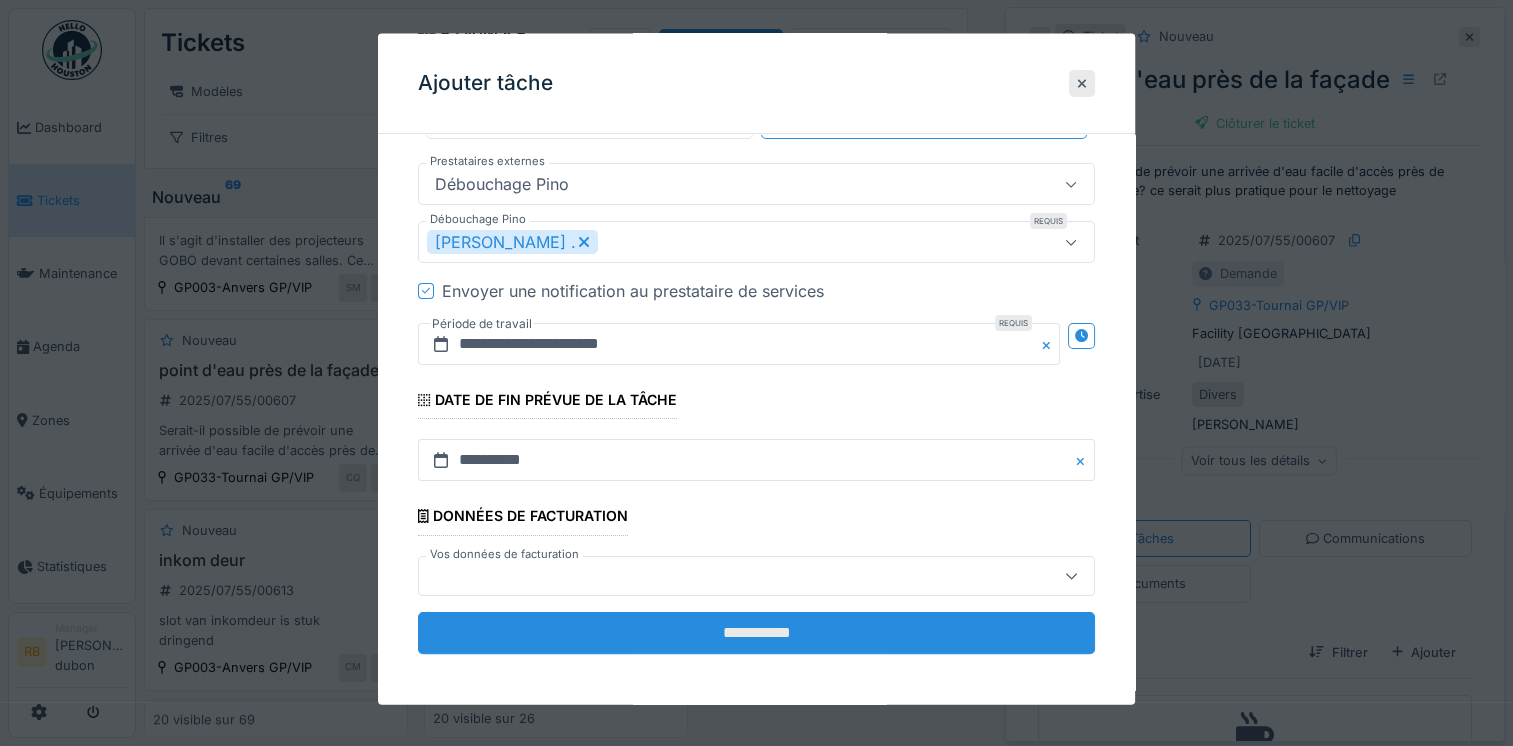 click on "**********" at bounding box center (756, 632) 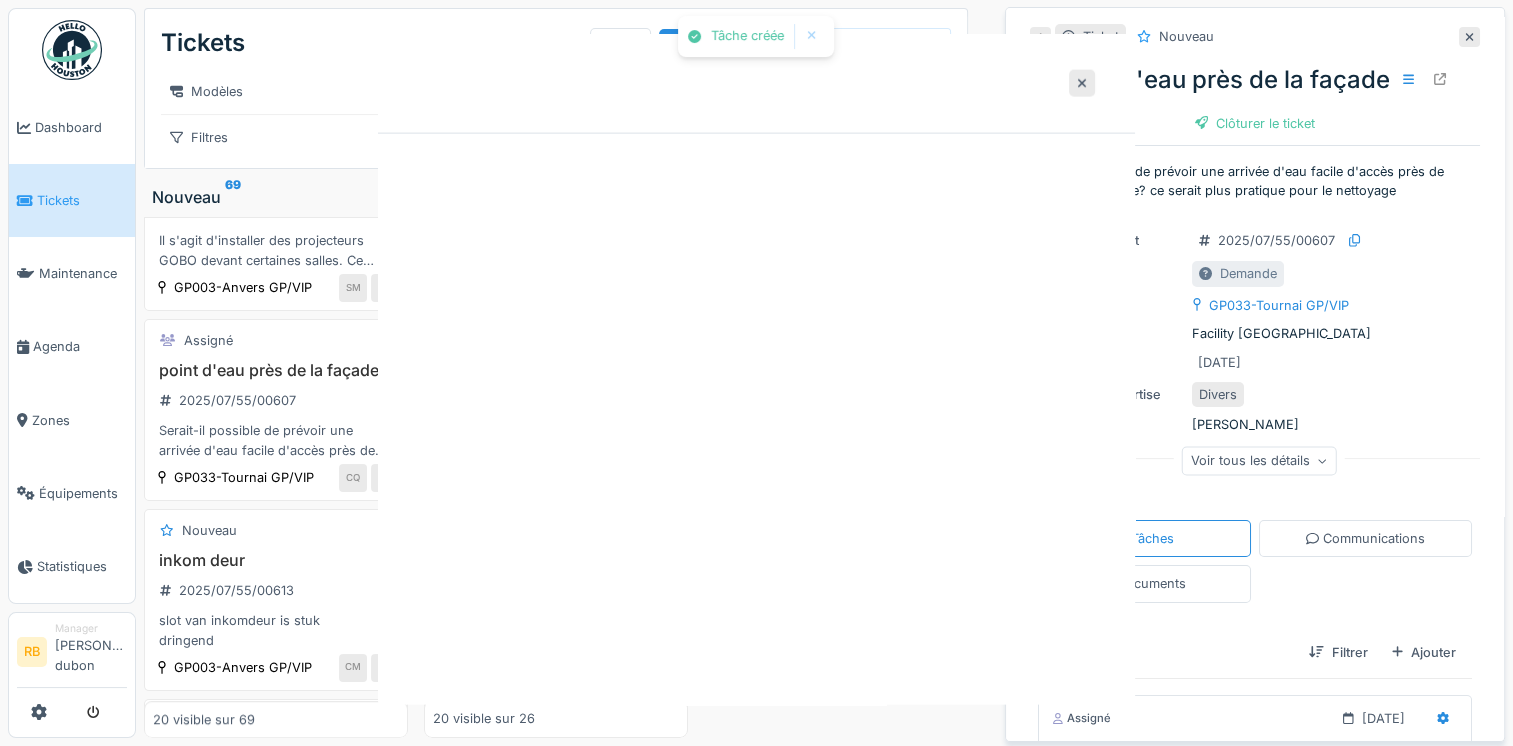 scroll, scrollTop: 0, scrollLeft: 0, axis: both 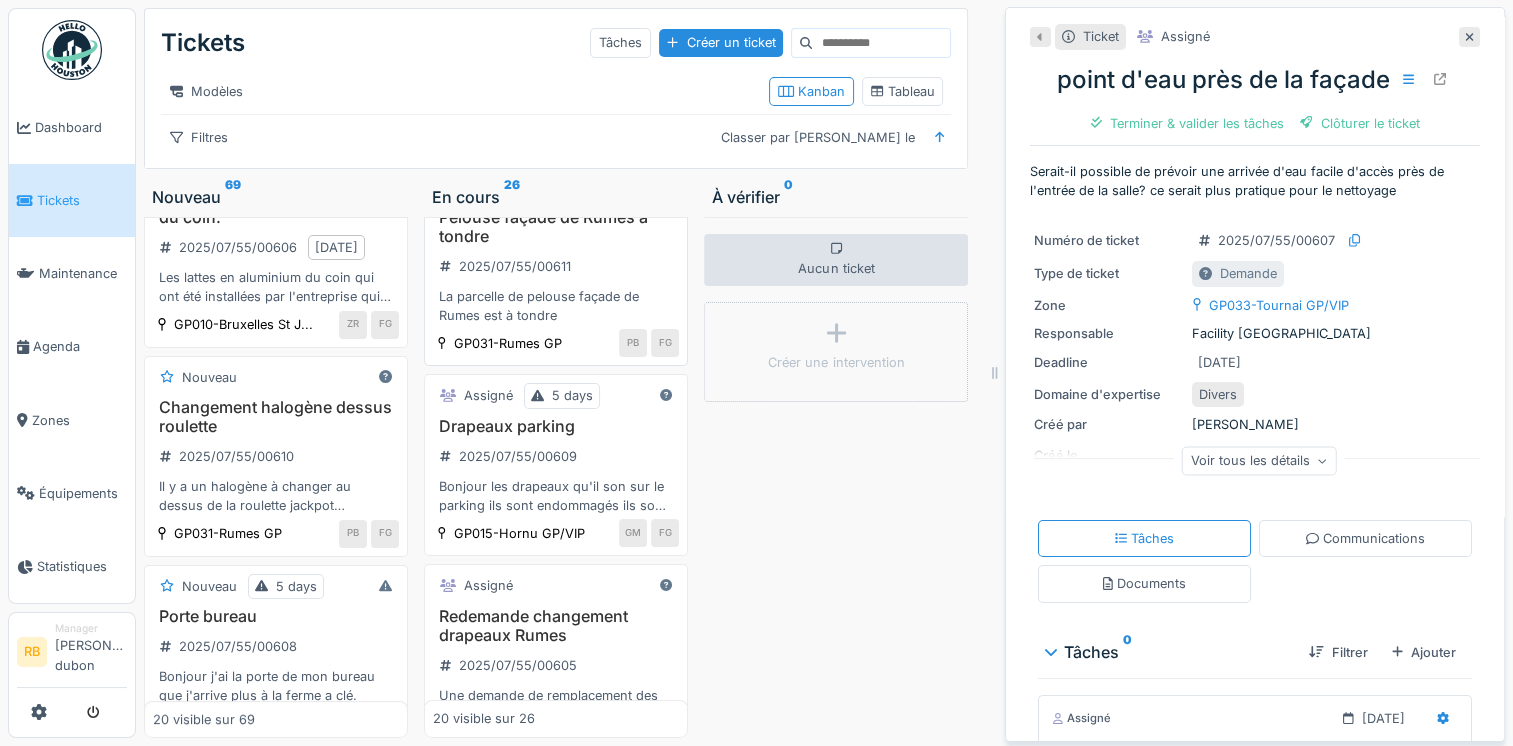 click on "Pelouse façade de Rumes à tondre 2025/07/55/00611 La parcelle de pelouse façade de Rumes est à tondre" at bounding box center [556, 267] 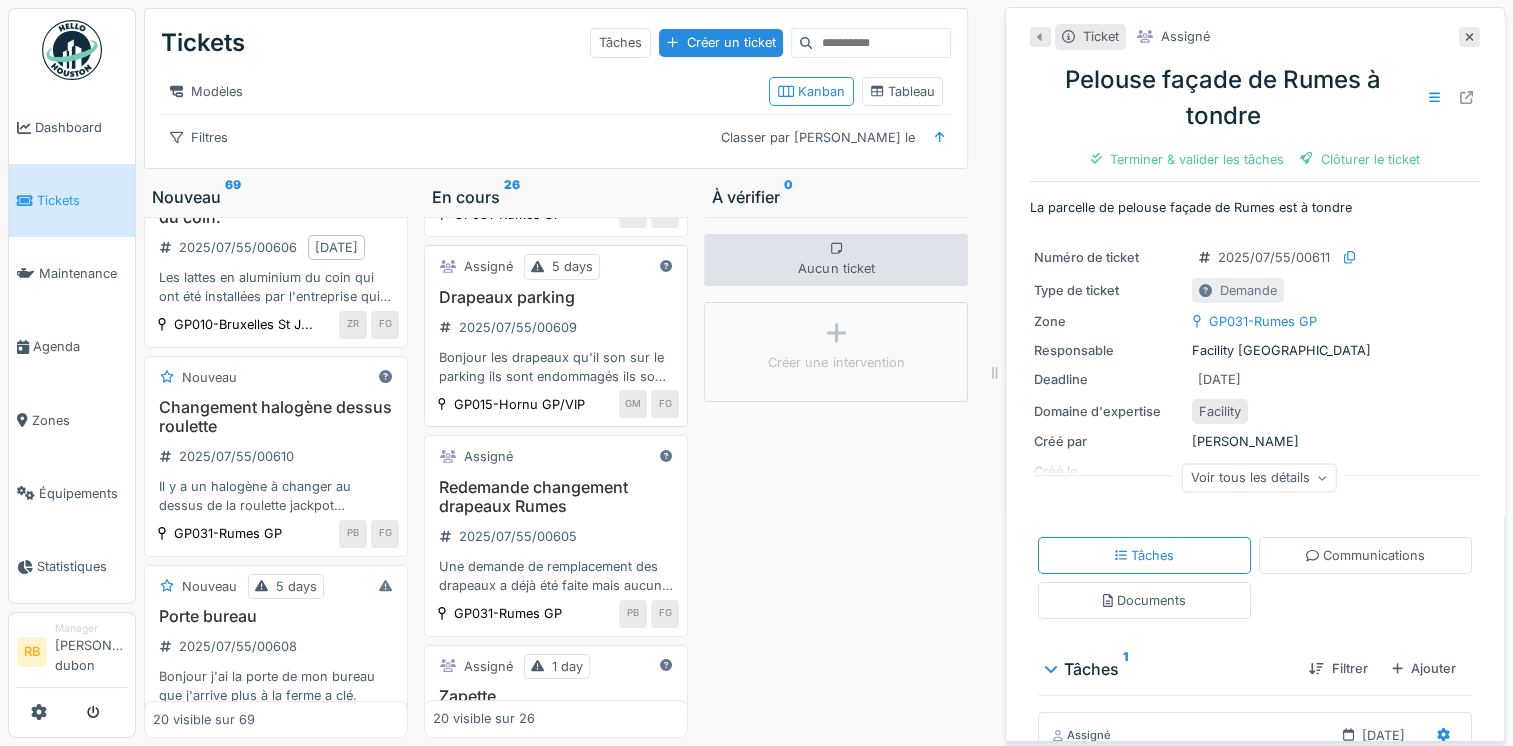 scroll, scrollTop: 256, scrollLeft: 0, axis: vertical 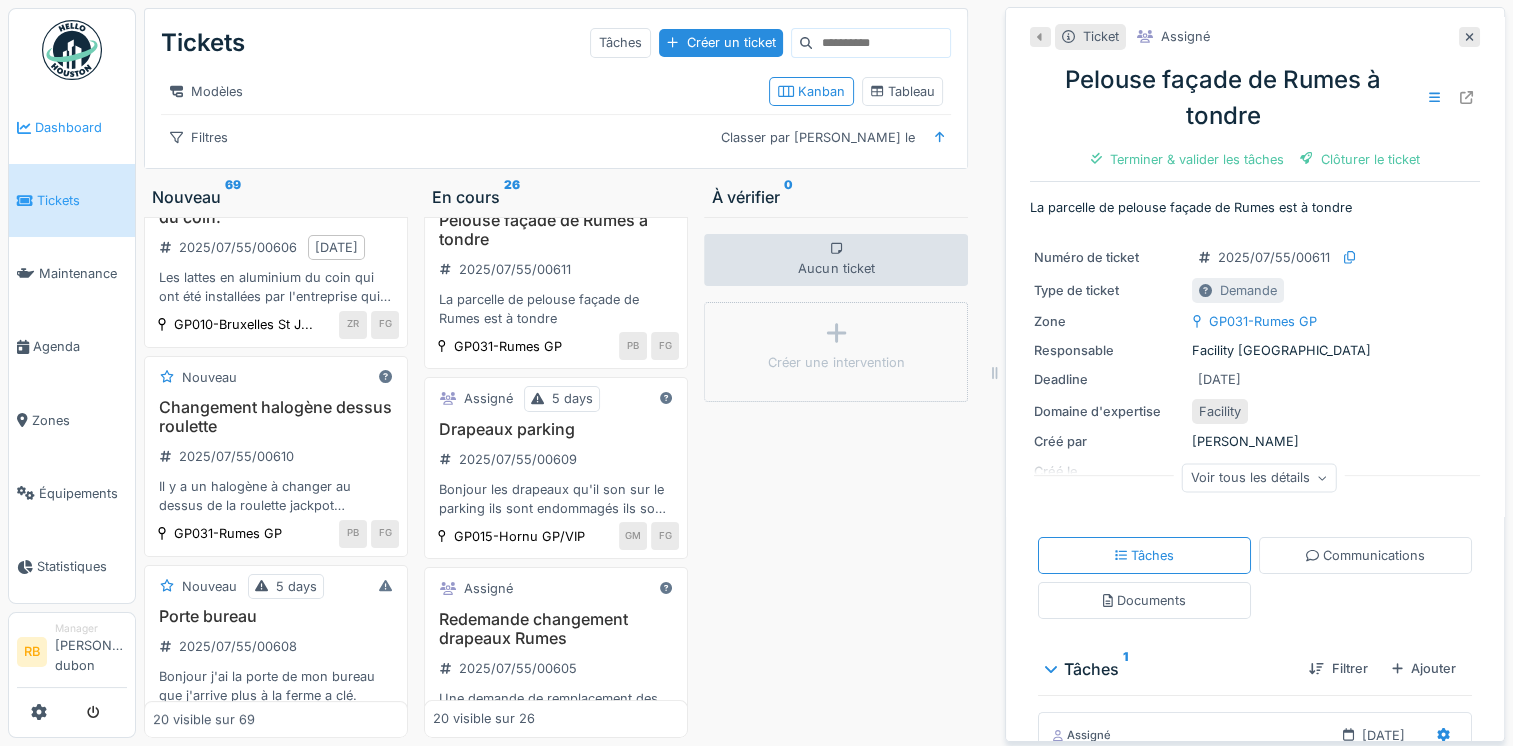 click on "Dashboard" at bounding box center [81, 127] 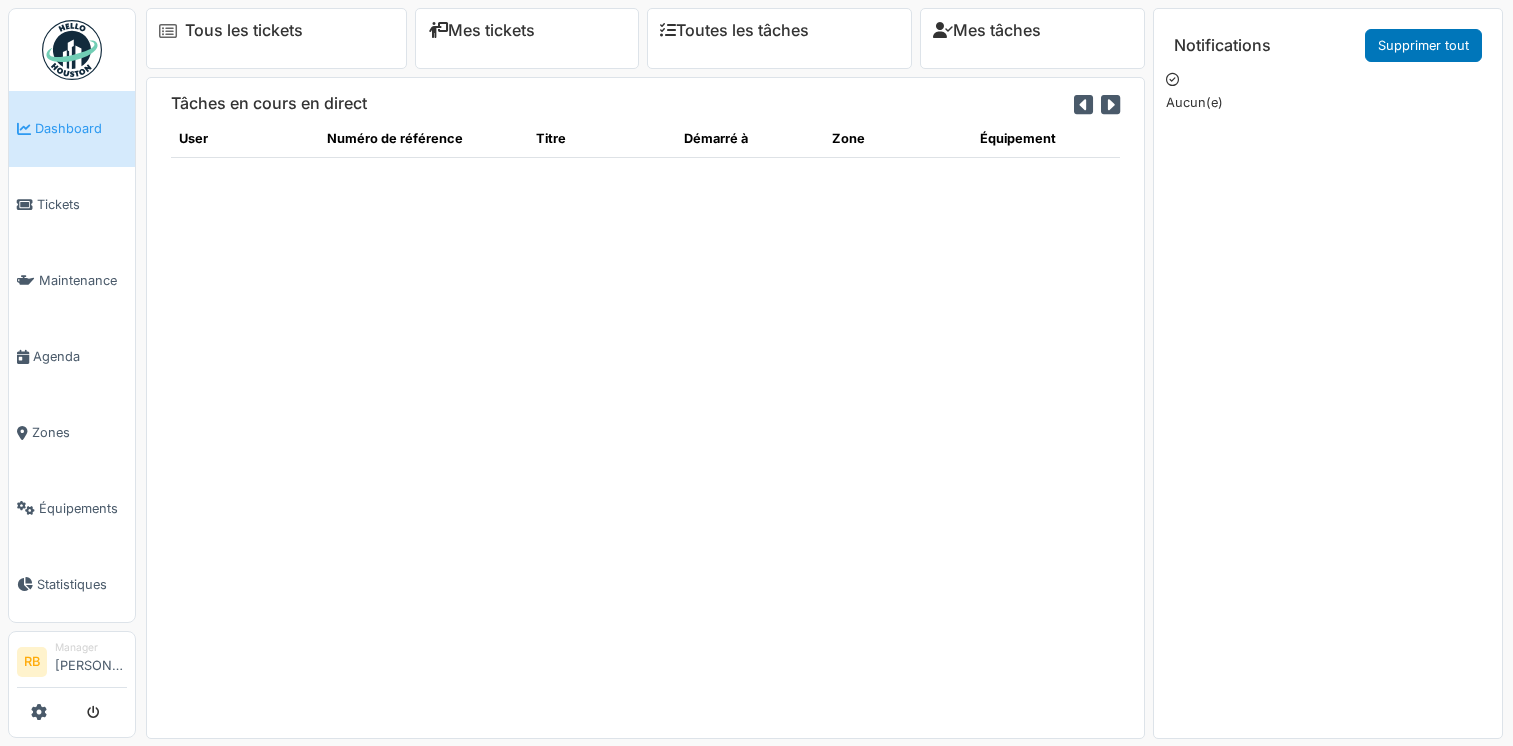 scroll, scrollTop: 0, scrollLeft: 0, axis: both 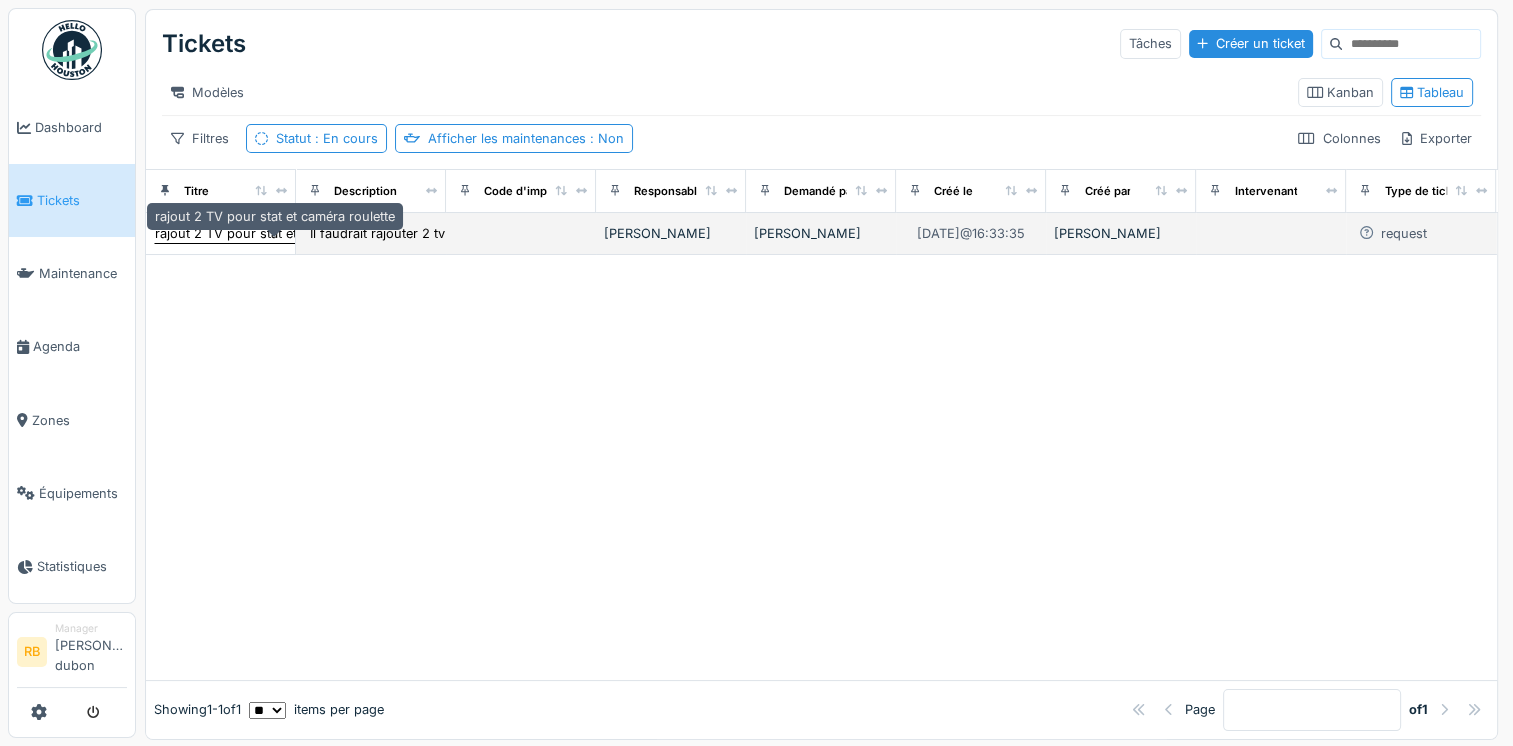 click on "rajout 2 TV pour stat et caméra roulette" at bounding box center [275, 233] 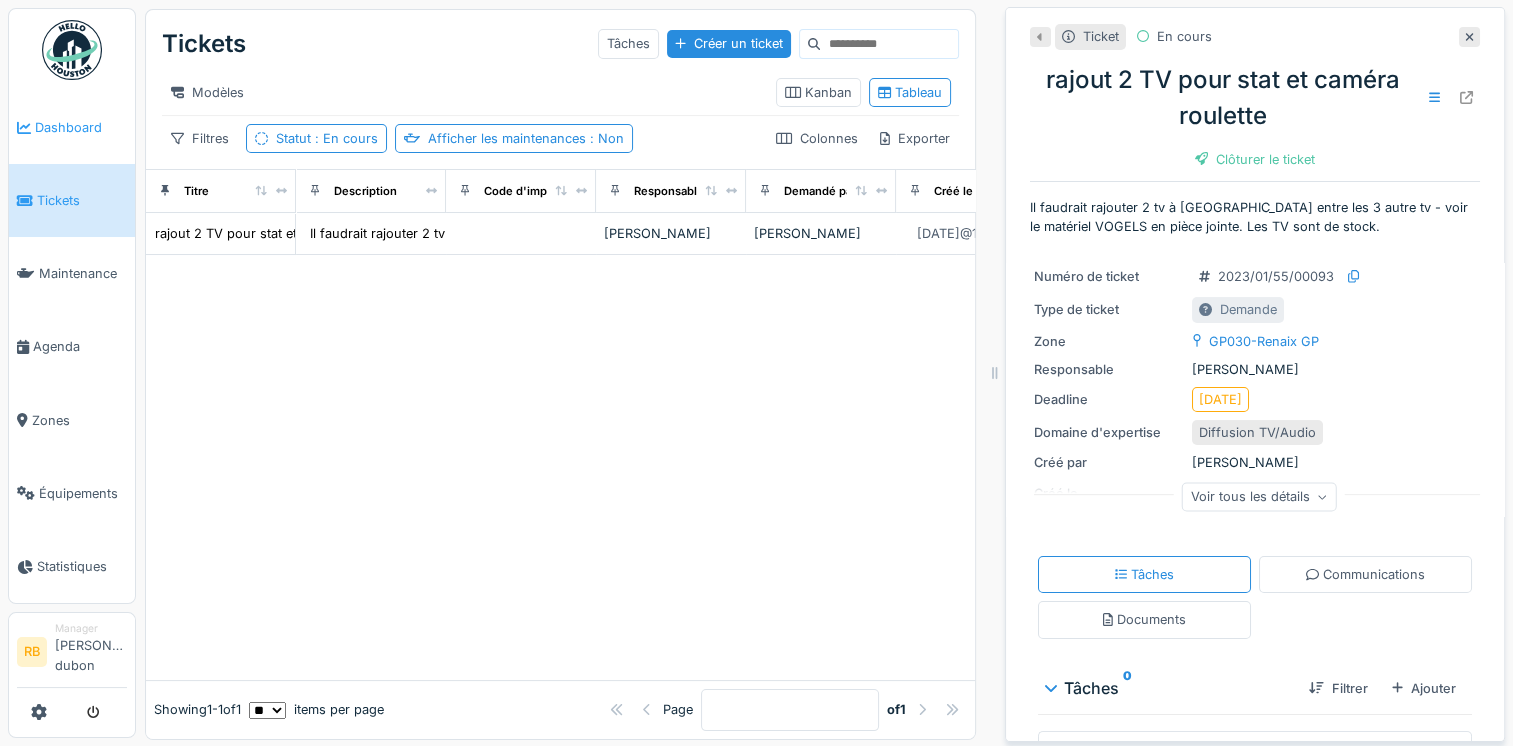 click on "Dashboard" at bounding box center [72, 127] 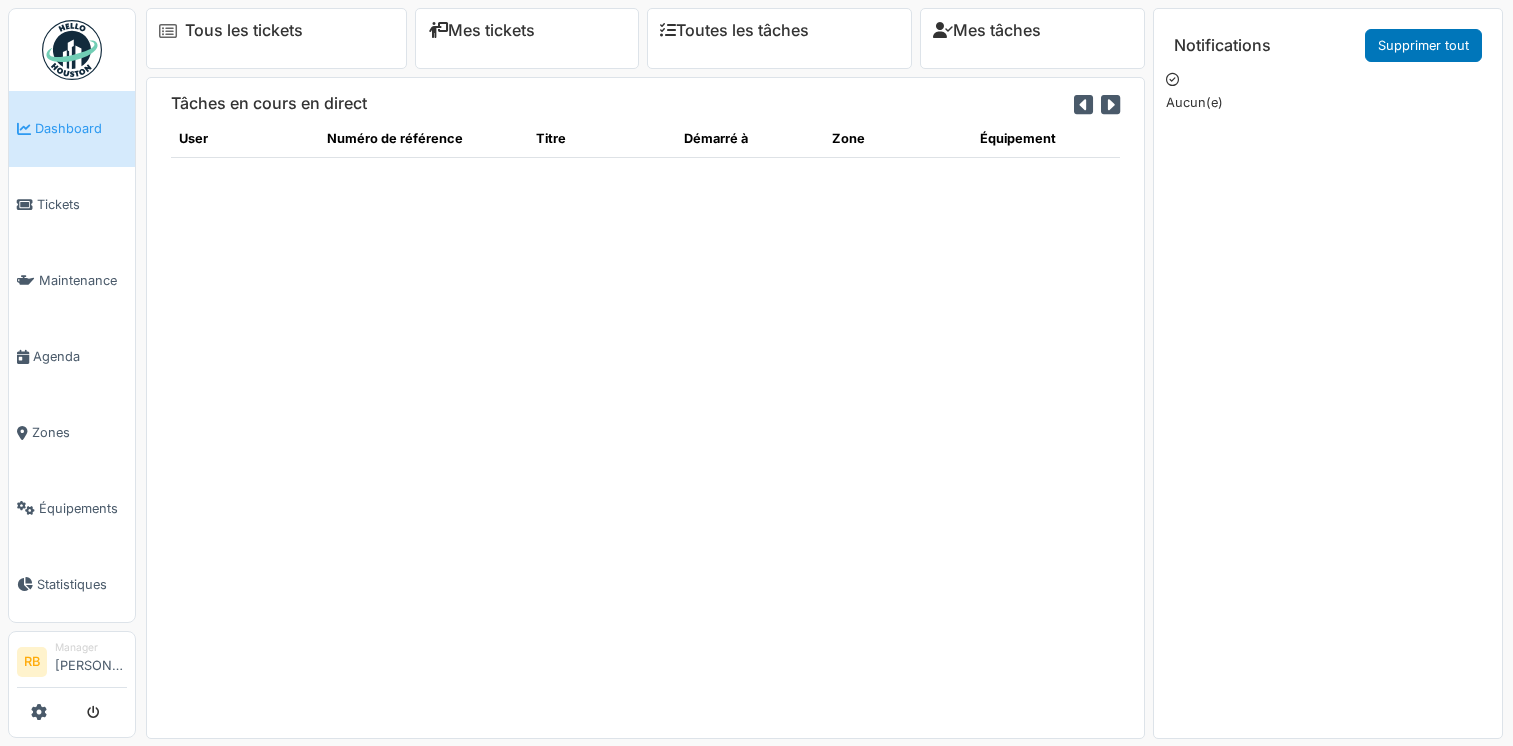 scroll, scrollTop: 0, scrollLeft: 0, axis: both 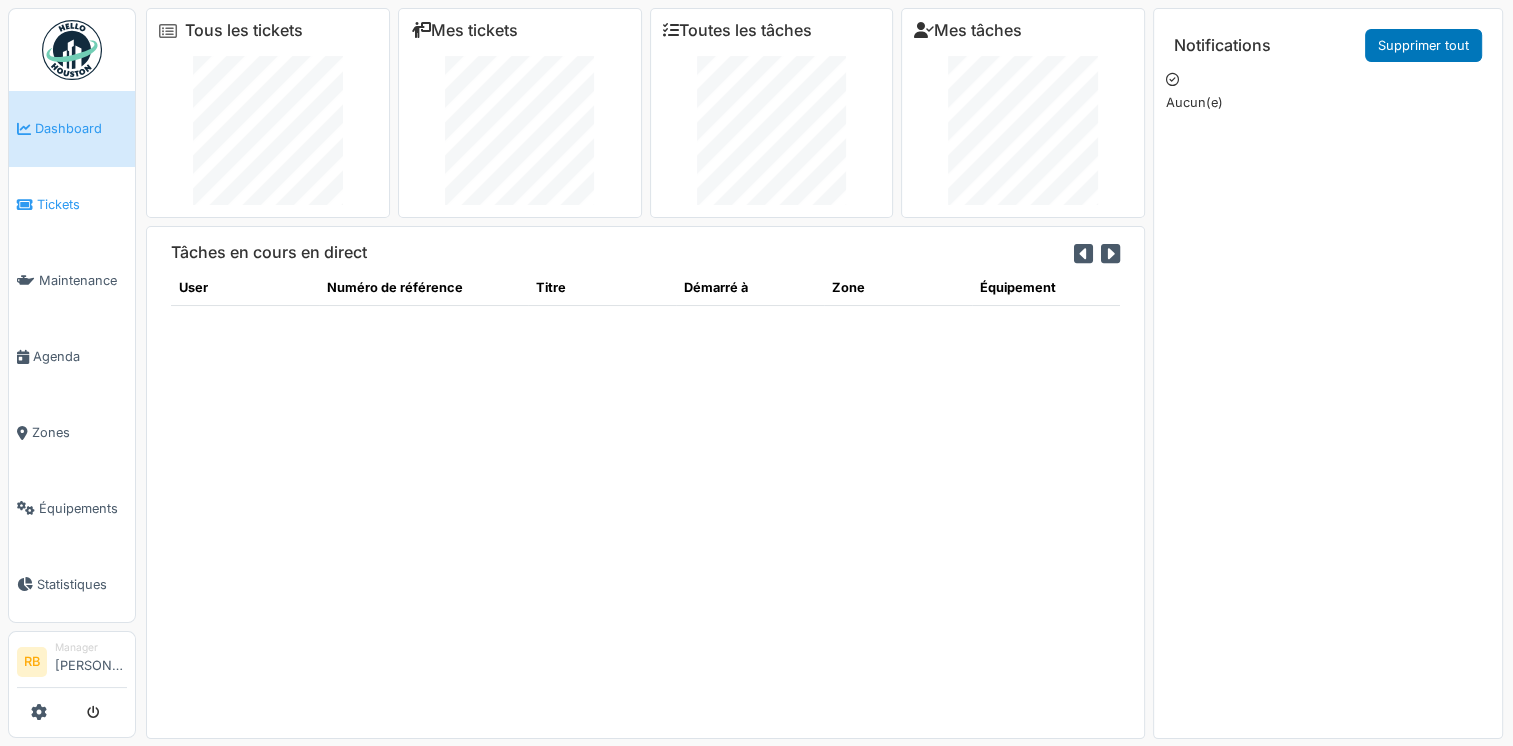 click on "Tickets" at bounding box center (82, 204) 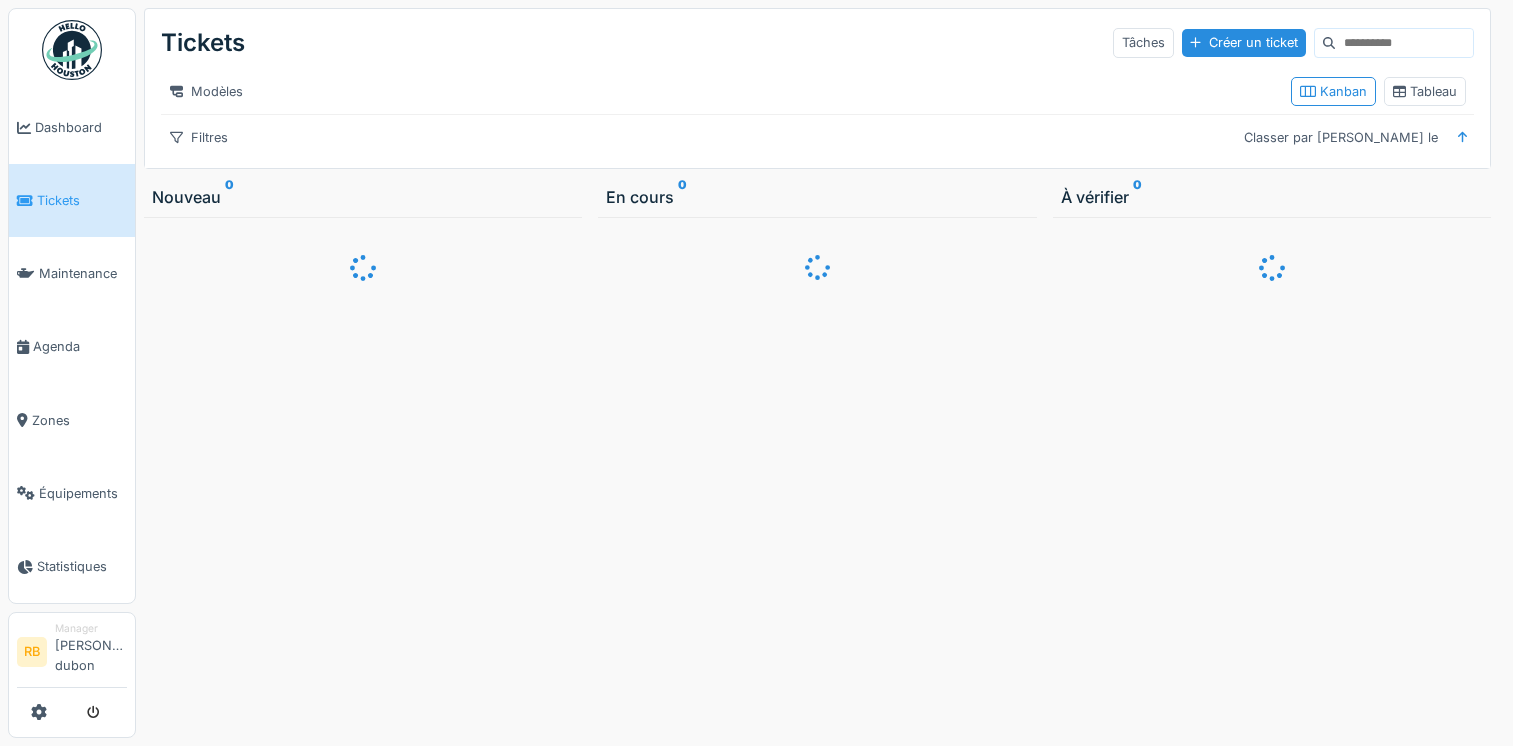 scroll, scrollTop: 0, scrollLeft: 0, axis: both 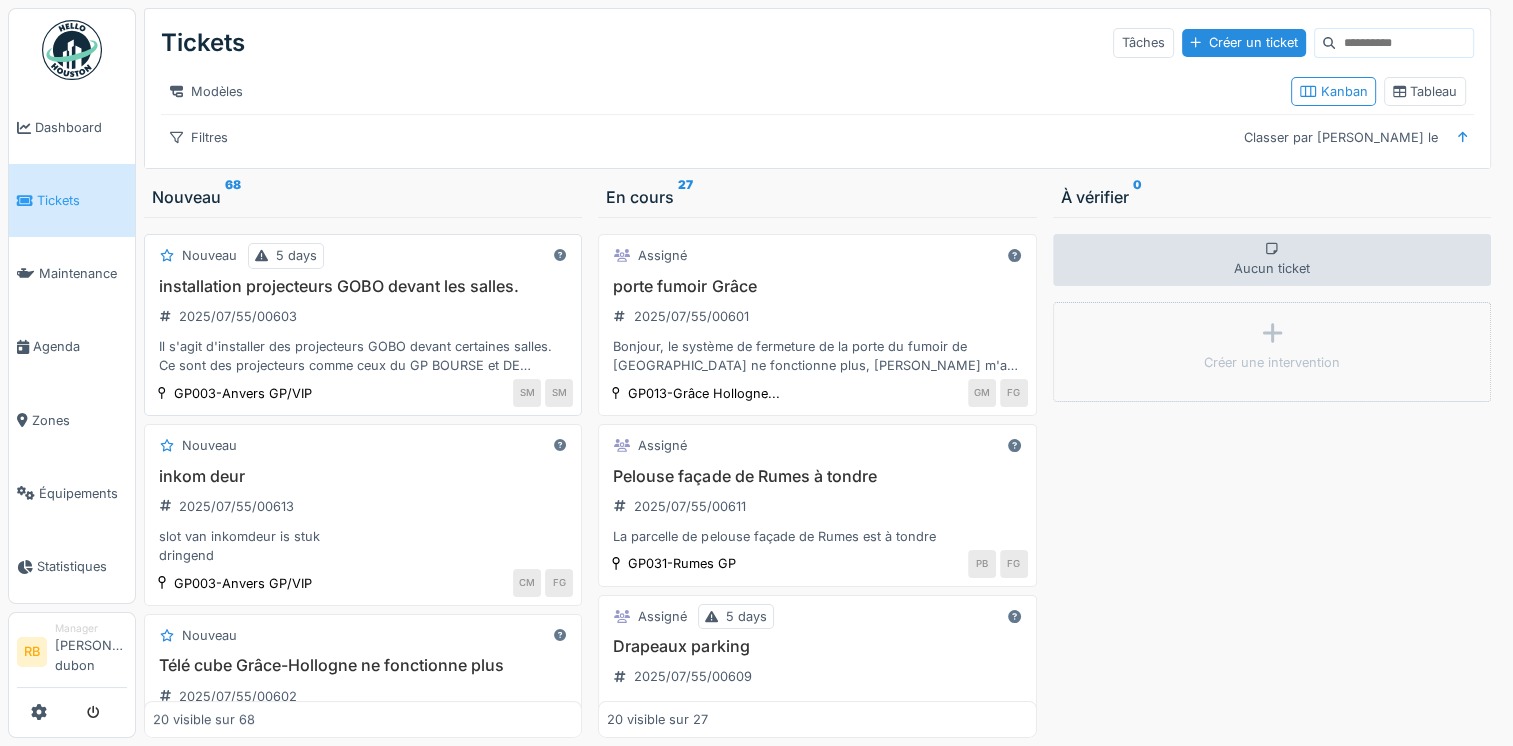 click on "Il s'agit d'installer des projecteurs GOBO devant certaines salles. Ce sont des projecteurs comme ceux du GP BOURSE et DE BROUCKERE mais fixes et plus légers. Il ne faut que du 220V. Les projecteurs ne nécessitent pas de contrôleur ([URL][DOMAIN_NAME]).
Il faudrait  les mettre aux endroit suivants:
PROJO FIXES
1	Antwerpen	XX
2	Reno	        X
3	St-Josse	        X
4	Peruwelz	X
5	Quievrain	X
6	Nieuwpoort	X
7	Jemeppe	X
8	Athus	        X
9	Lier	                X
9" at bounding box center (363, 356) 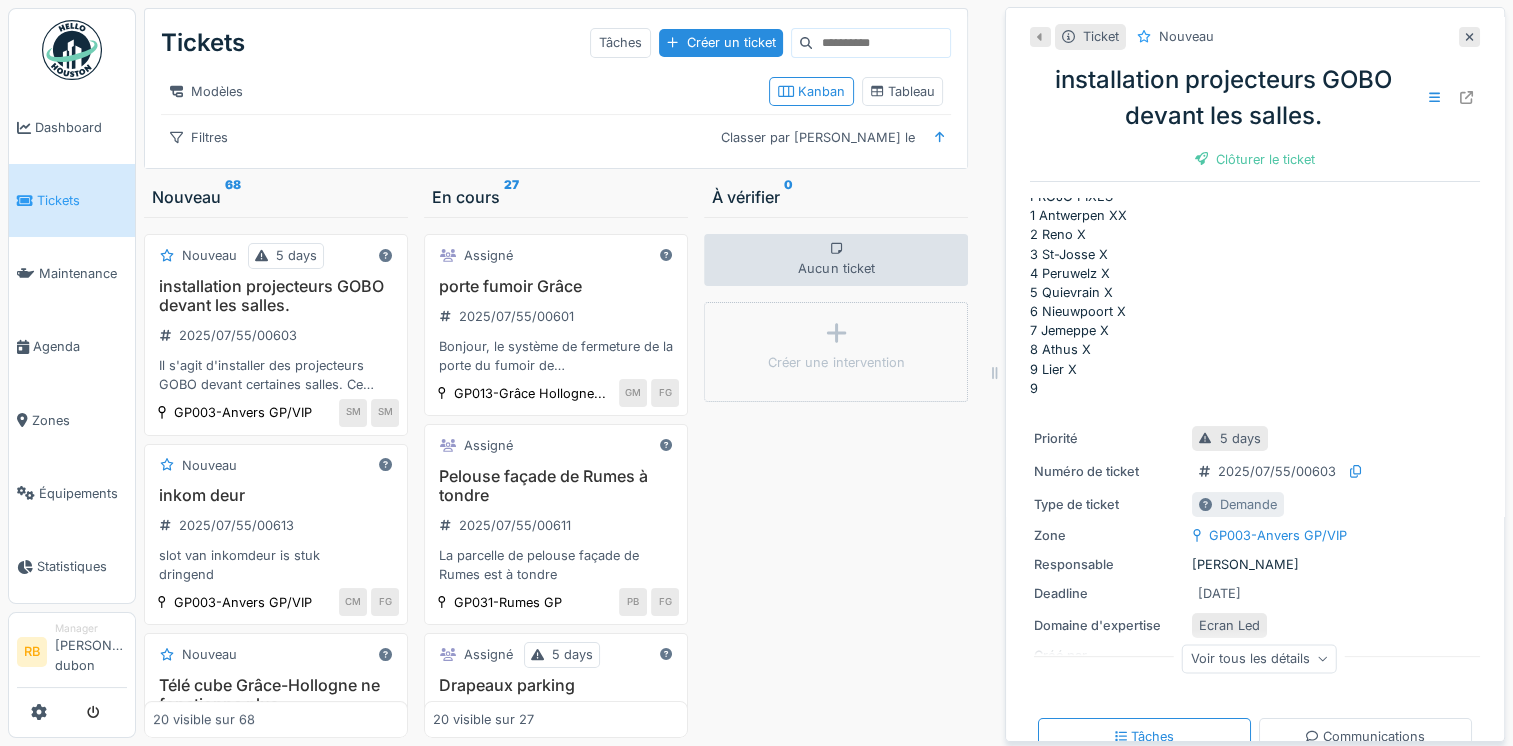 scroll, scrollTop: 154, scrollLeft: 0, axis: vertical 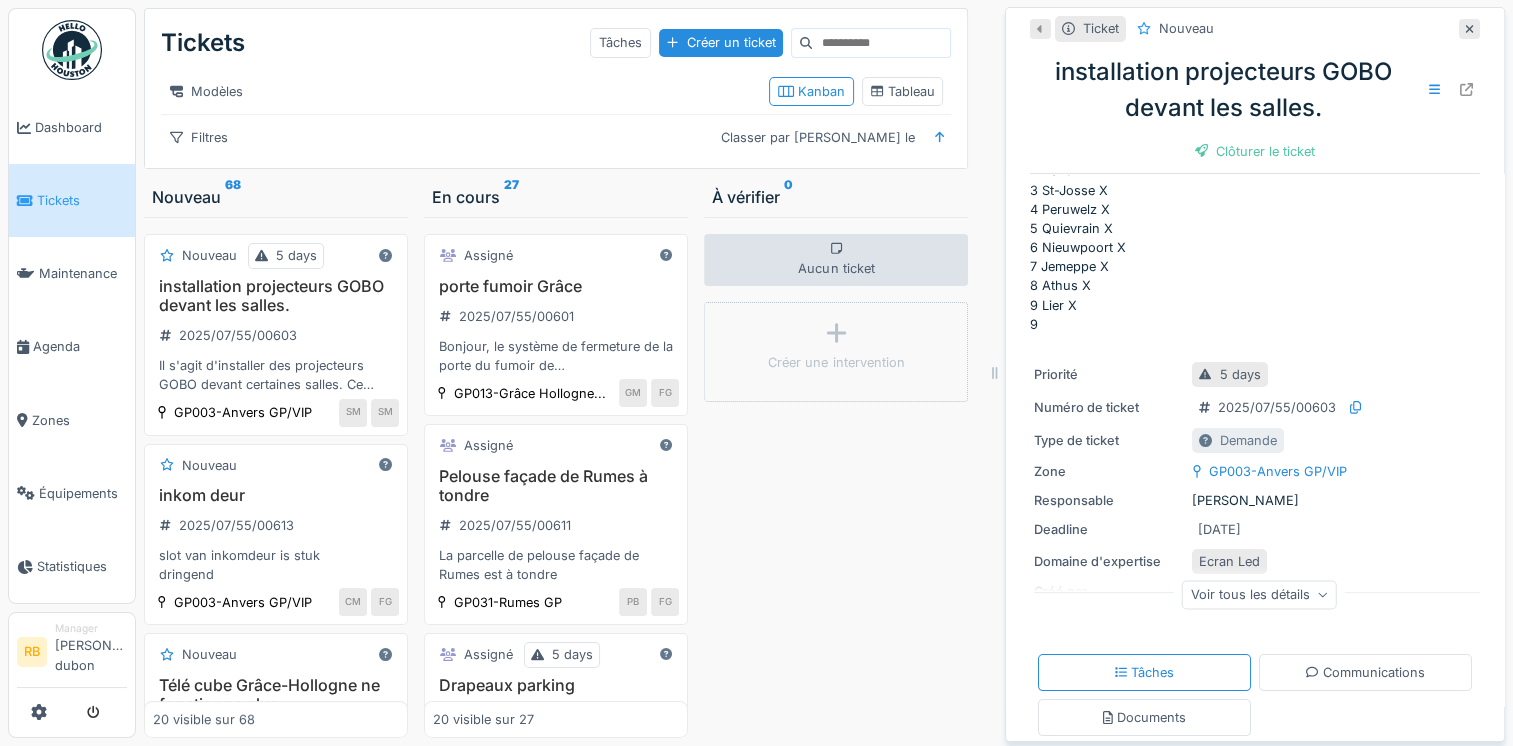 click on "Voir tous les détails" at bounding box center [1259, 594] 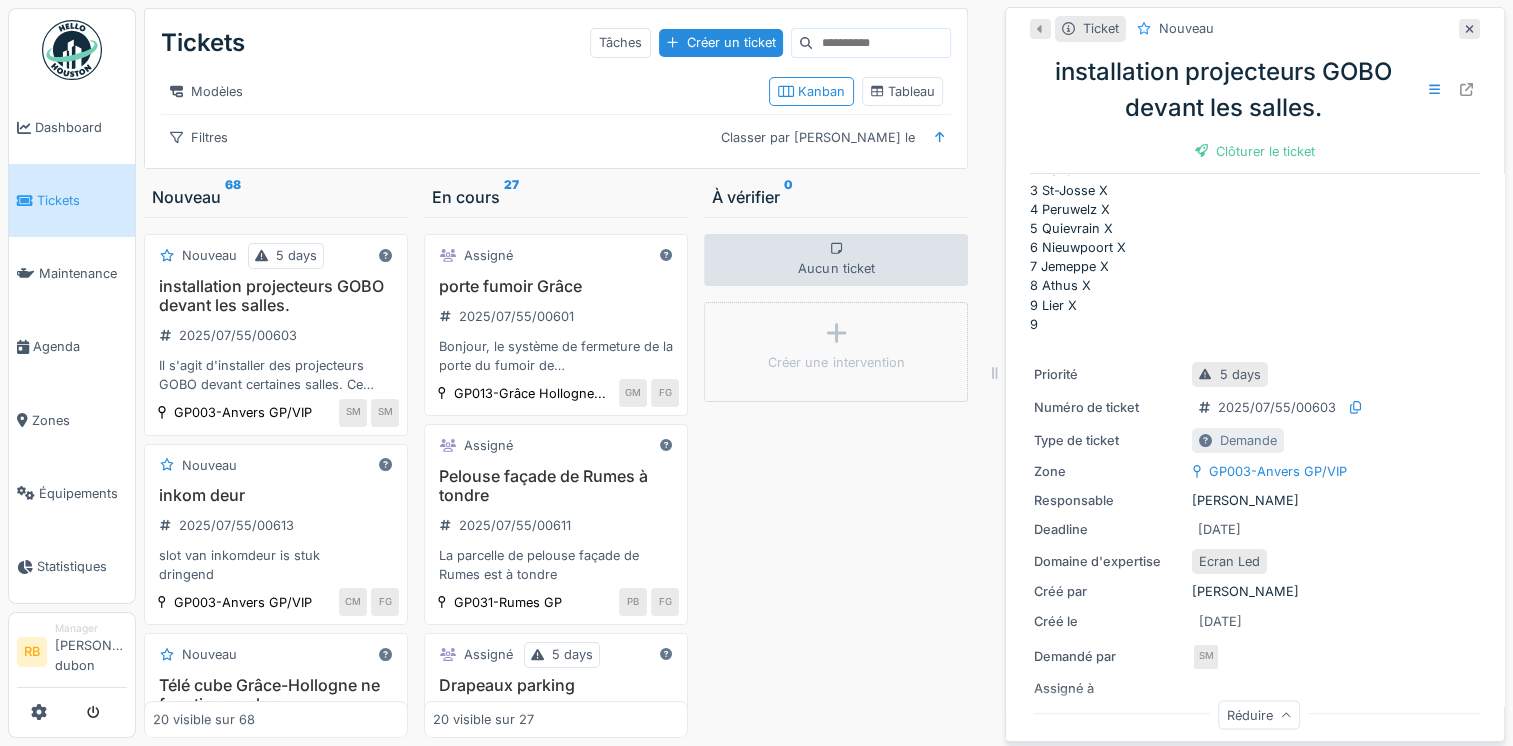 scroll, scrollTop: 0, scrollLeft: 0, axis: both 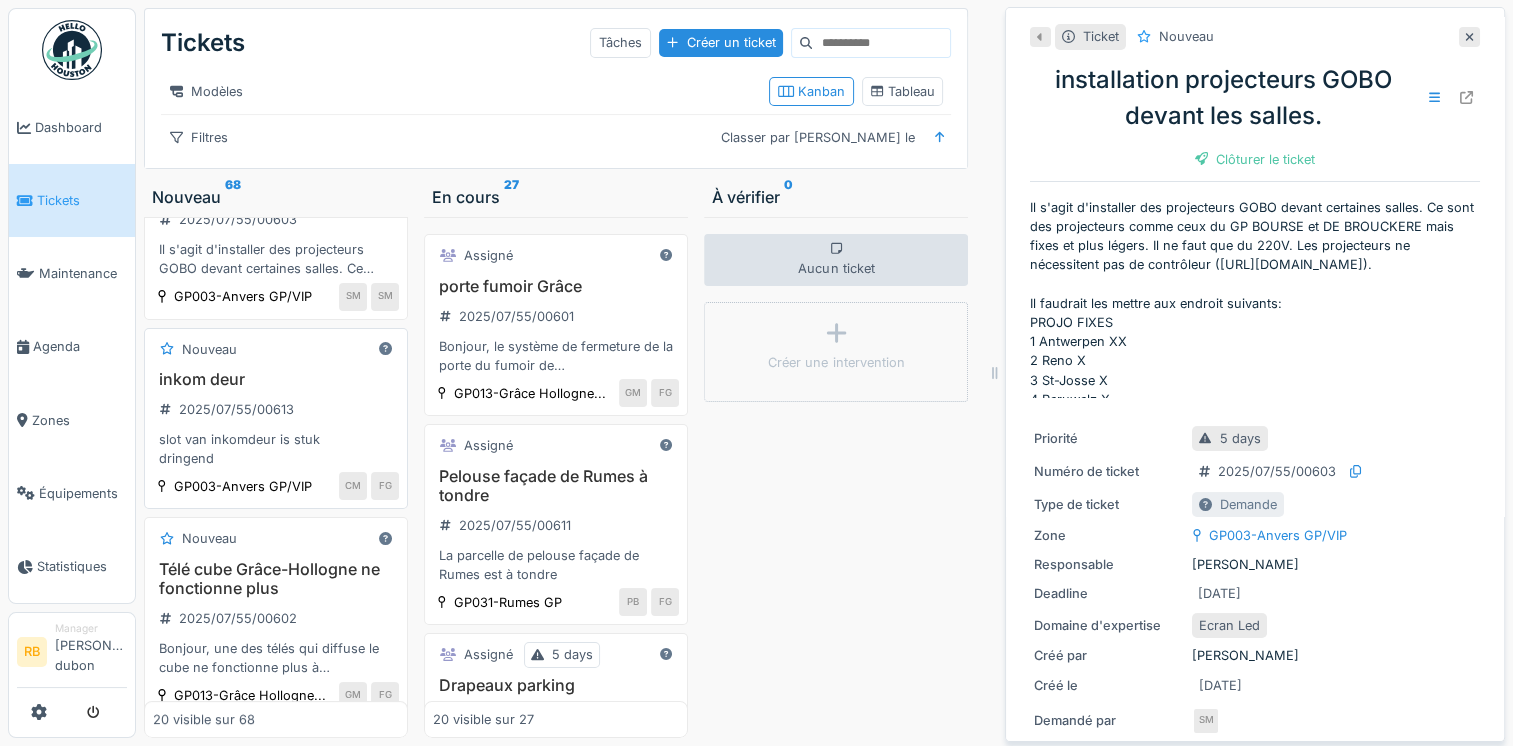 click on "inkom deur 2025/07/55/00613 slot van inkomdeur is stuk
dringend" at bounding box center [276, 419] 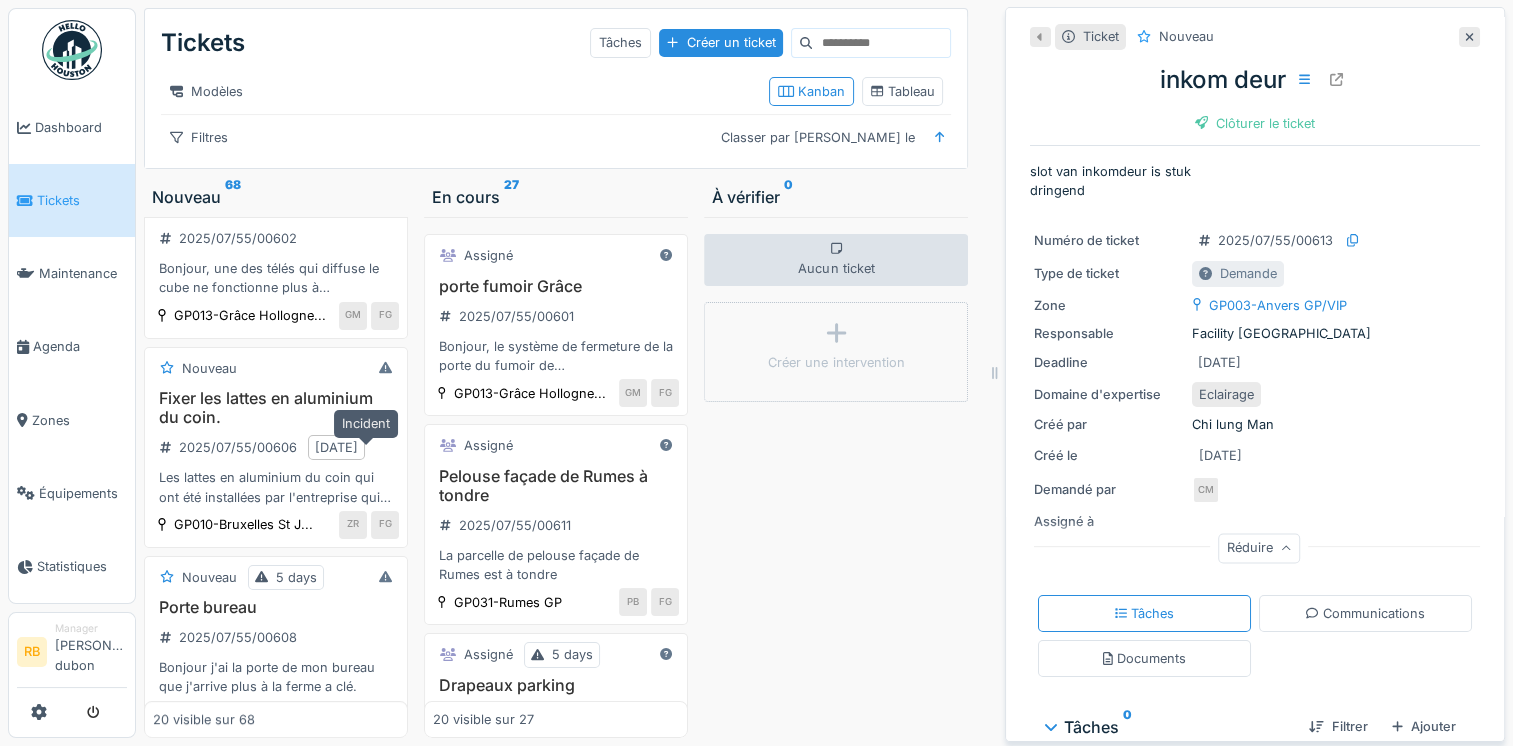 scroll, scrollTop: 498, scrollLeft: 0, axis: vertical 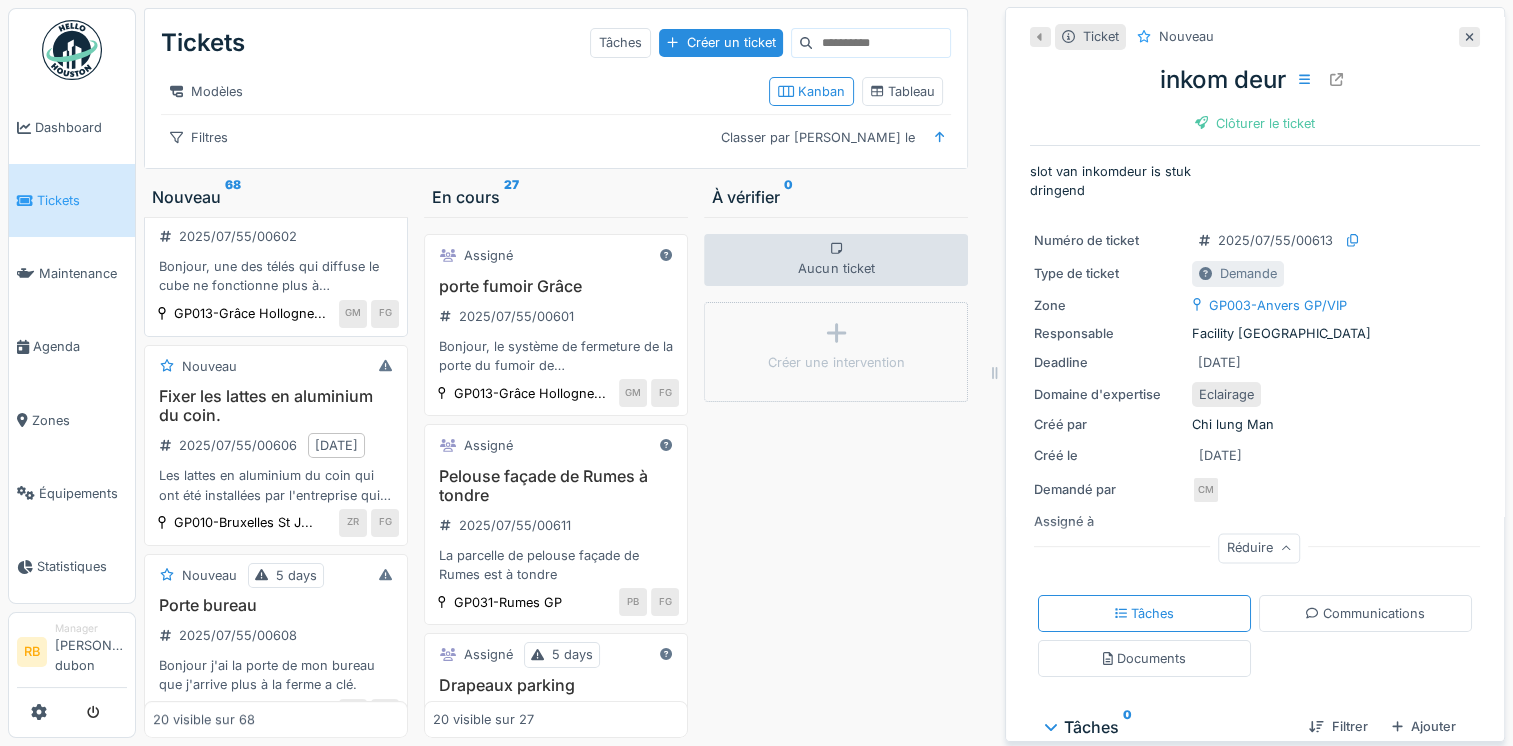click on "Télé cube Grâce-Hollogne ne fonctionne plus 2025/07/55/00602 Bonjour, une des télés qui diffuse le cube ne fonctionne plus à Grâce-Hollogne, fond de la salle à coté du fumoir" at bounding box center (276, 237) 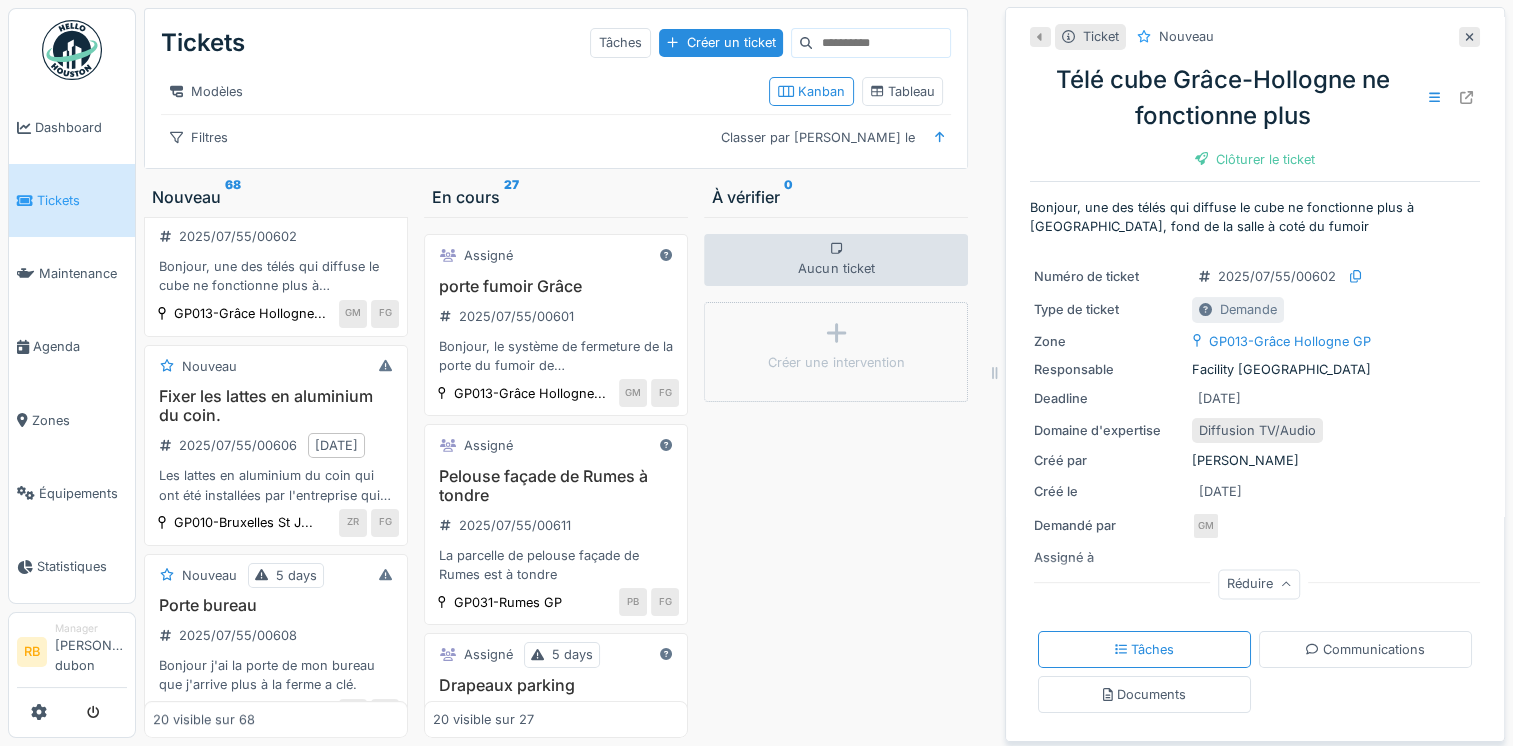 scroll, scrollTop: 106, scrollLeft: 0, axis: vertical 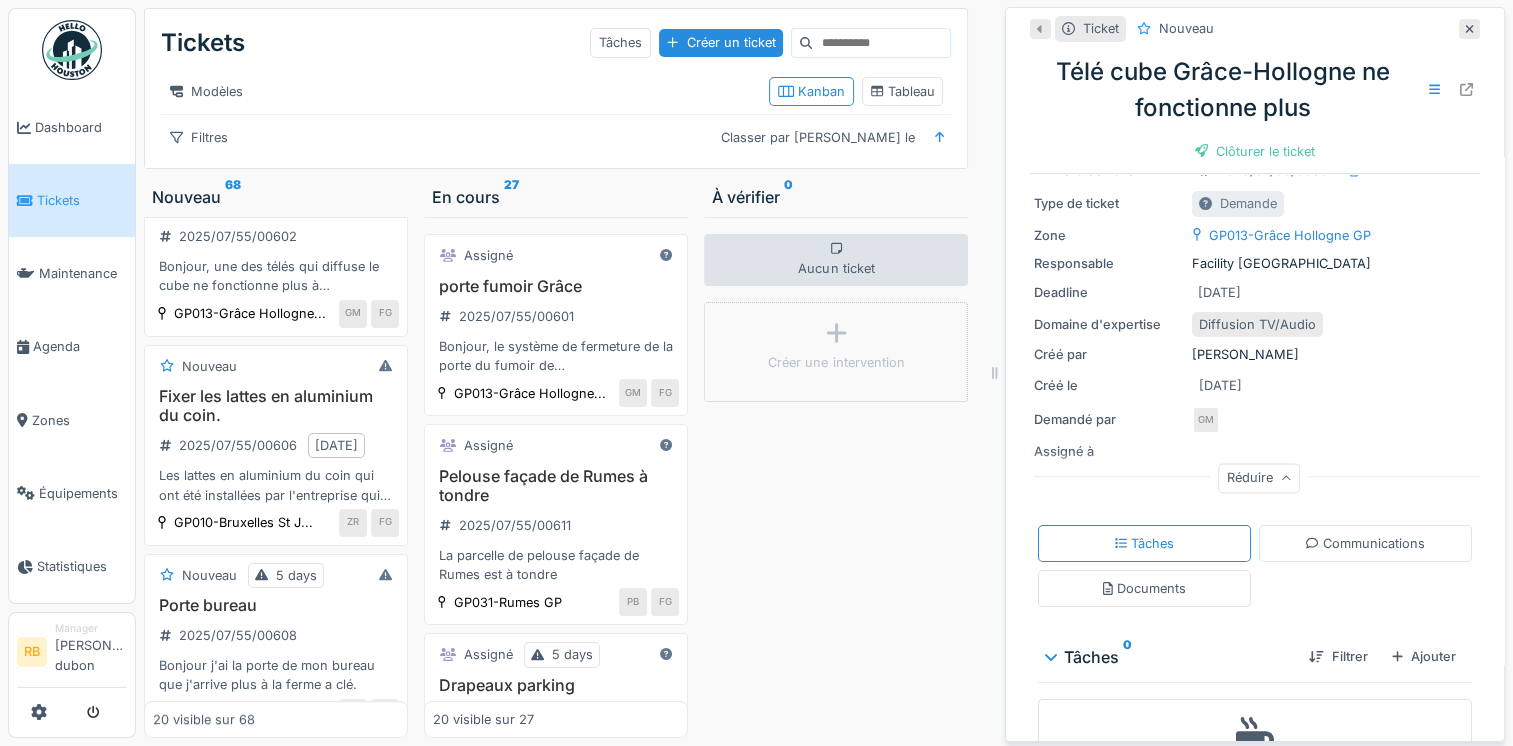 click on "Réduire" at bounding box center [1259, 478] 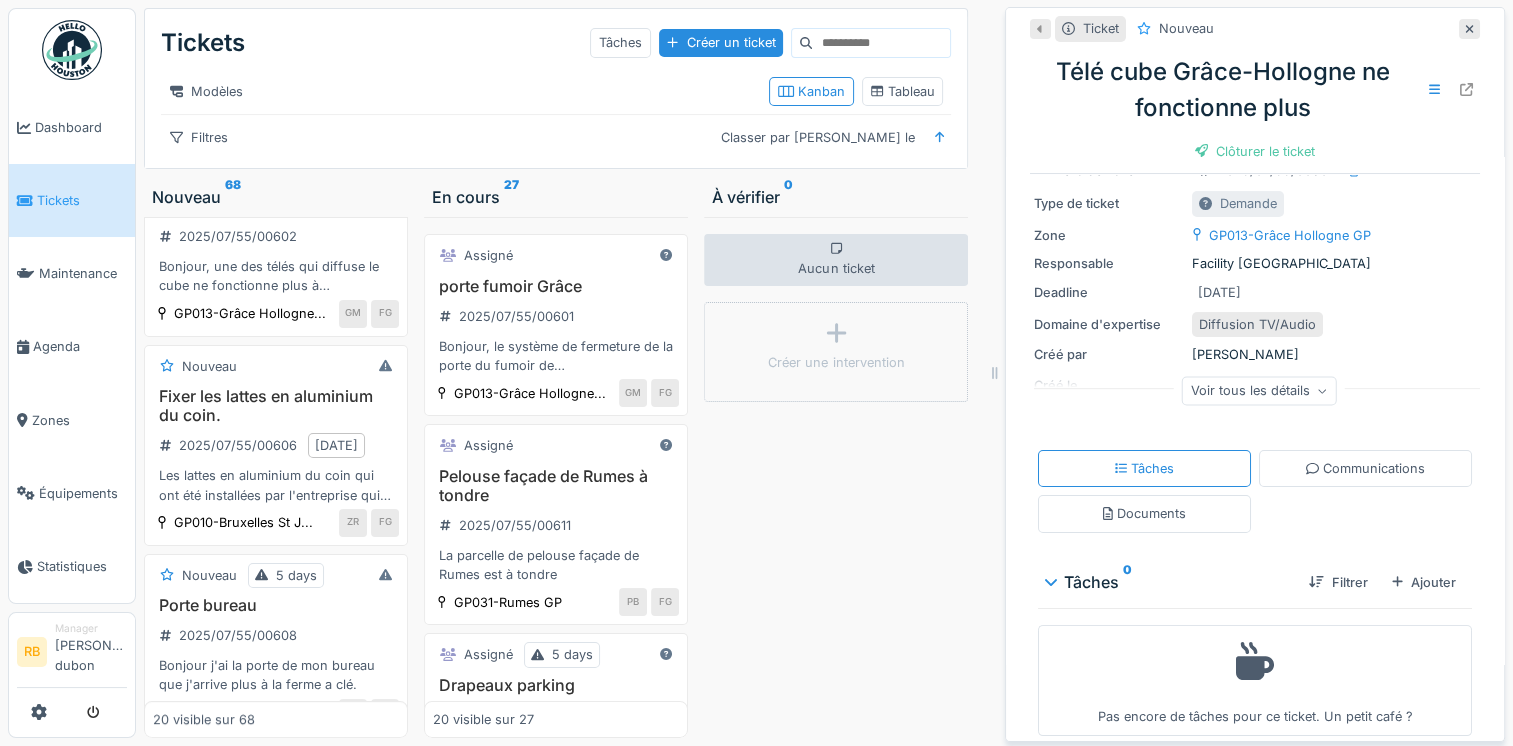 click on "Voir tous les détails" at bounding box center [1259, 390] 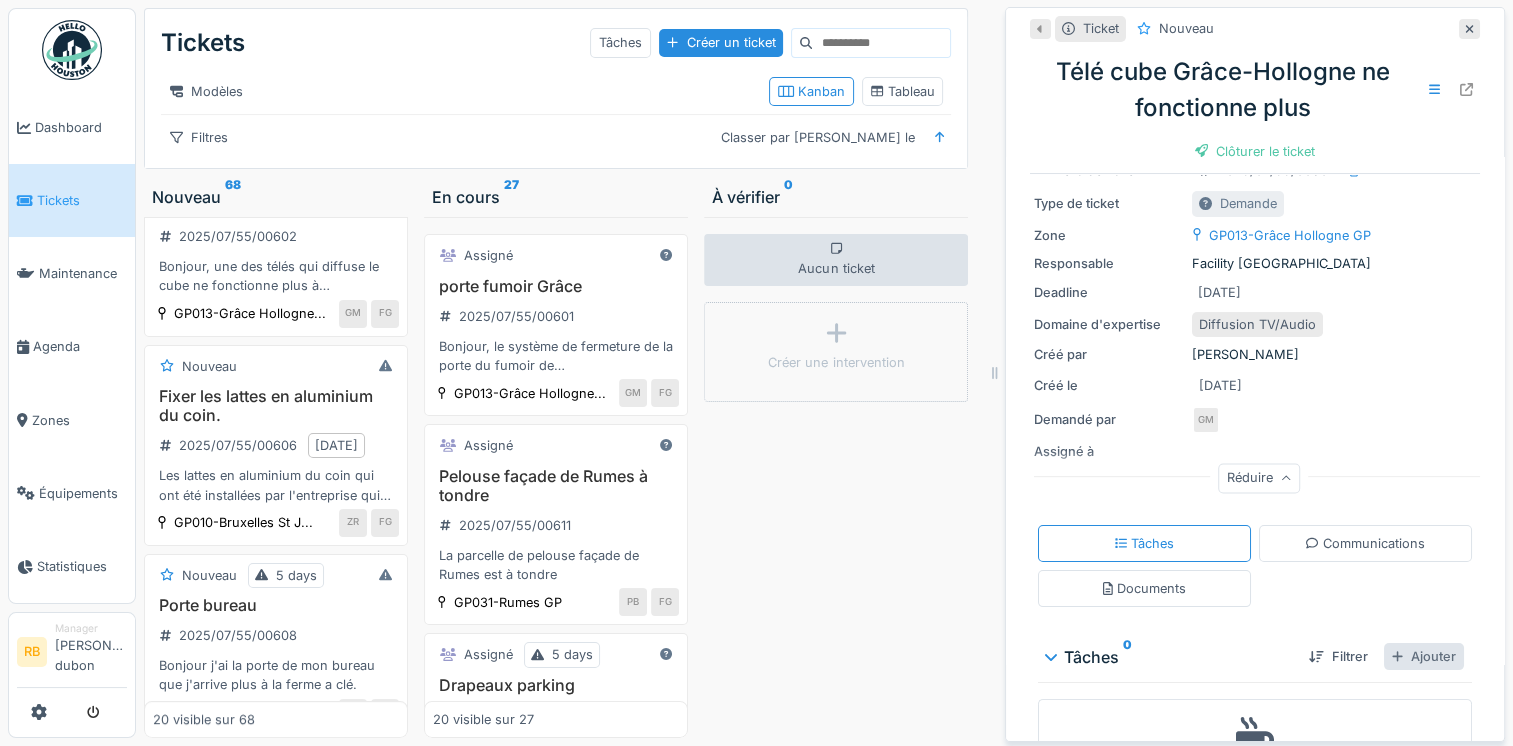 click on "Ajouter" at bounding box center (1424, 656) 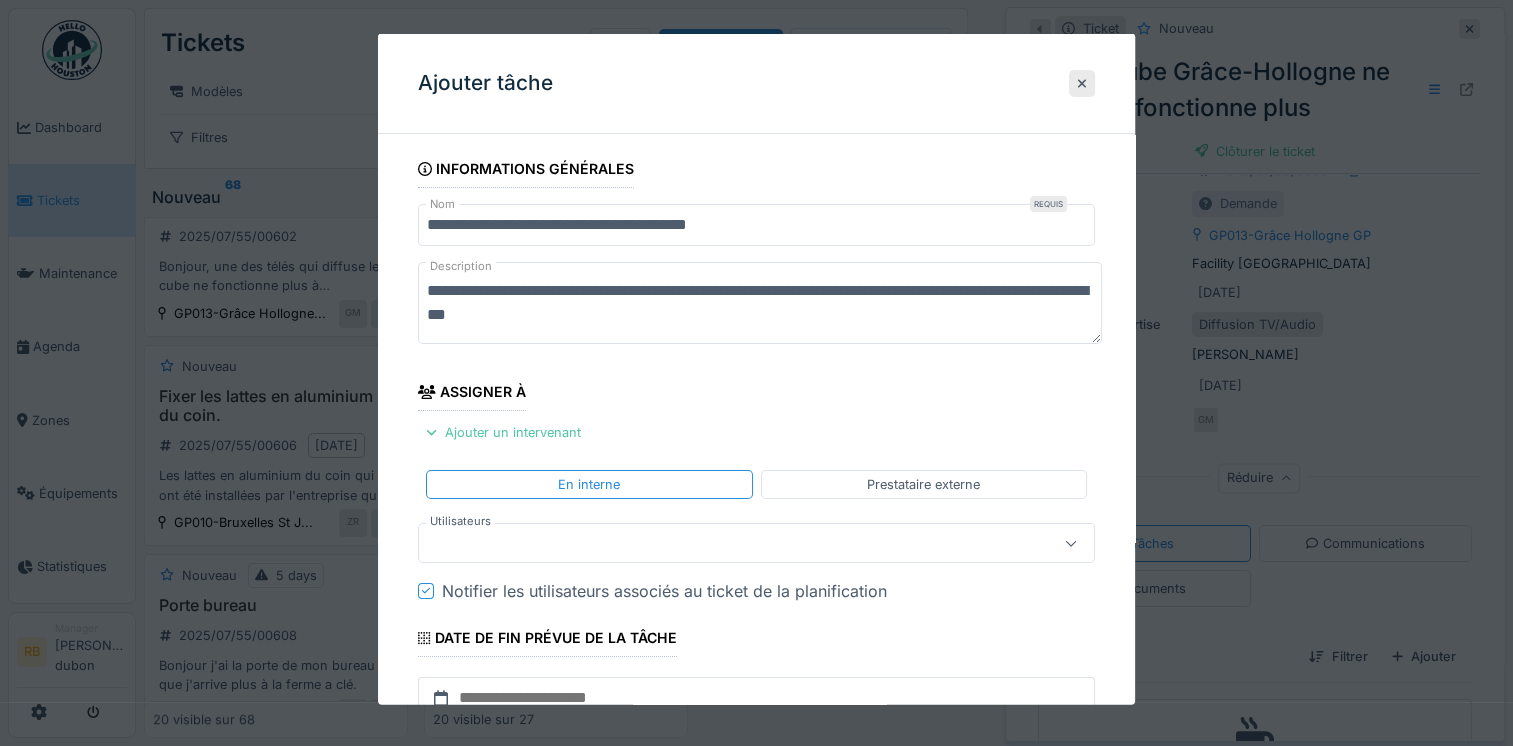 click at bounding box center [722, 543] 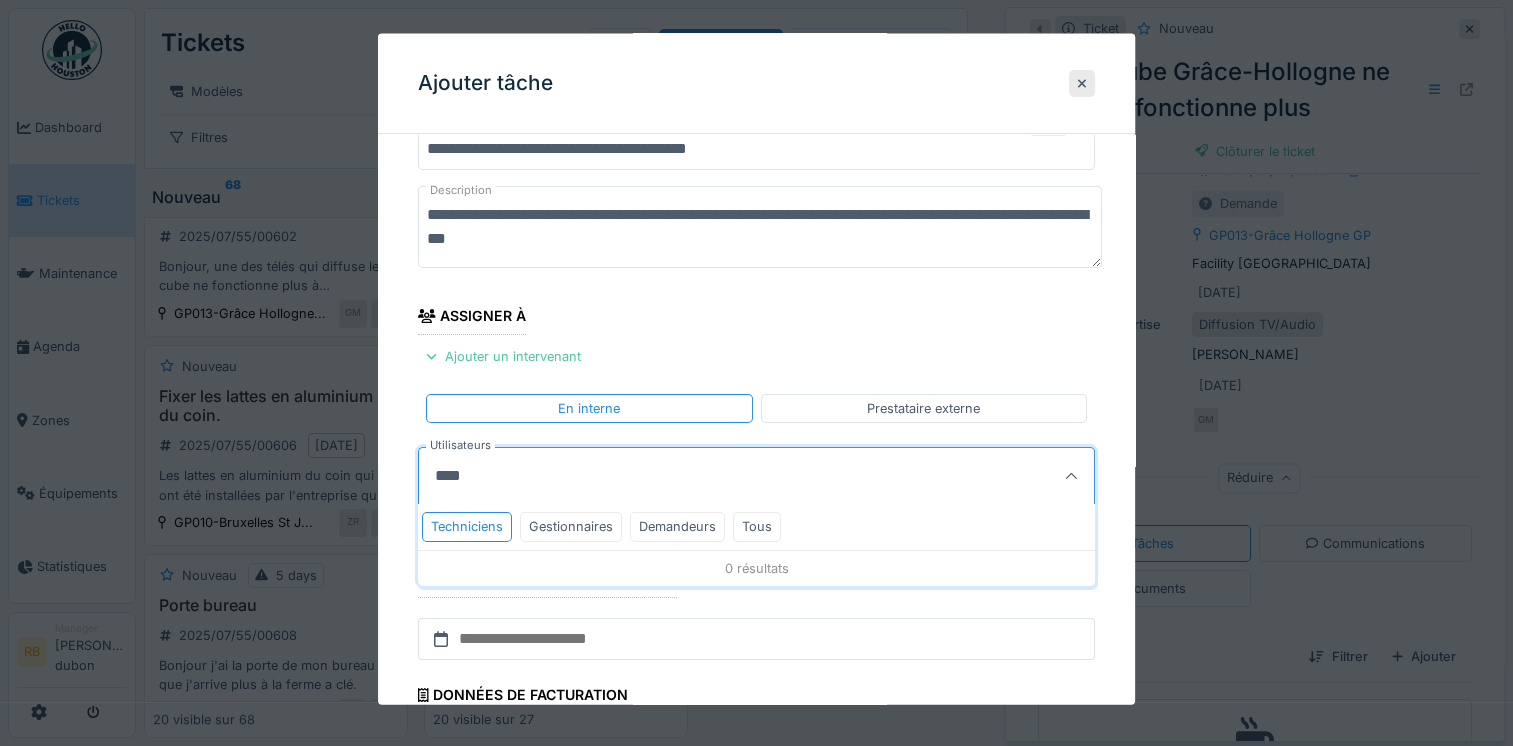 scroll, scrollTop: 76, scrollLeft: 0, axis: vertical 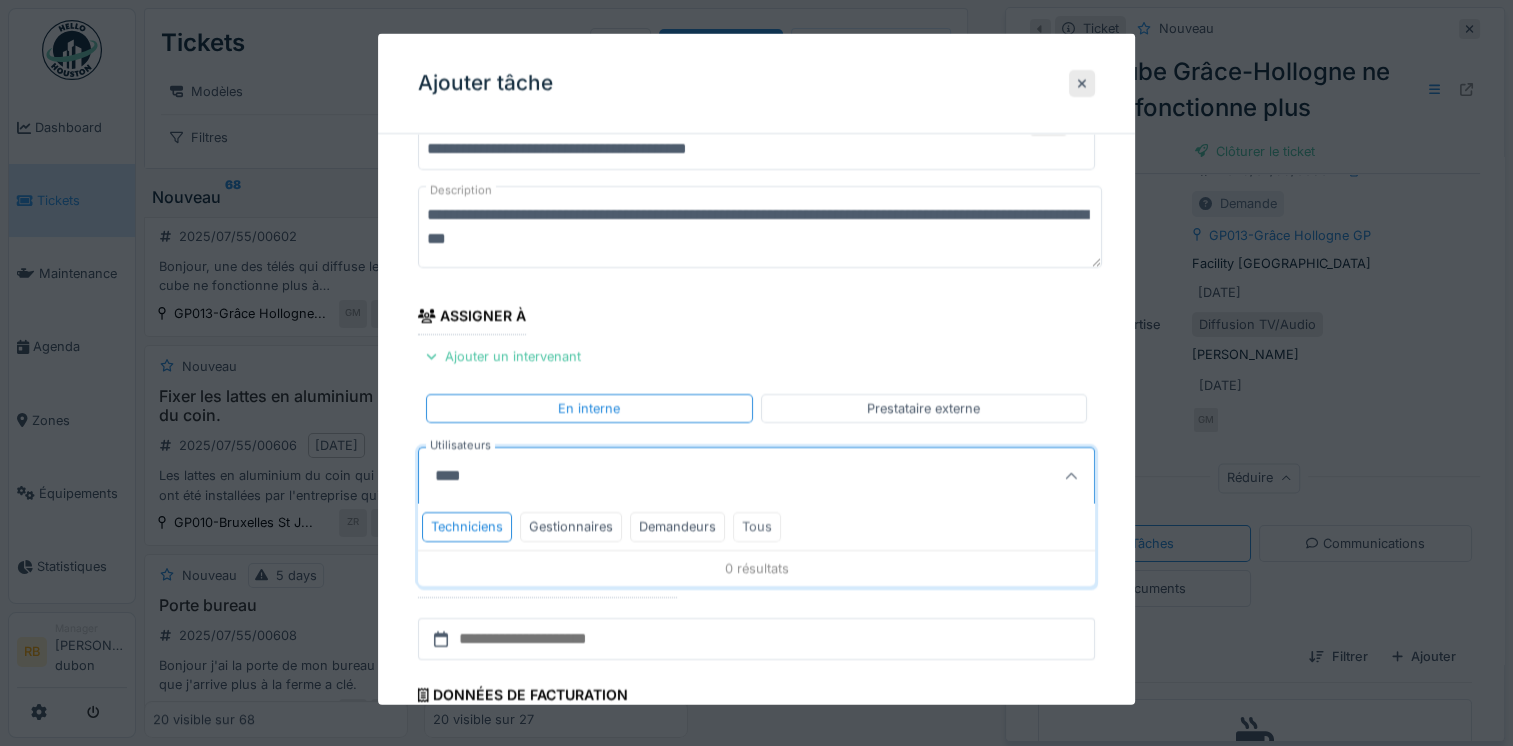 type on "****" 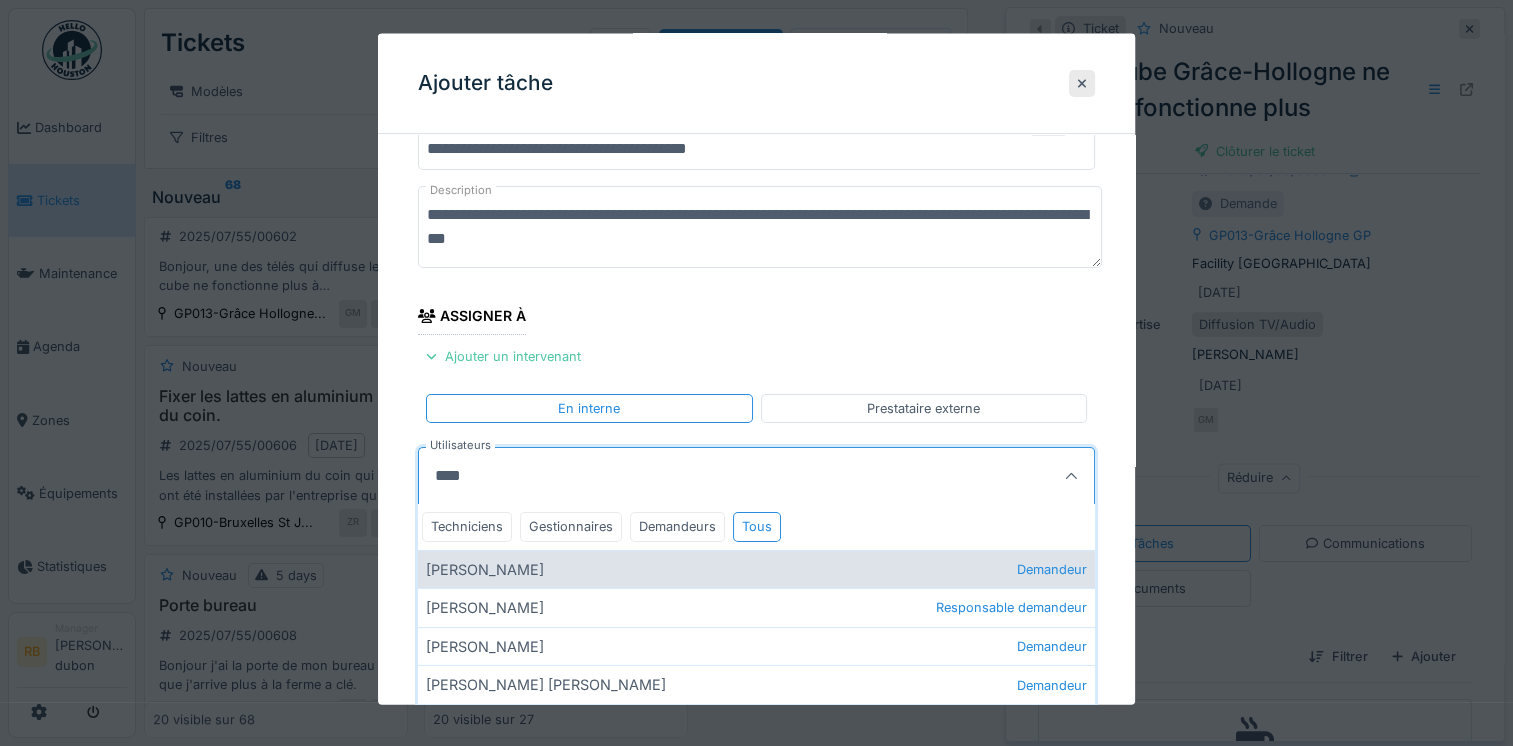 click on "[PERSON_NAME]   Demandeur" at bounding box center [756, 568] 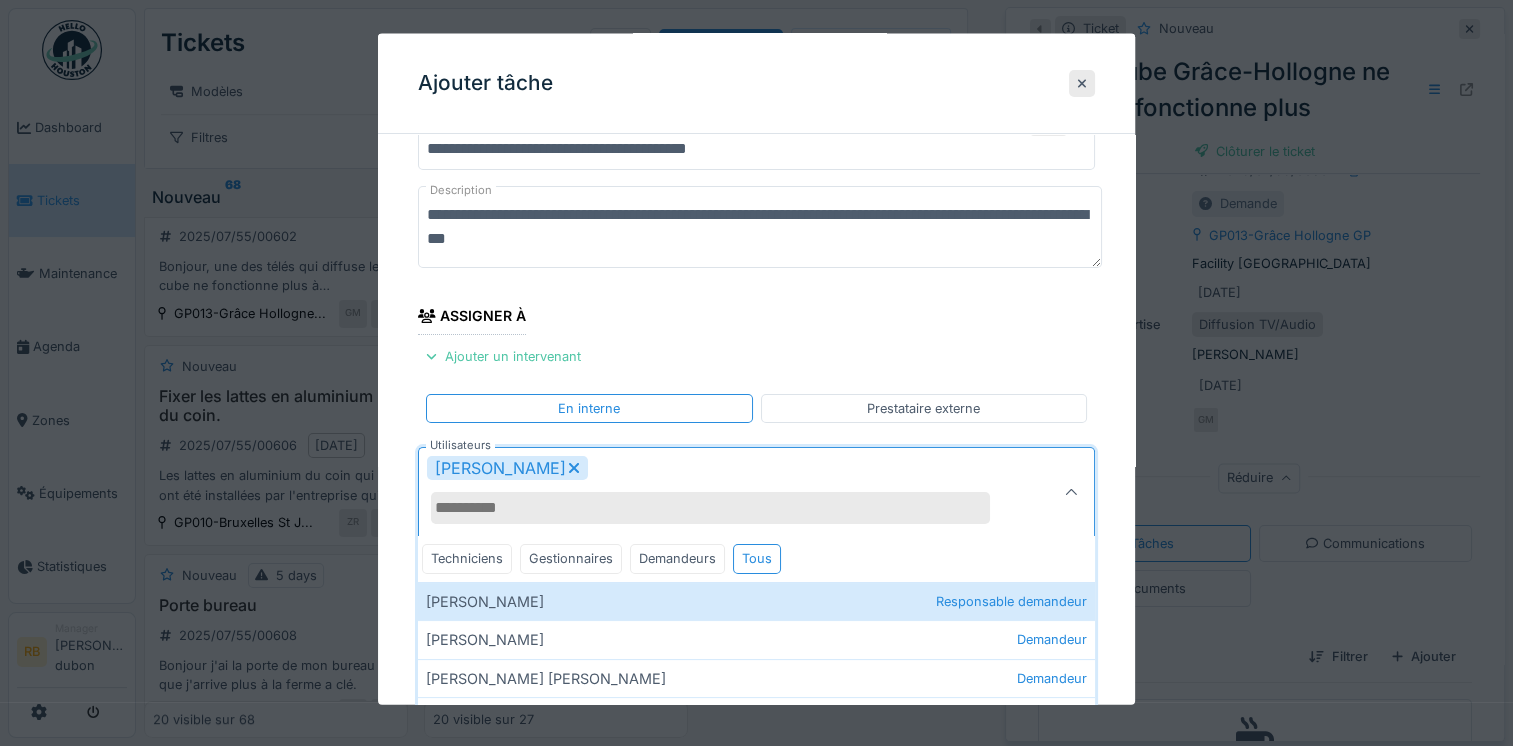 click on "**********" at bounding box center (756, 516) 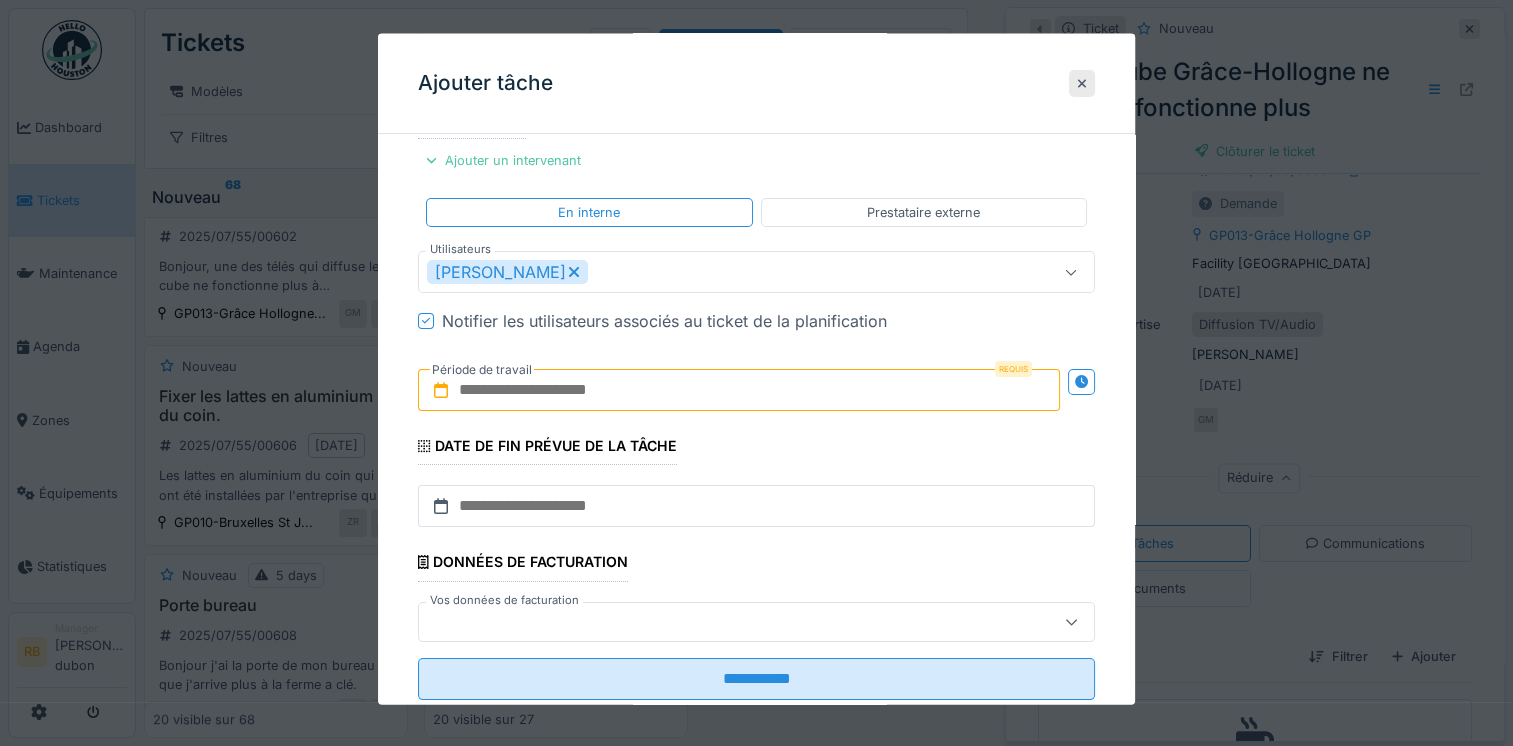 scroll, scrollTop: 276, scrollLeft: 0, axis: vertical 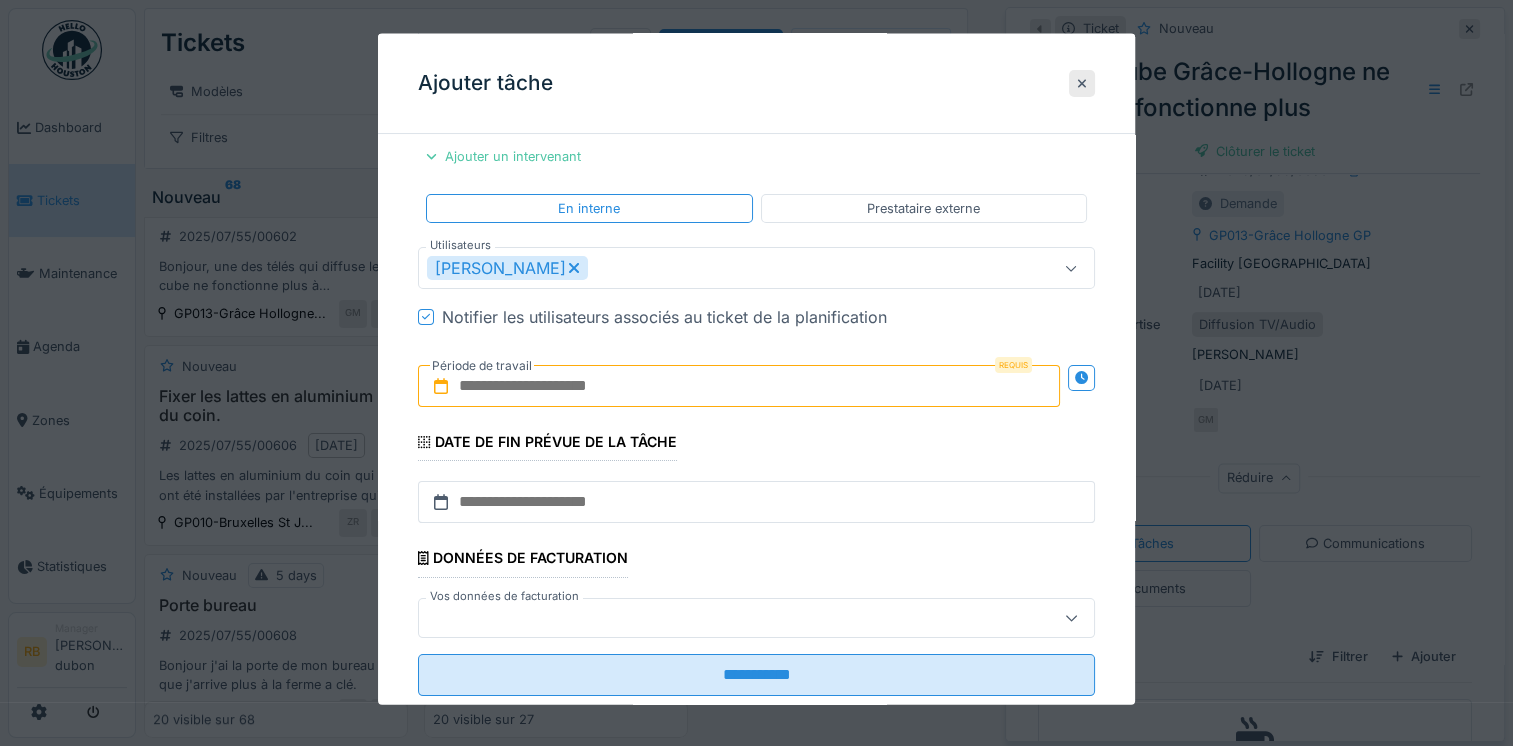 click at bounding box center (739, 386) 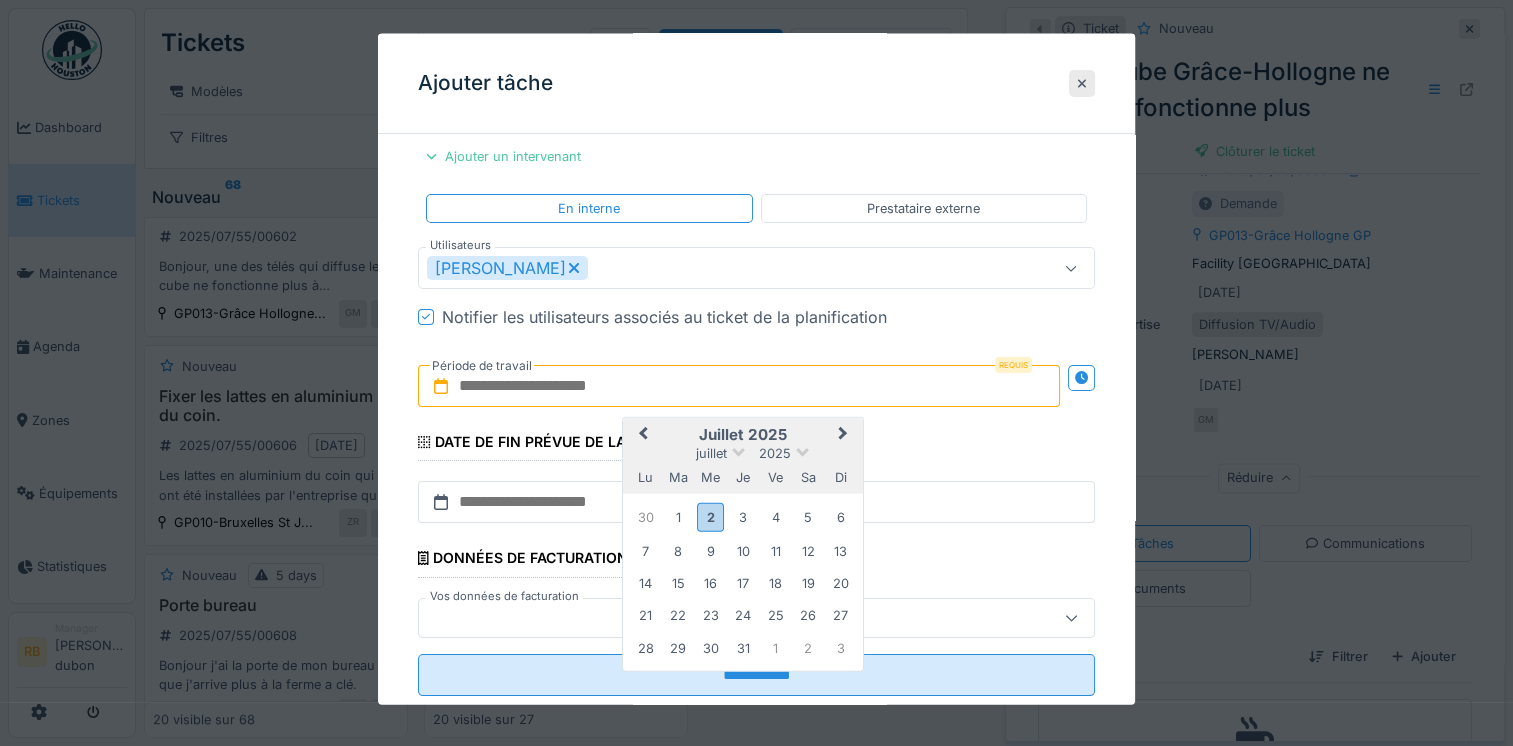 click on "juillet 2025" at bounding box center (743, 435) 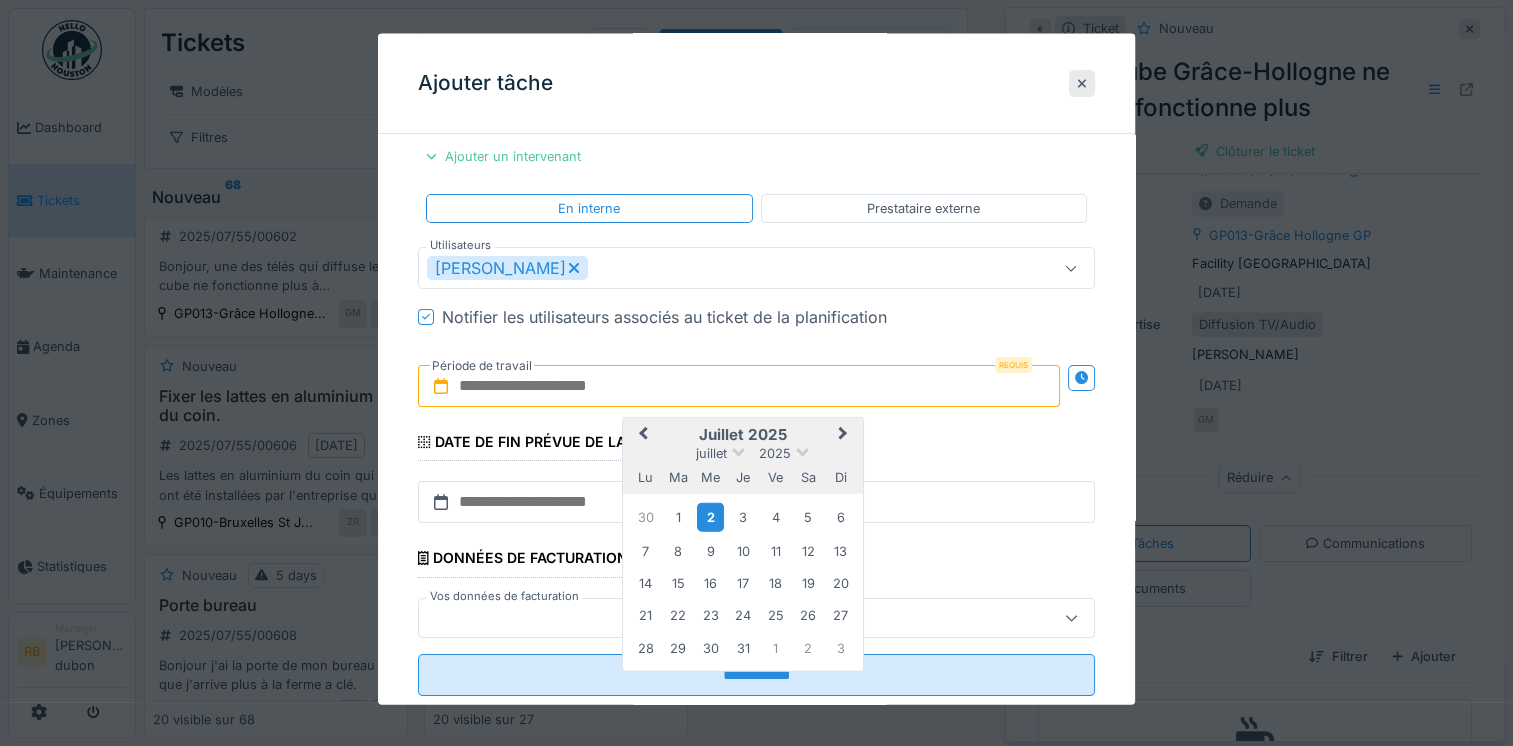 click on "2" at bounding box center (710, 516) 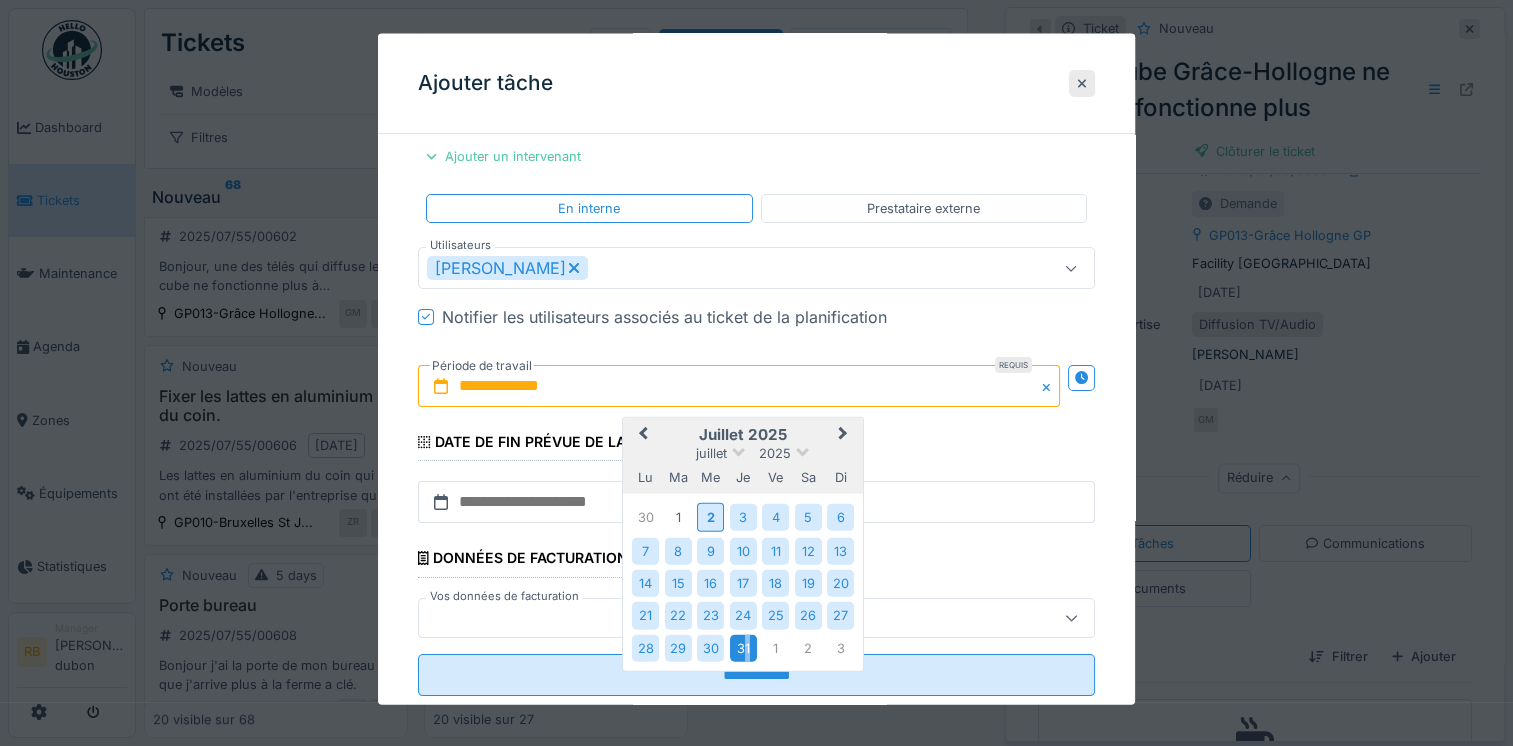 click on "28 29 30 31 1 2 3" at bounding box center [743, 647] 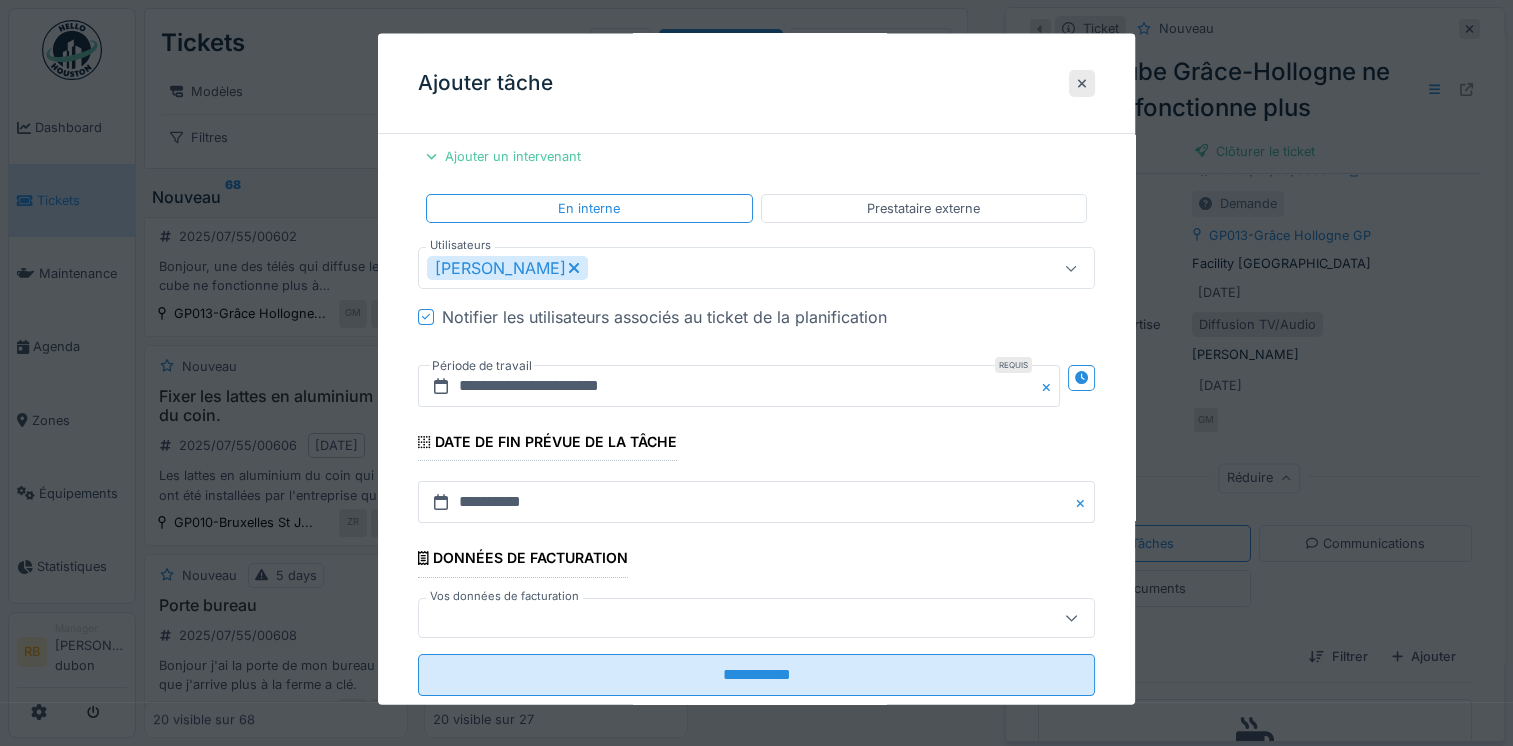 scroll, scrollTop: 318, scrollLeft: 0, axis: vertical 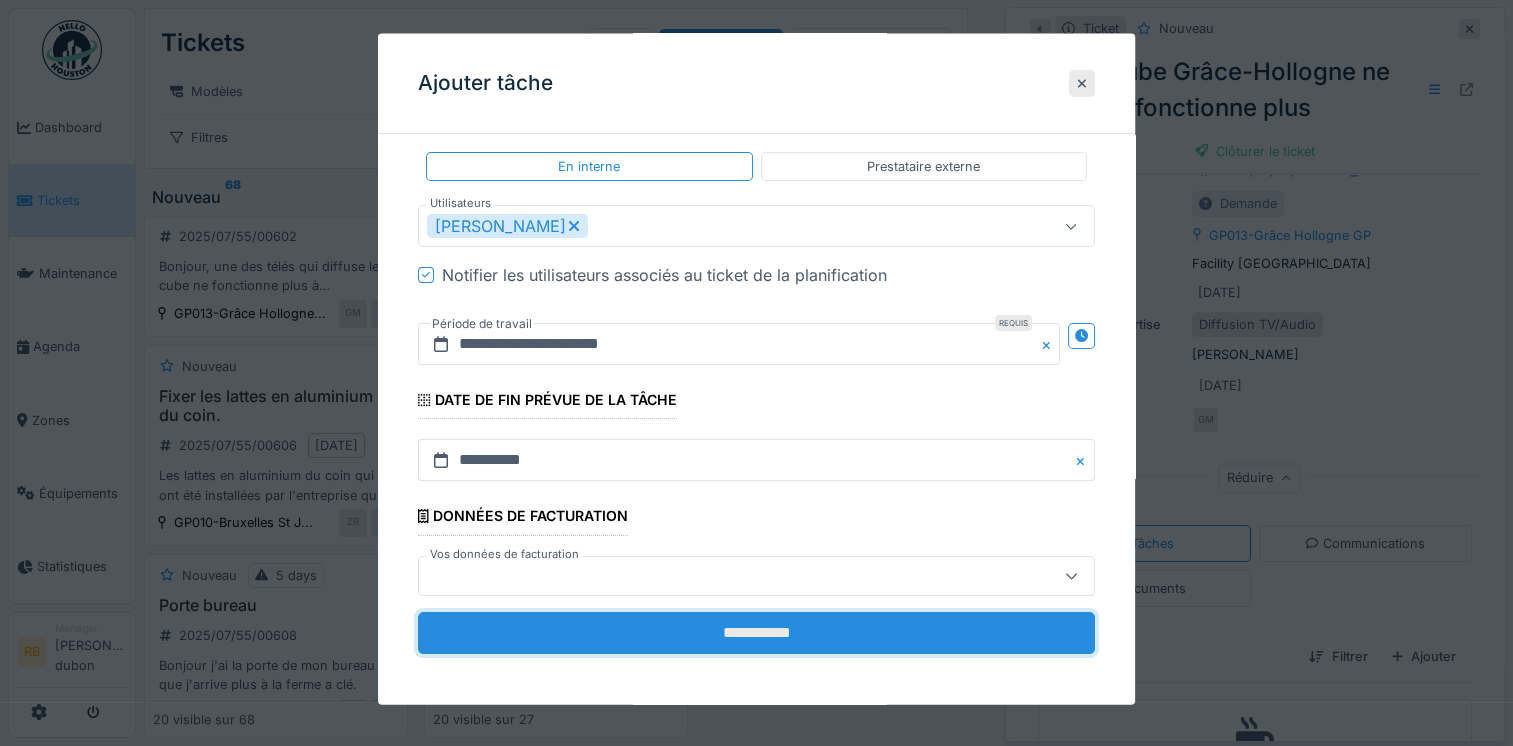 click on "**********" at bounding box center (756, 632) 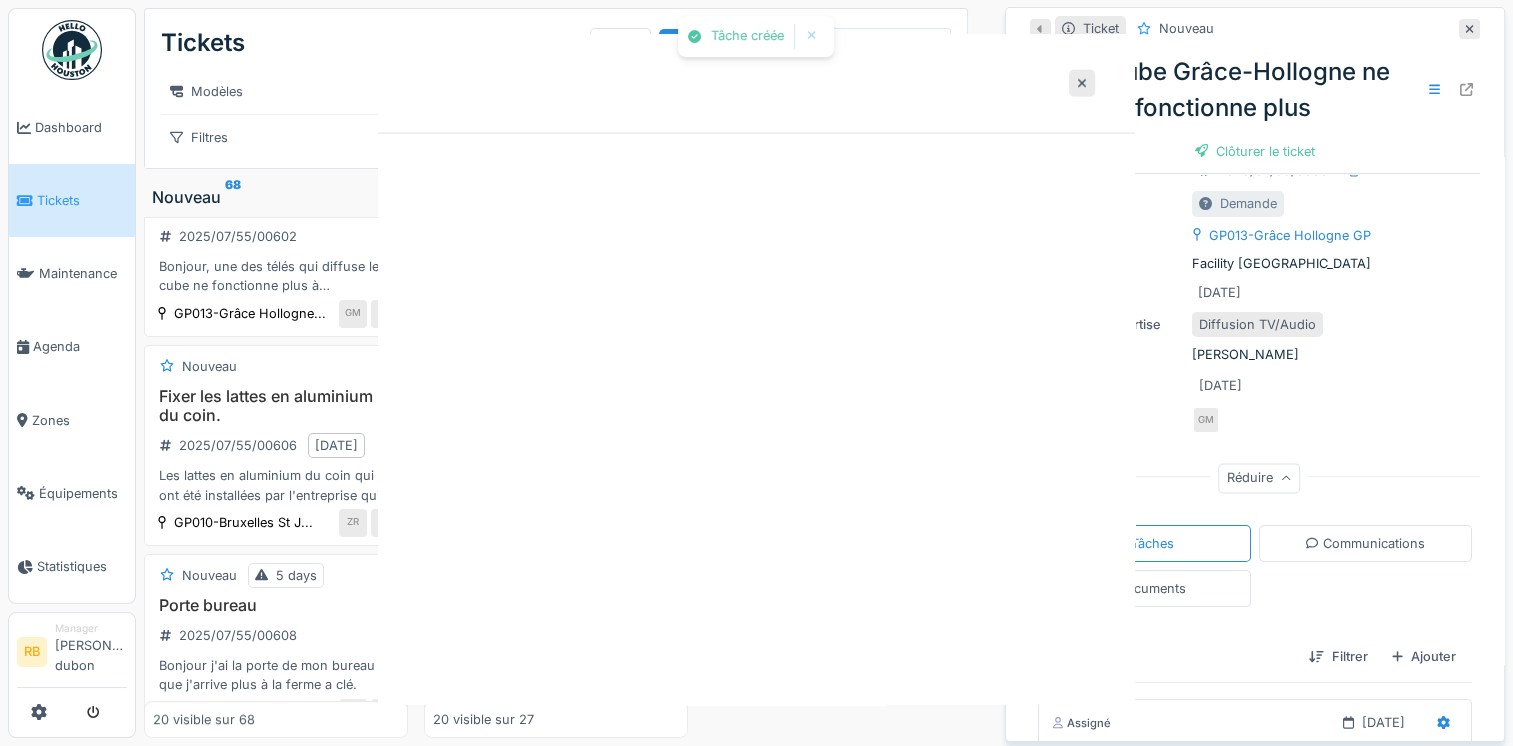 scroll, scrollTop: 0, scrollLeft: 0, axis: both 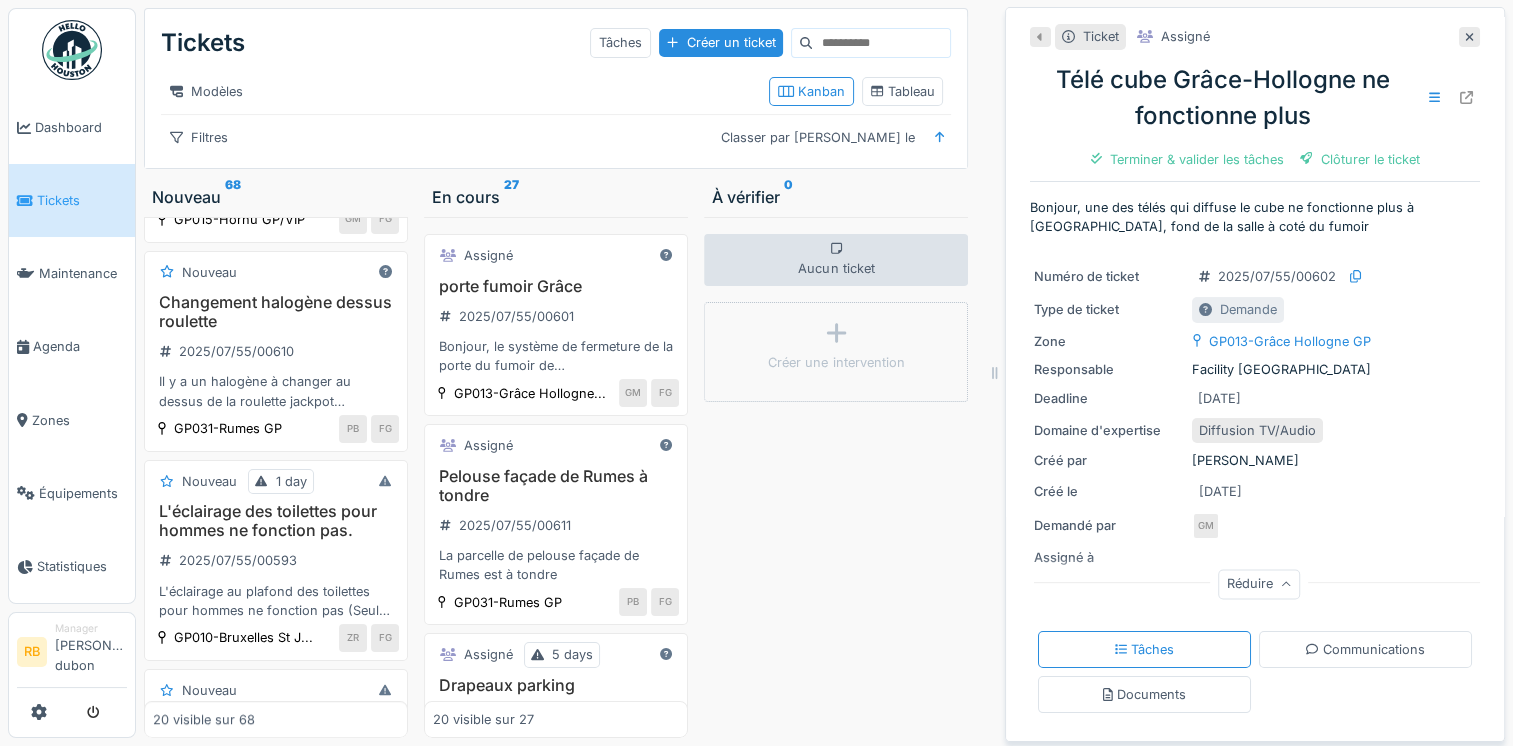 click on "Aucun ticket Créer une intervention" at bounding box center [836, 477] 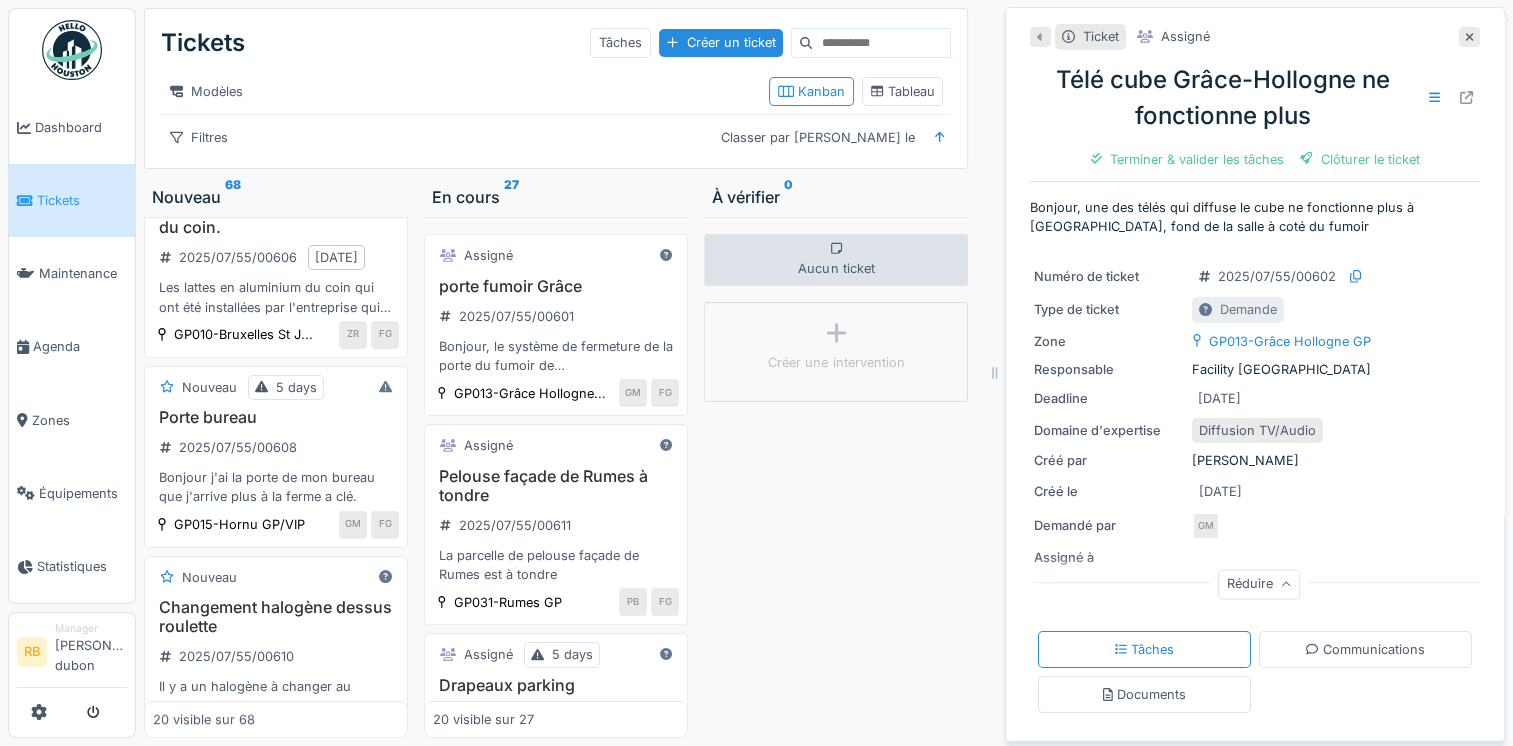 scroll, scrollTop: 0, scrollLeft: 0, axis: both 